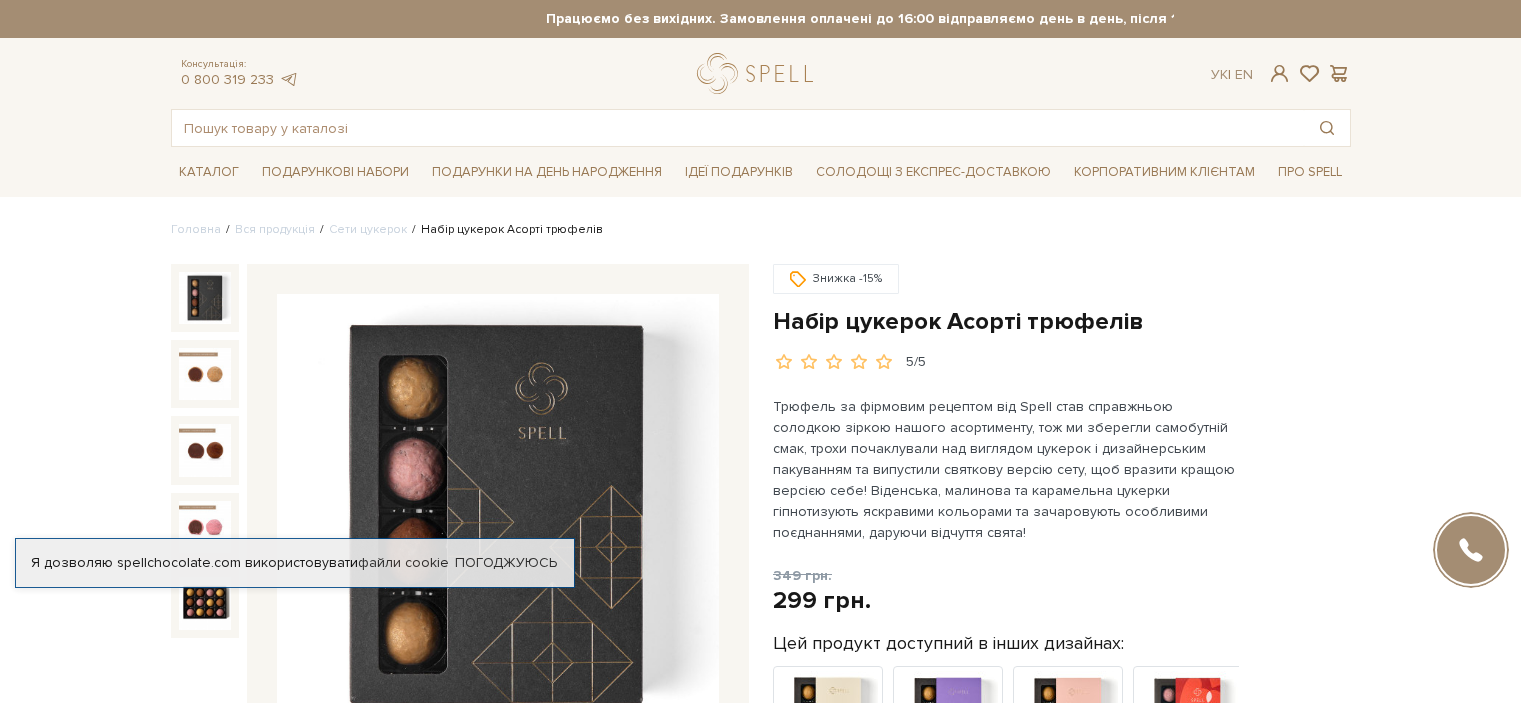 scroll, scrollTop: 161, scrollLeft: 0, axis: vertical 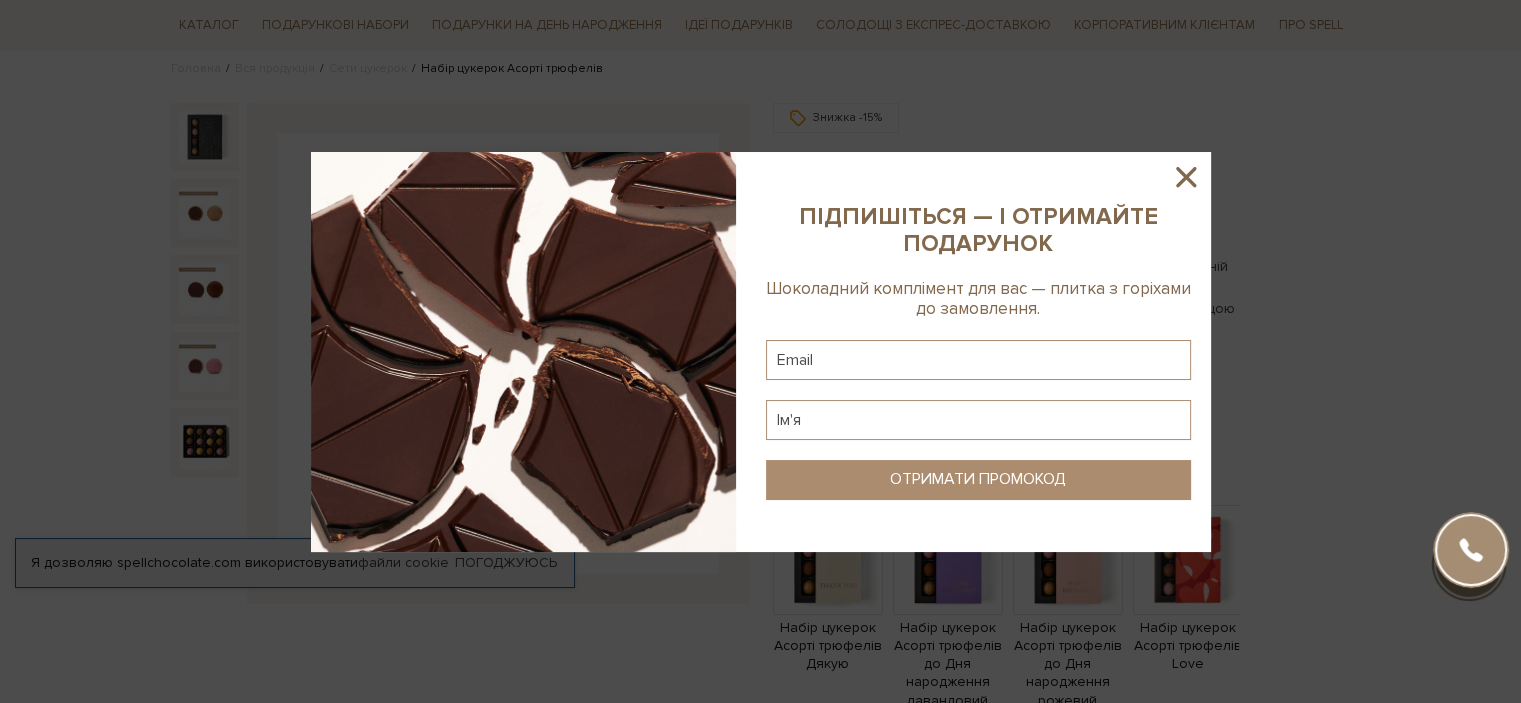 click 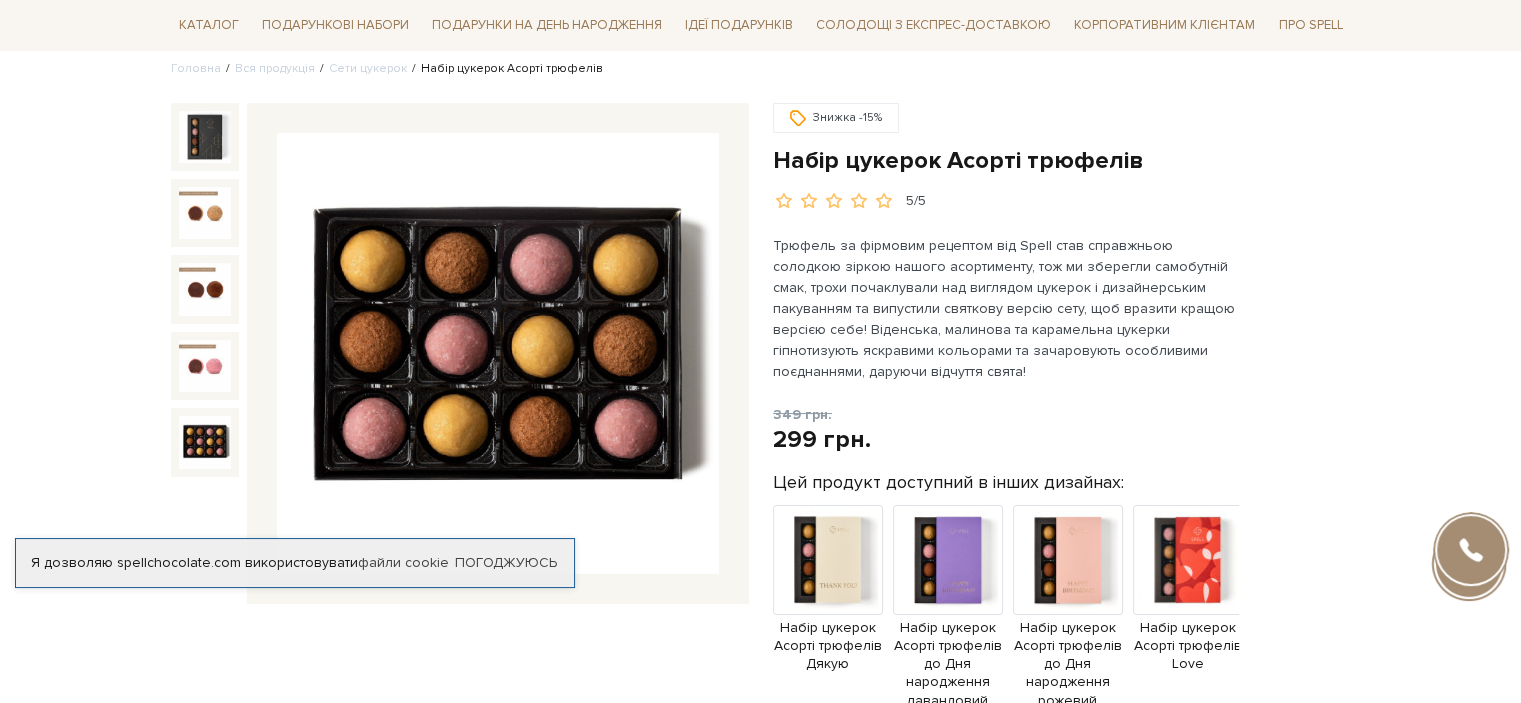 click at bounding box center [205, 442] 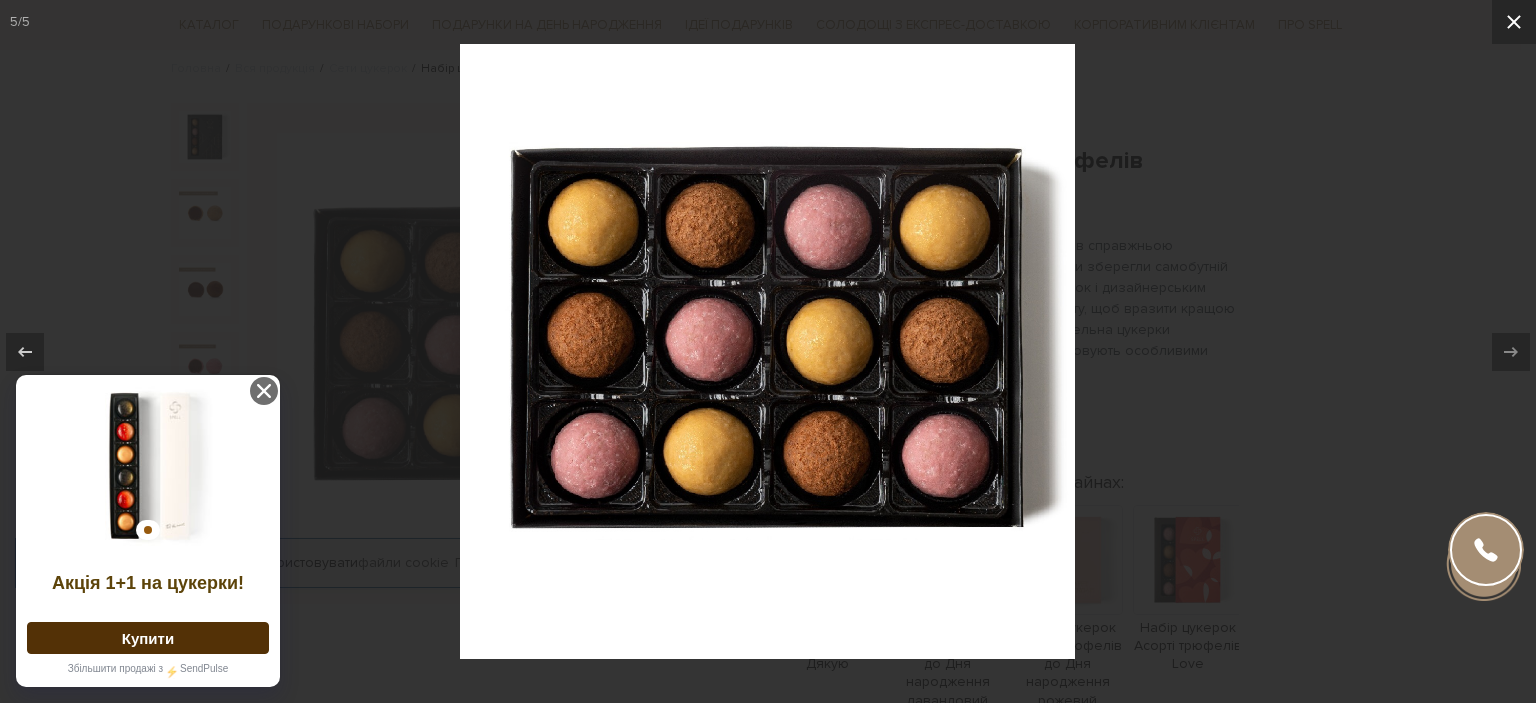 click 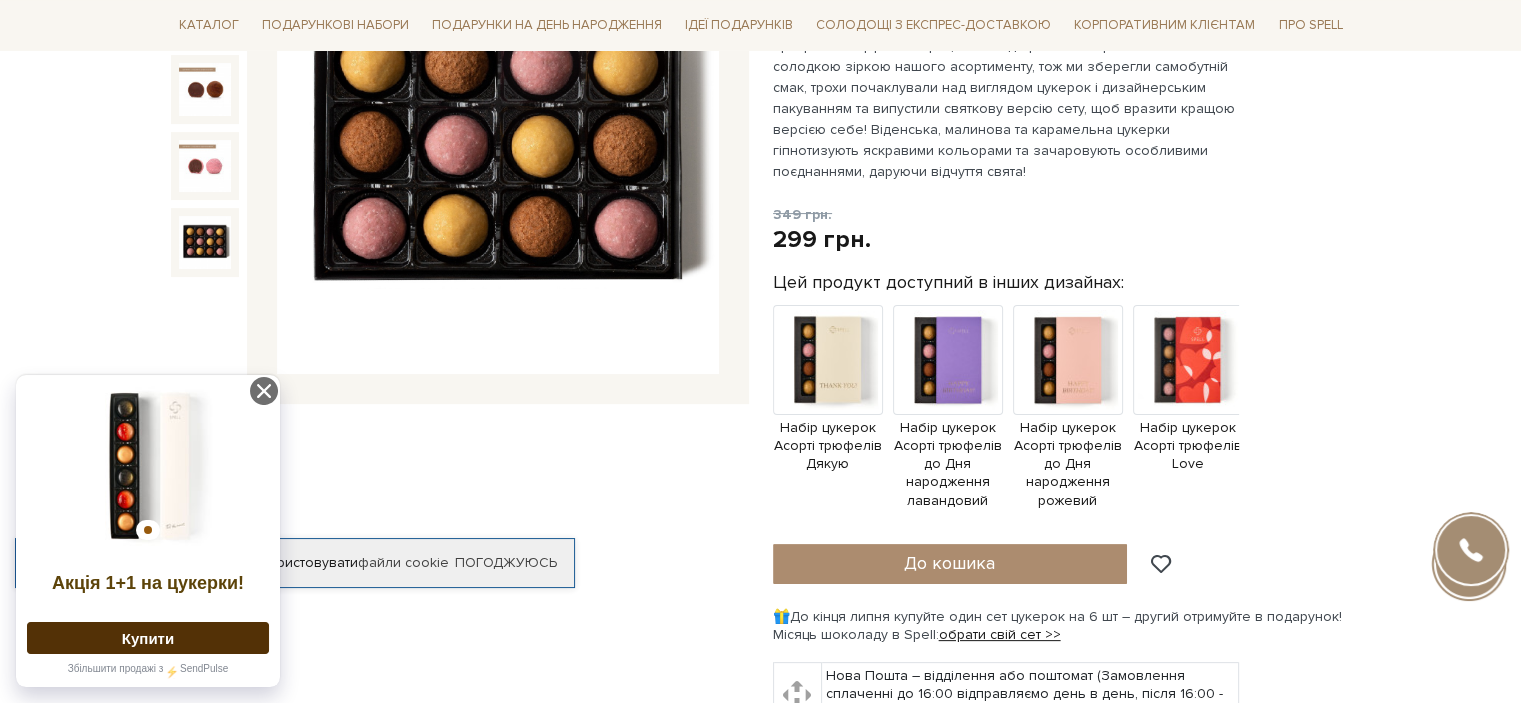 scroll, scrollTop: 366, scrollLeft: 0, axis: vertical 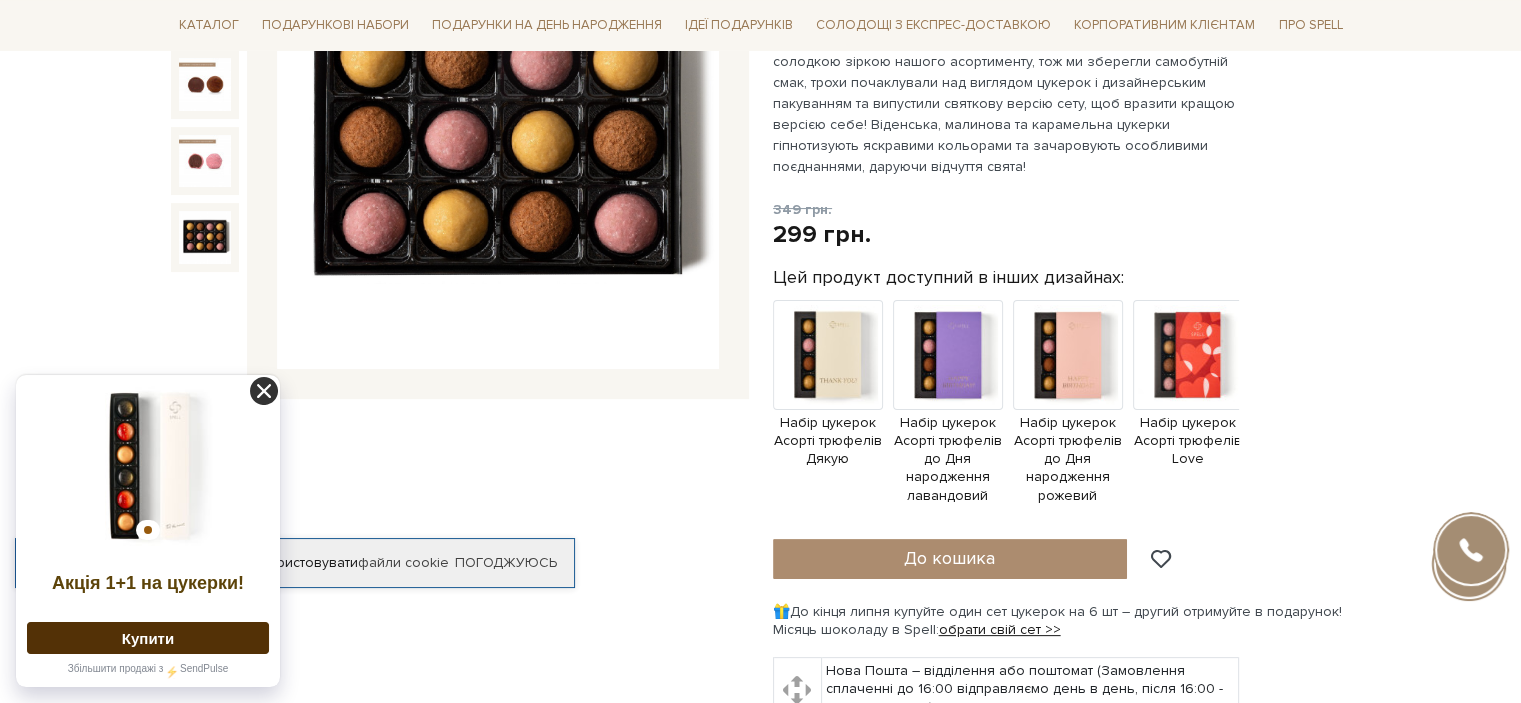 click 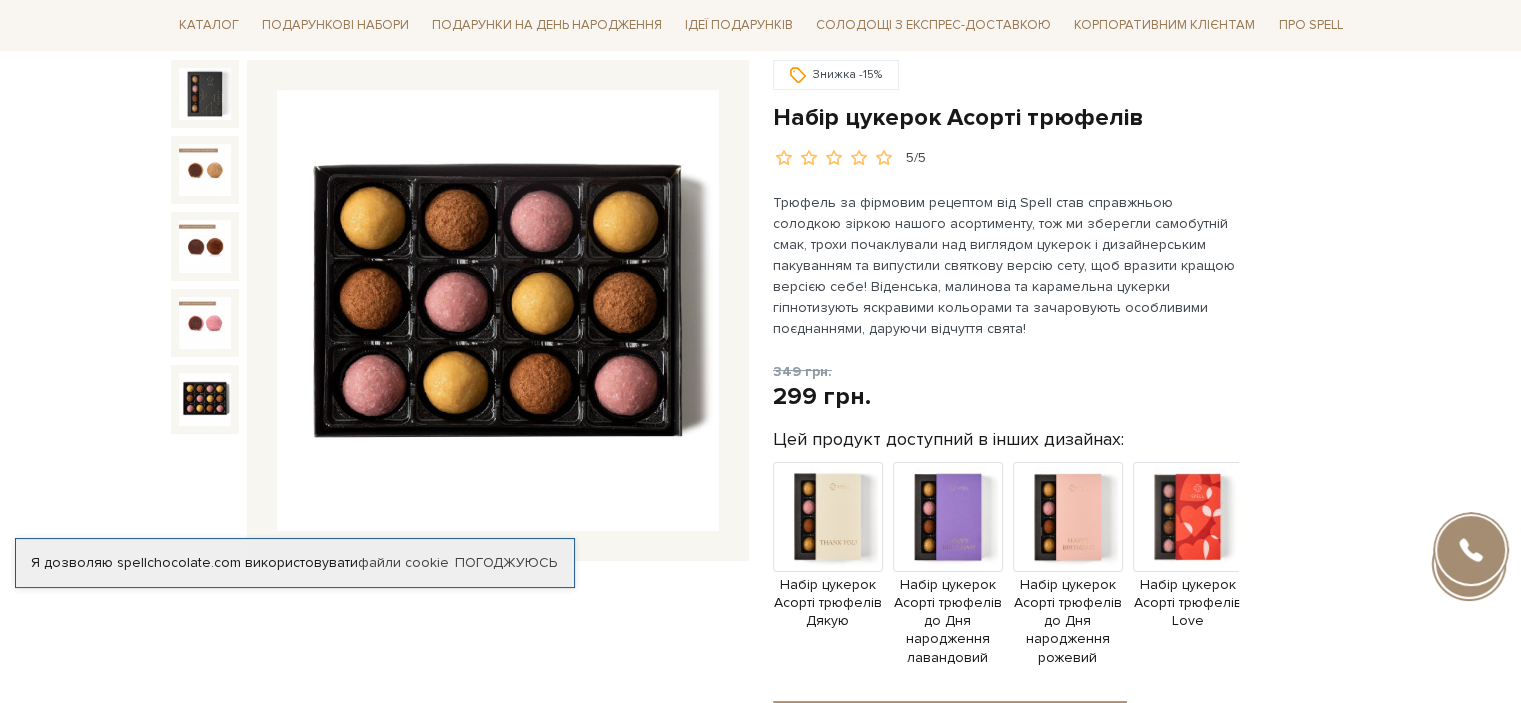 scroll, scrollTop: 0, scrollLeft: 0, axis: both 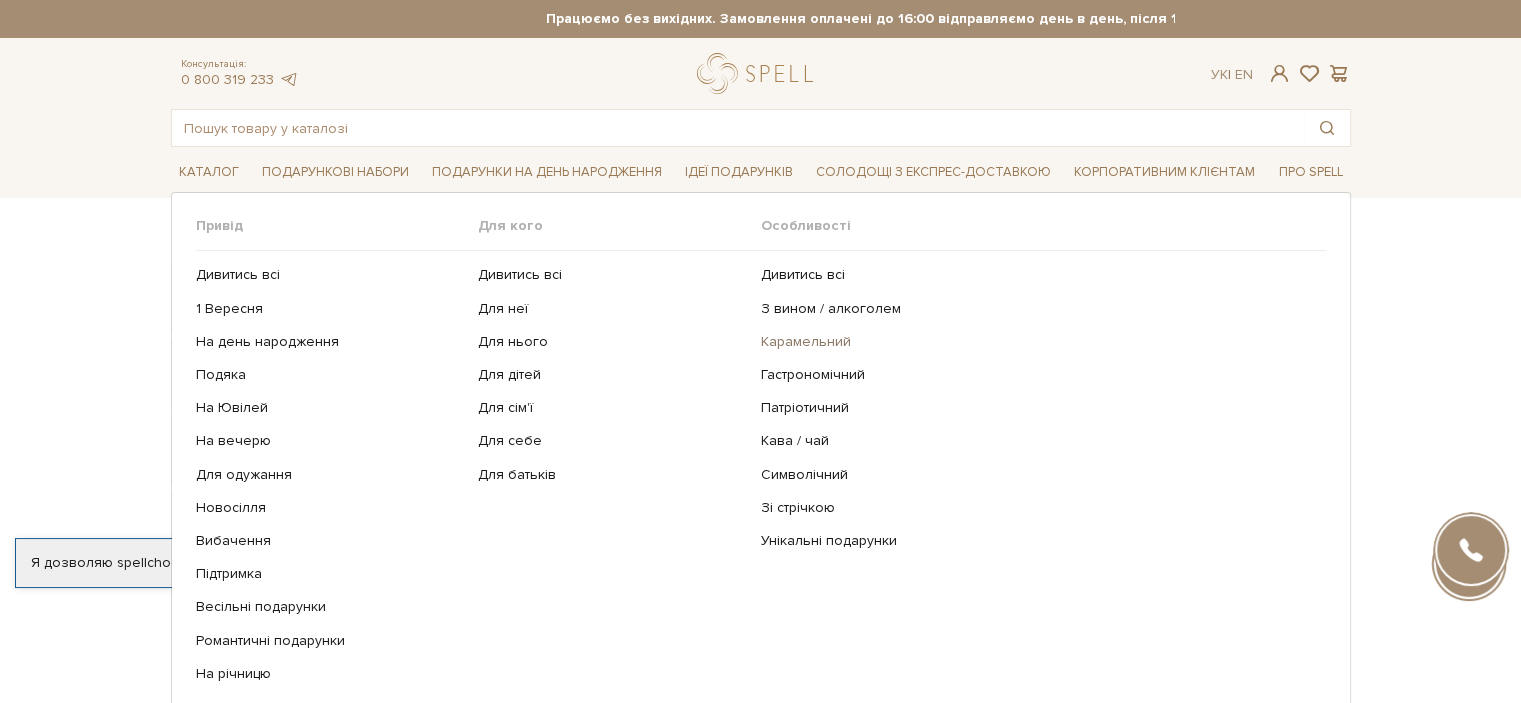click on "Карамельний" at bounding box center [1036, 342] 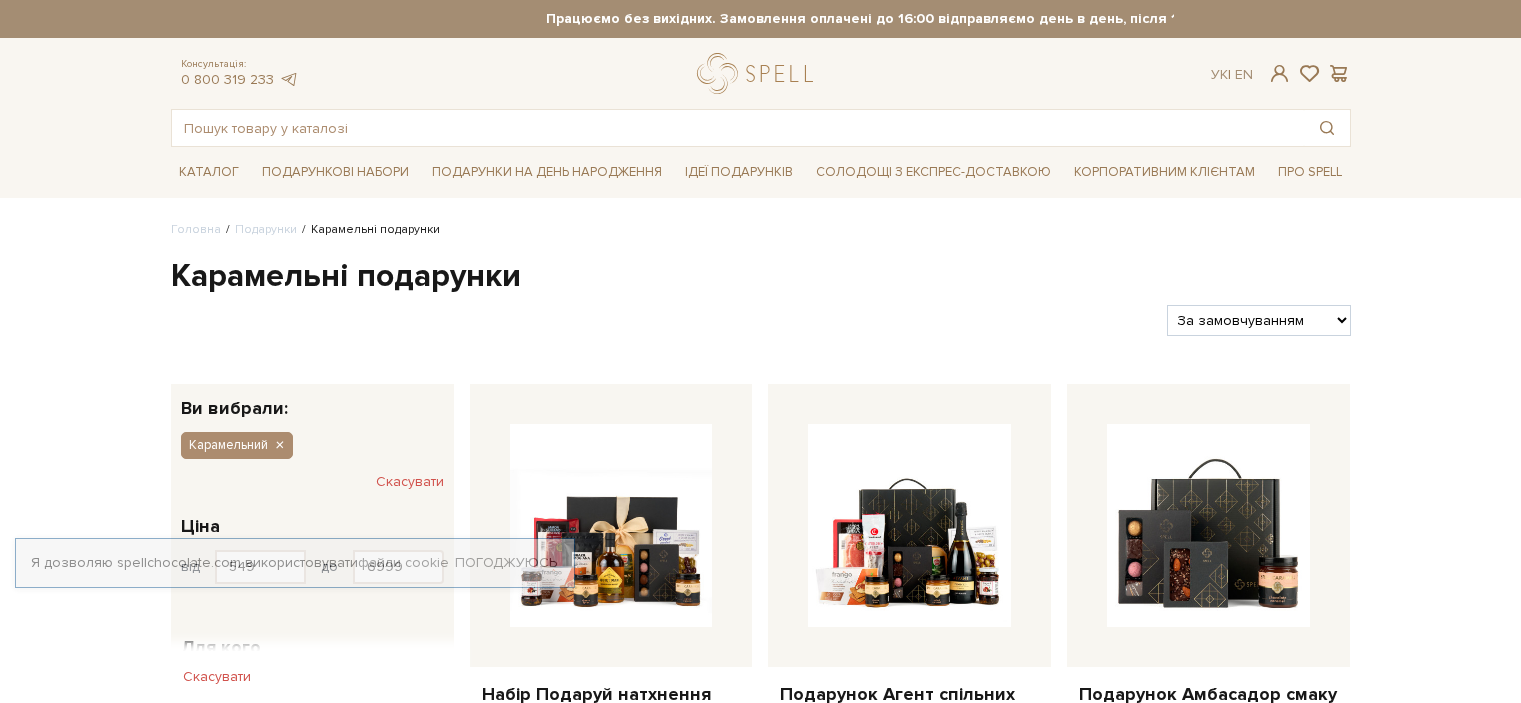 scroll, scrollTop: 0, scrollLeft: 0, axis: both 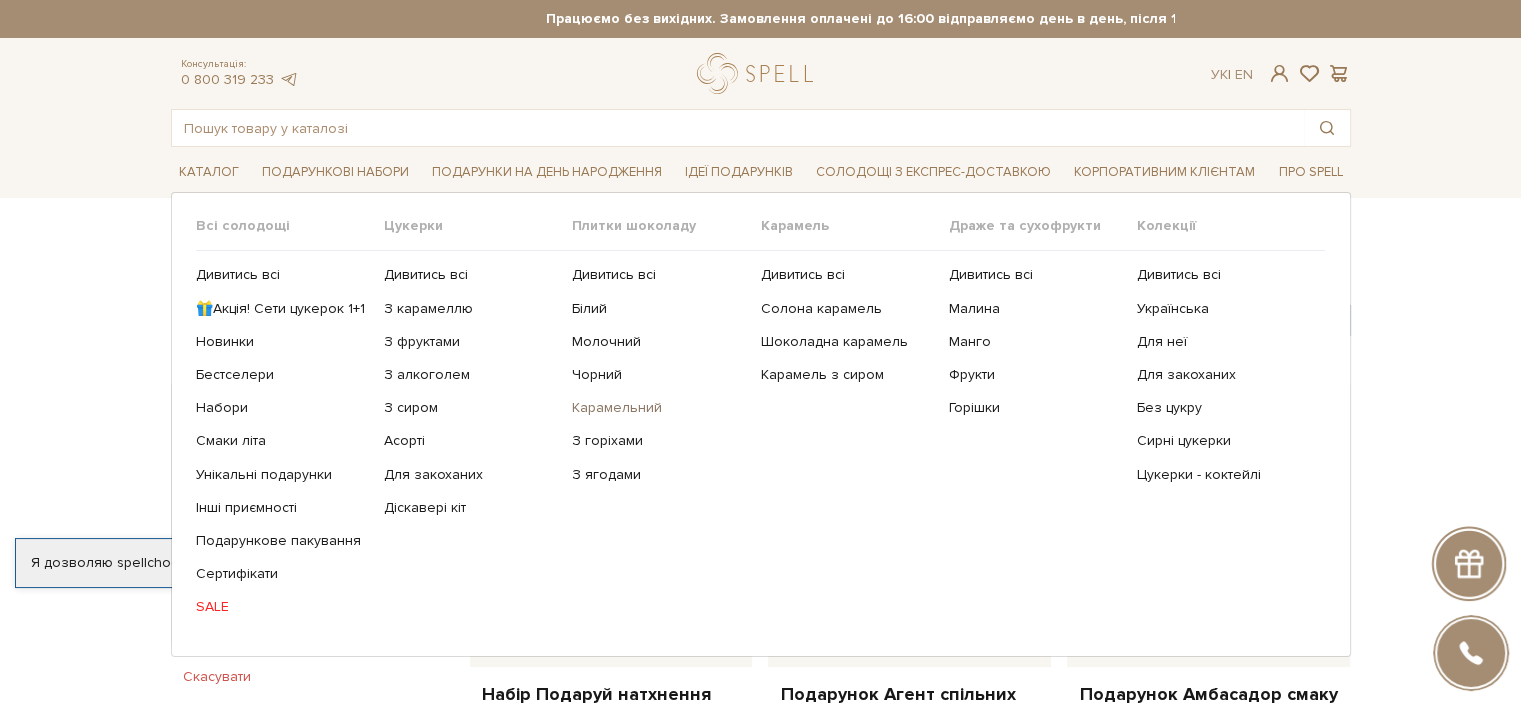 click on "Карамельний" at bounding box center [658, 408] 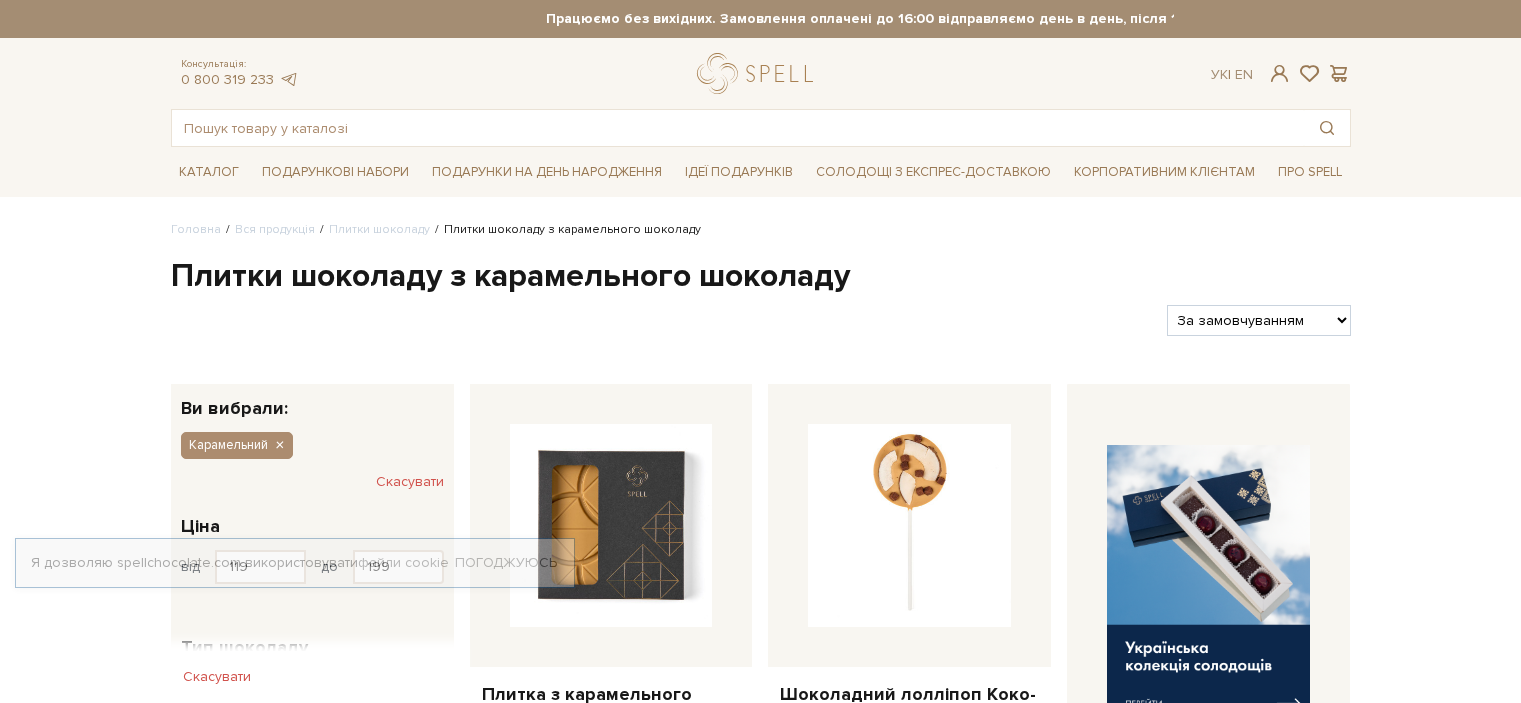 scroll, scrollTop: 0, scrollLeft: 0, axis: both 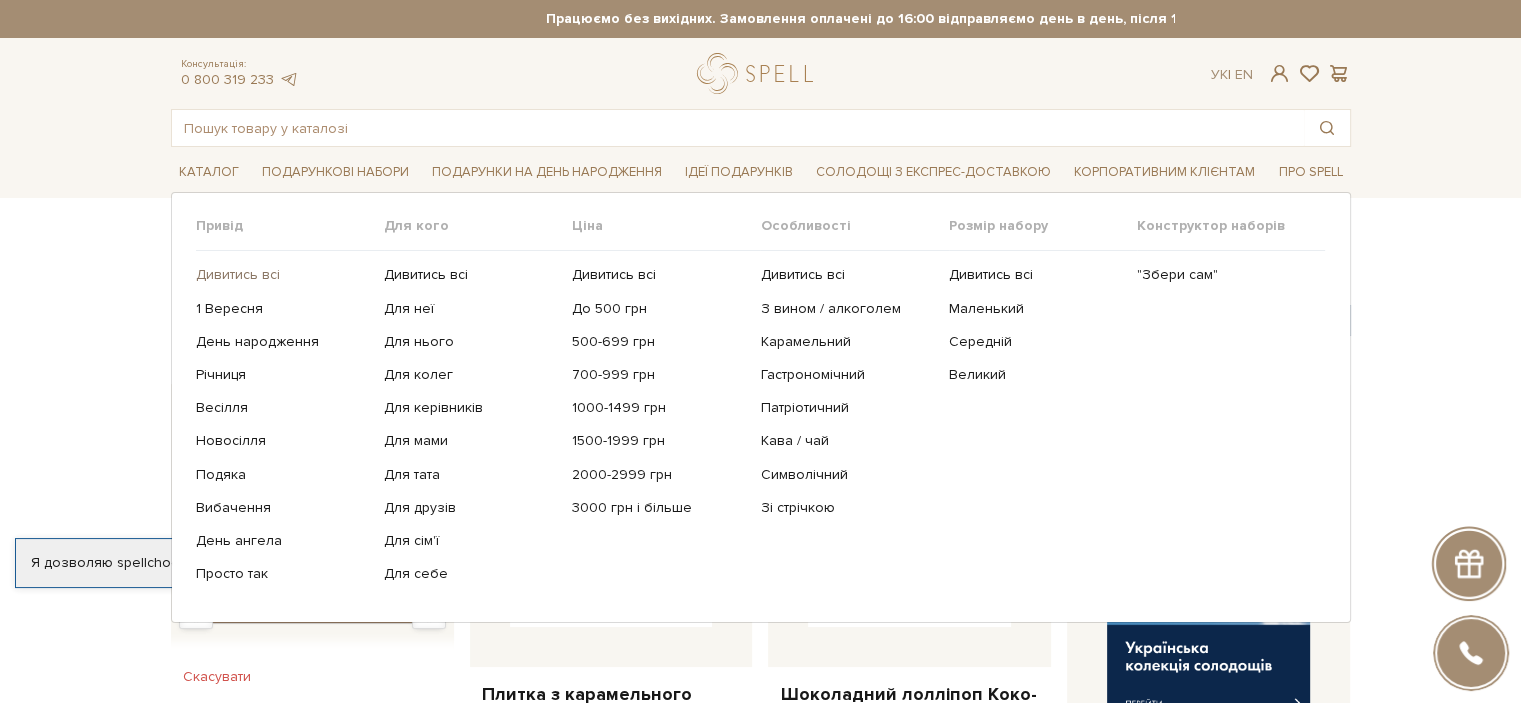 click on "Дивитись всі" at bounding box center [282, 275] 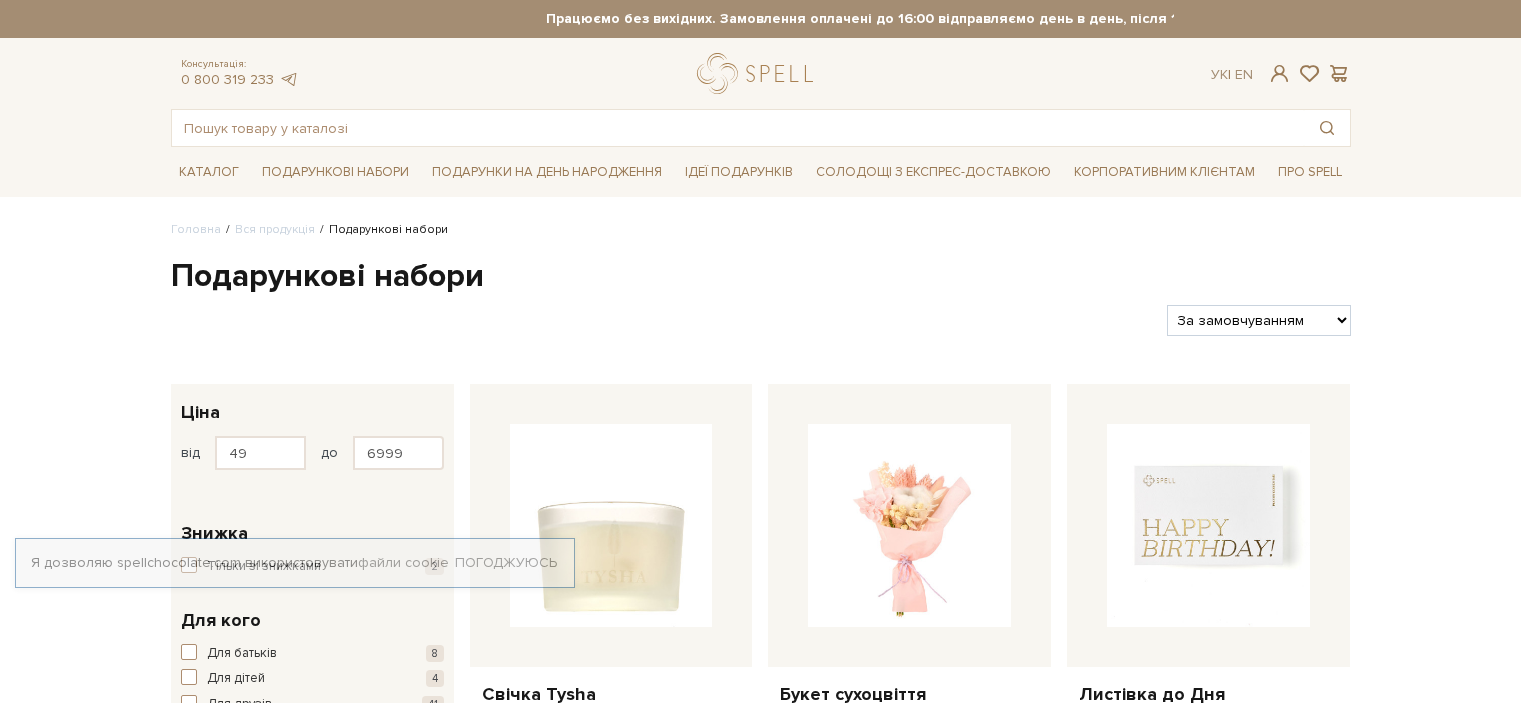 scroll, scrollTop: 0, scrollLeft: 0, axis: both 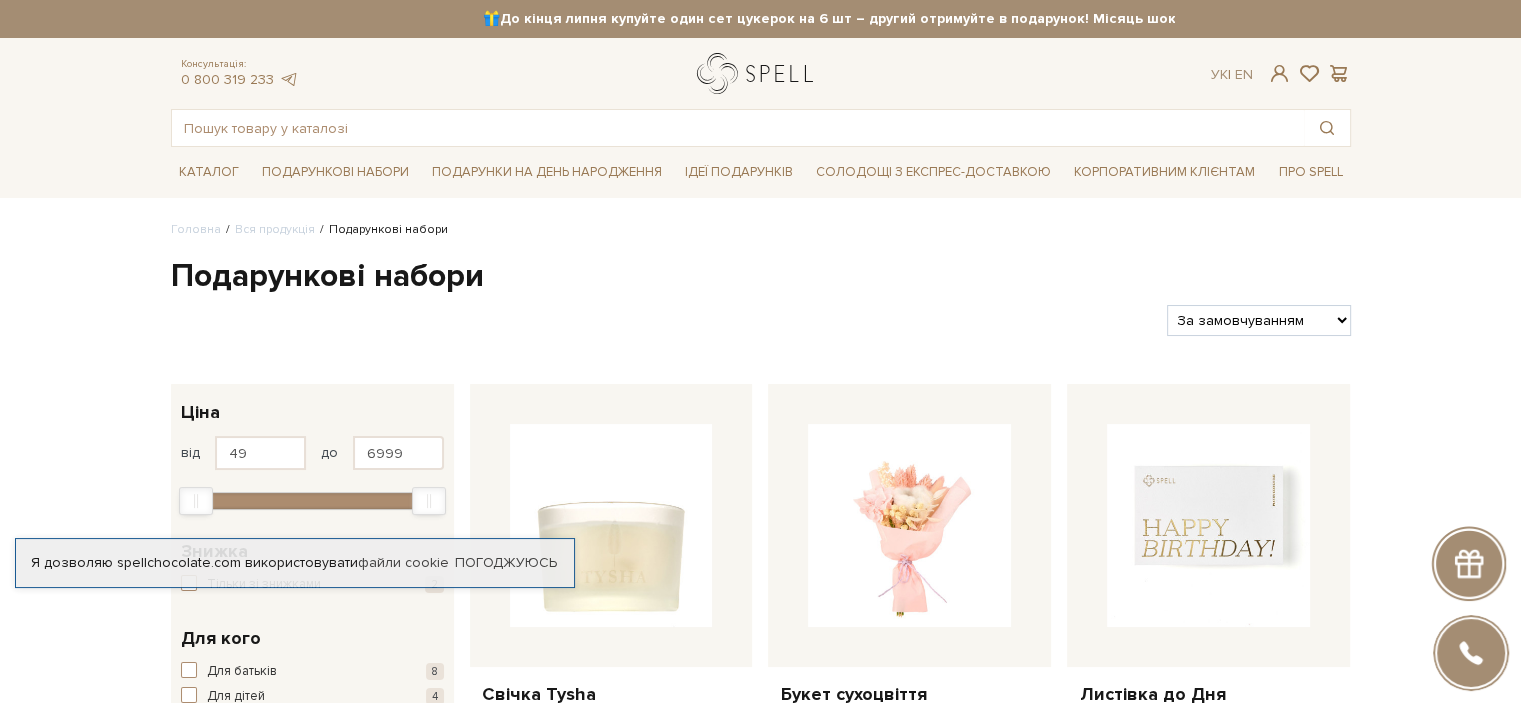 click at bounding box center [759, 73] 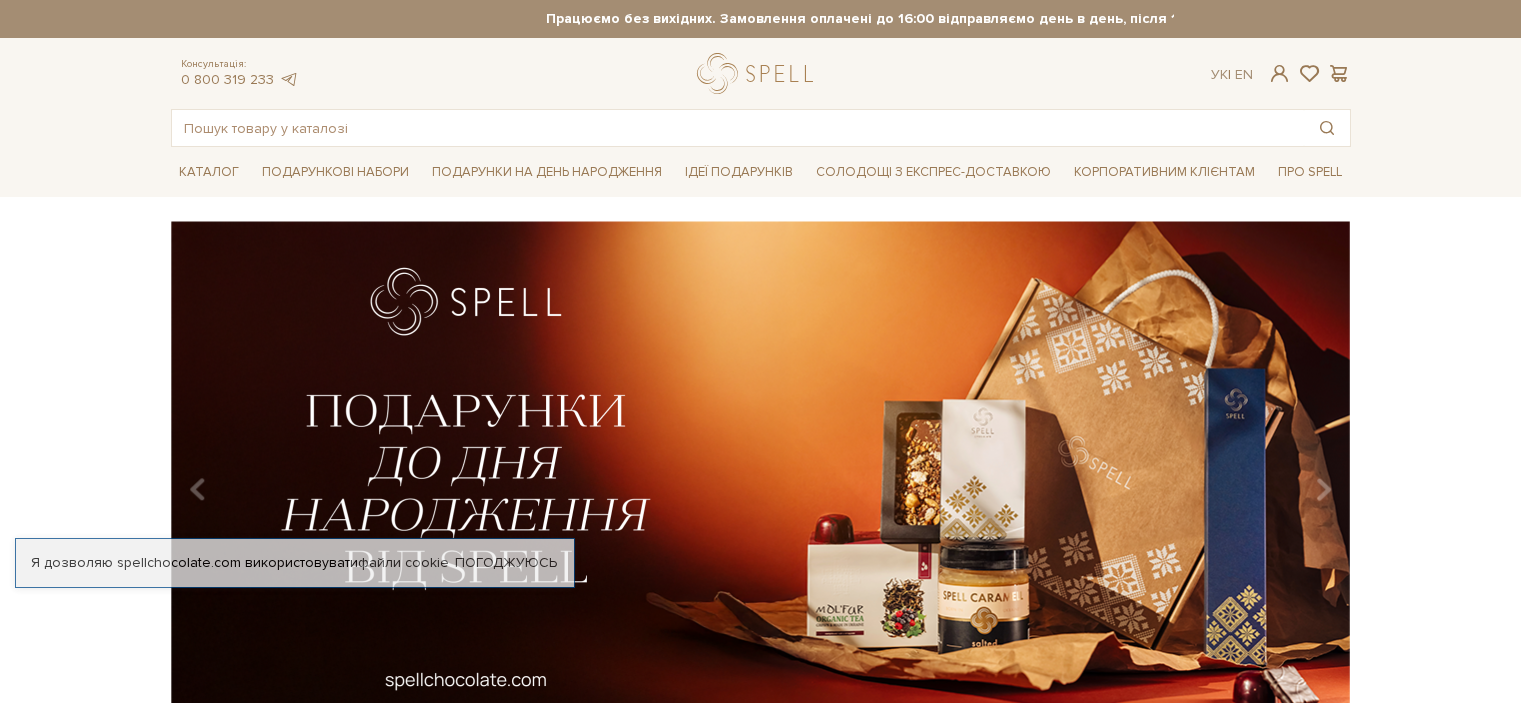 scroll, scrollTop: 0, scrollLeft: 0, axis: both 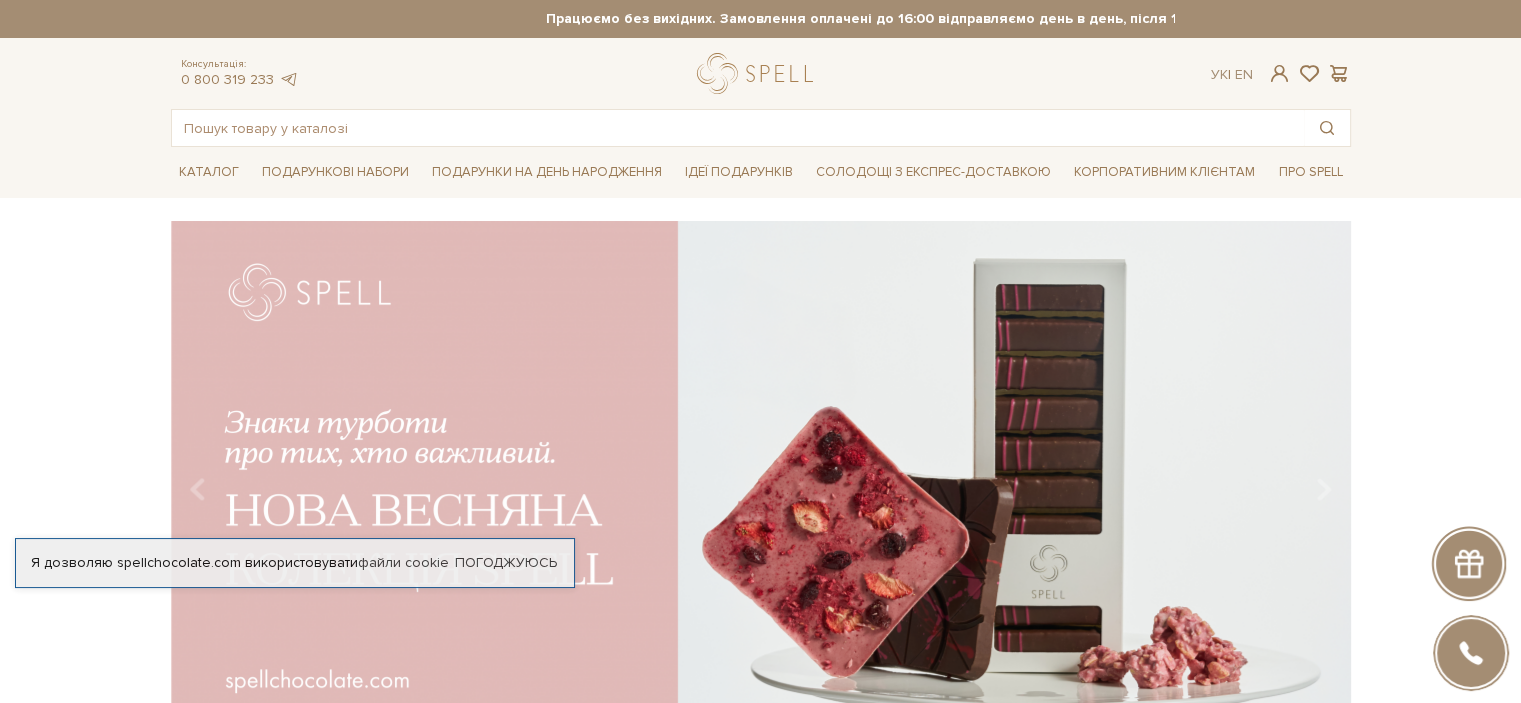 click on "Каталог
Всі солодощі
Дивитись всі 🎁Акція! Сети цукерок 1+1 Новинки SALE" at bounding box center [760, 172] 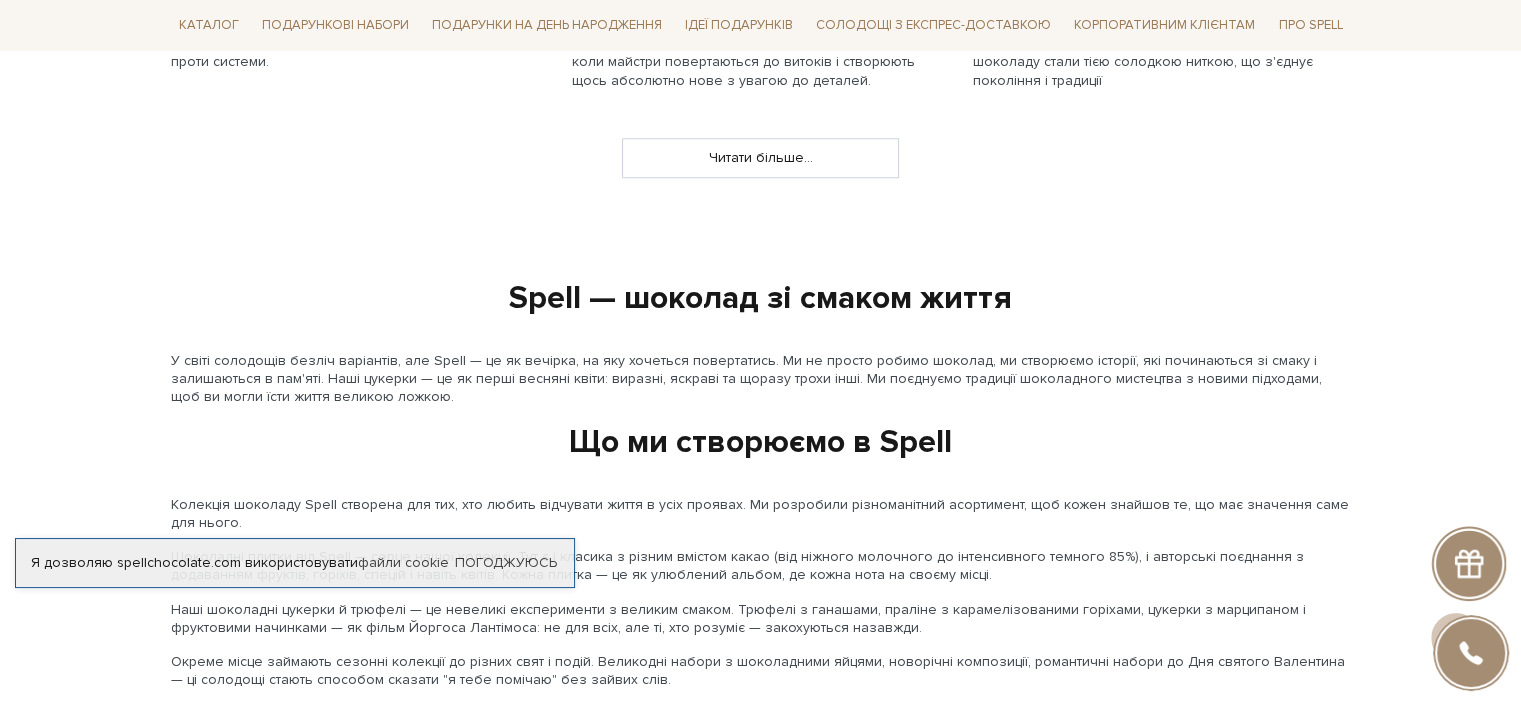 scroll, scrollTop: 1747, scrollLeft: 0, axis: vertical 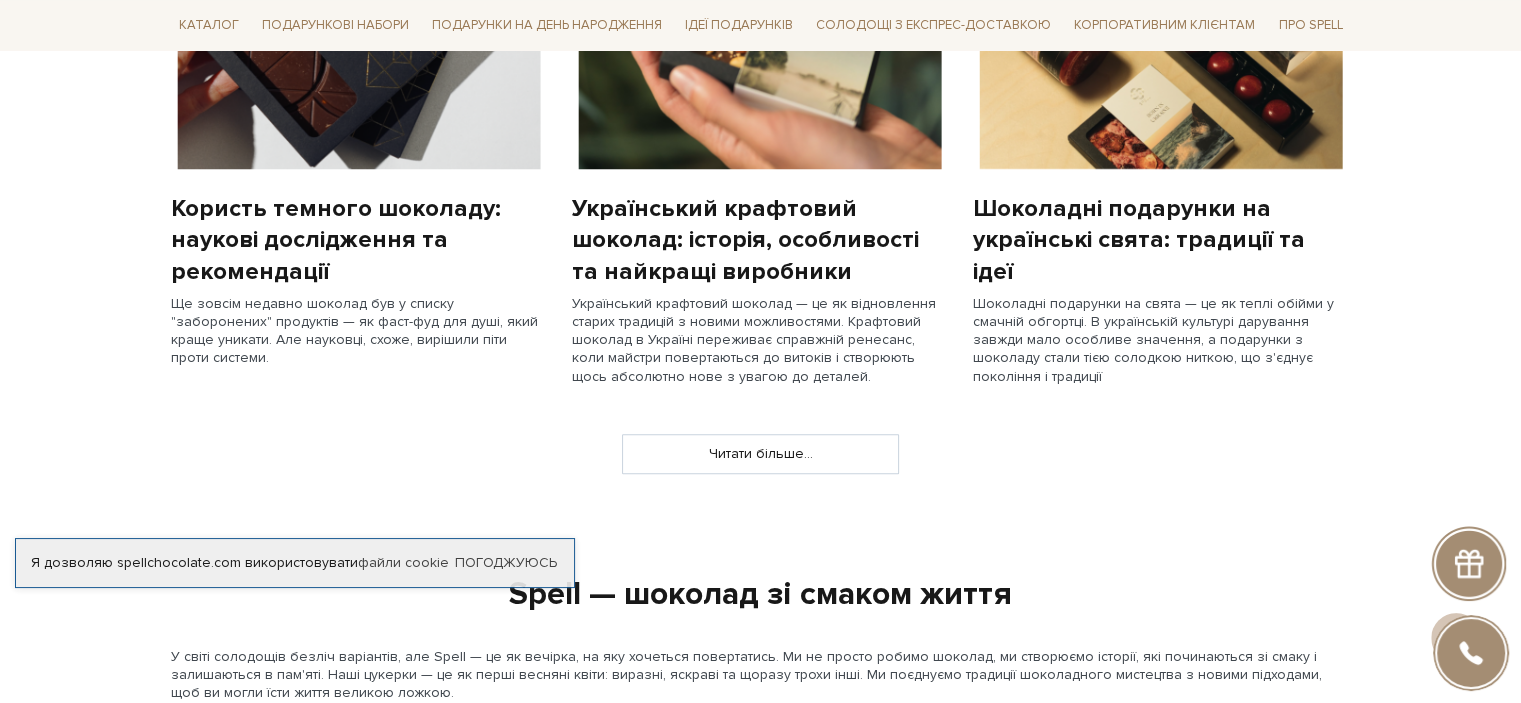 click on "Шоколадні подарунки на українські свята: традиції та ідеї" at bounding box center [1161, 240] 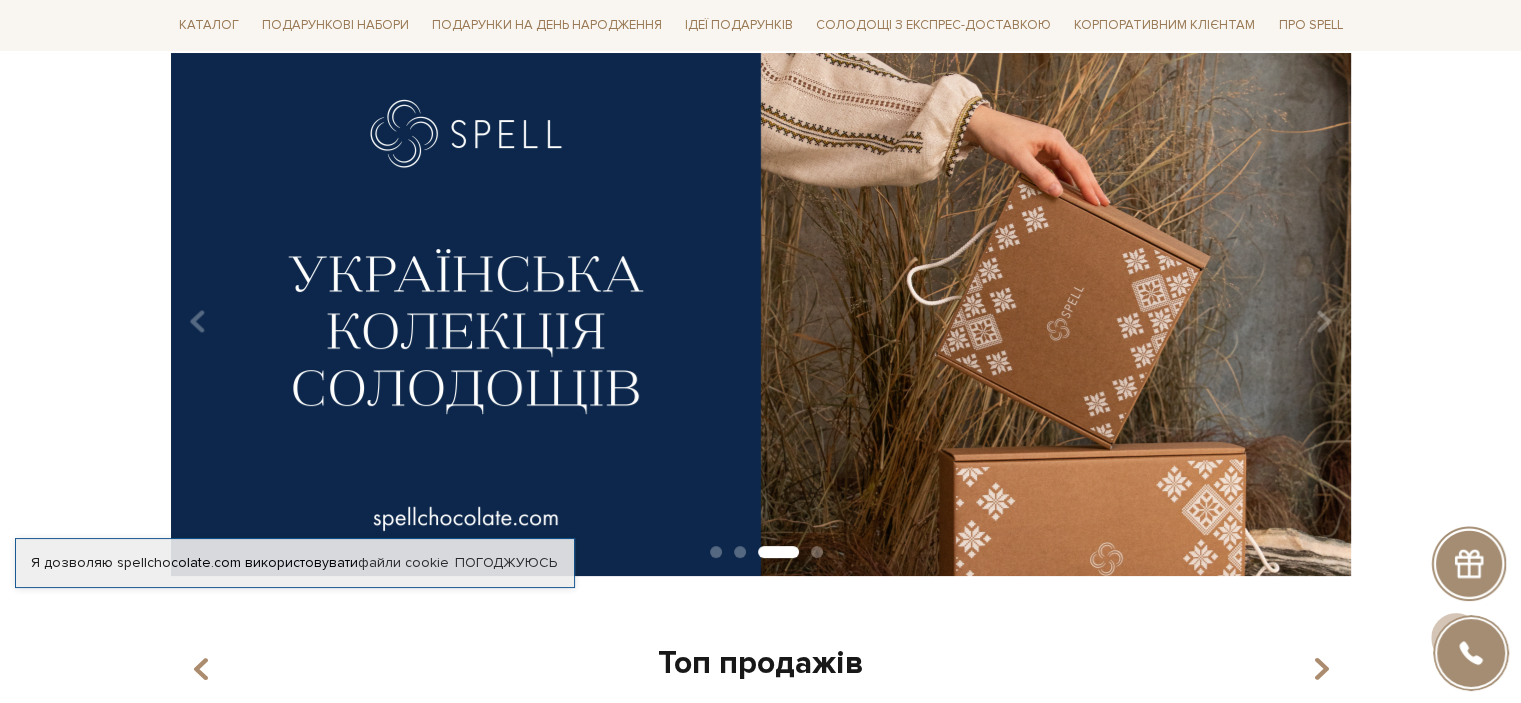 scroll, scrollTop: 0, scrollLeft: 0, axis: both 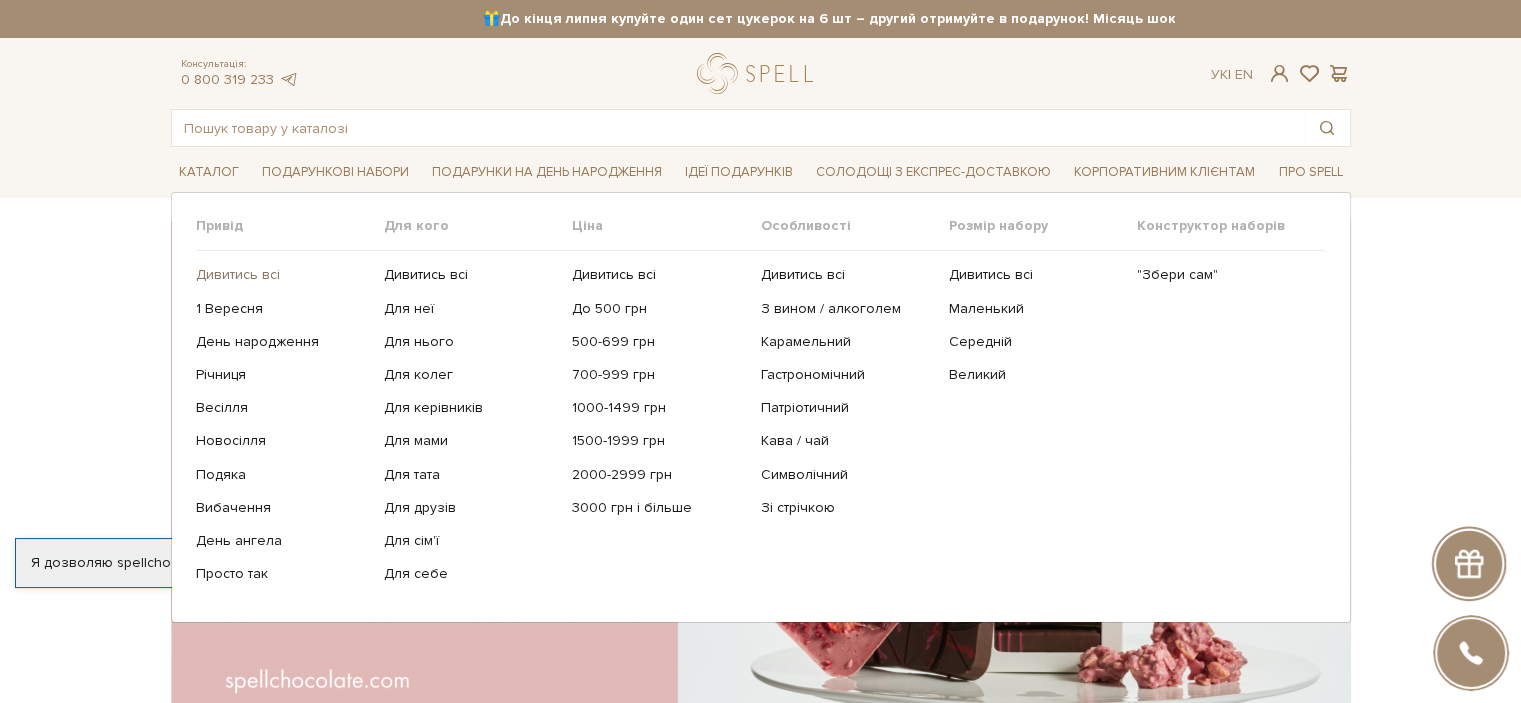 click on "Дивитись всі" at bounding box center (282, 275) 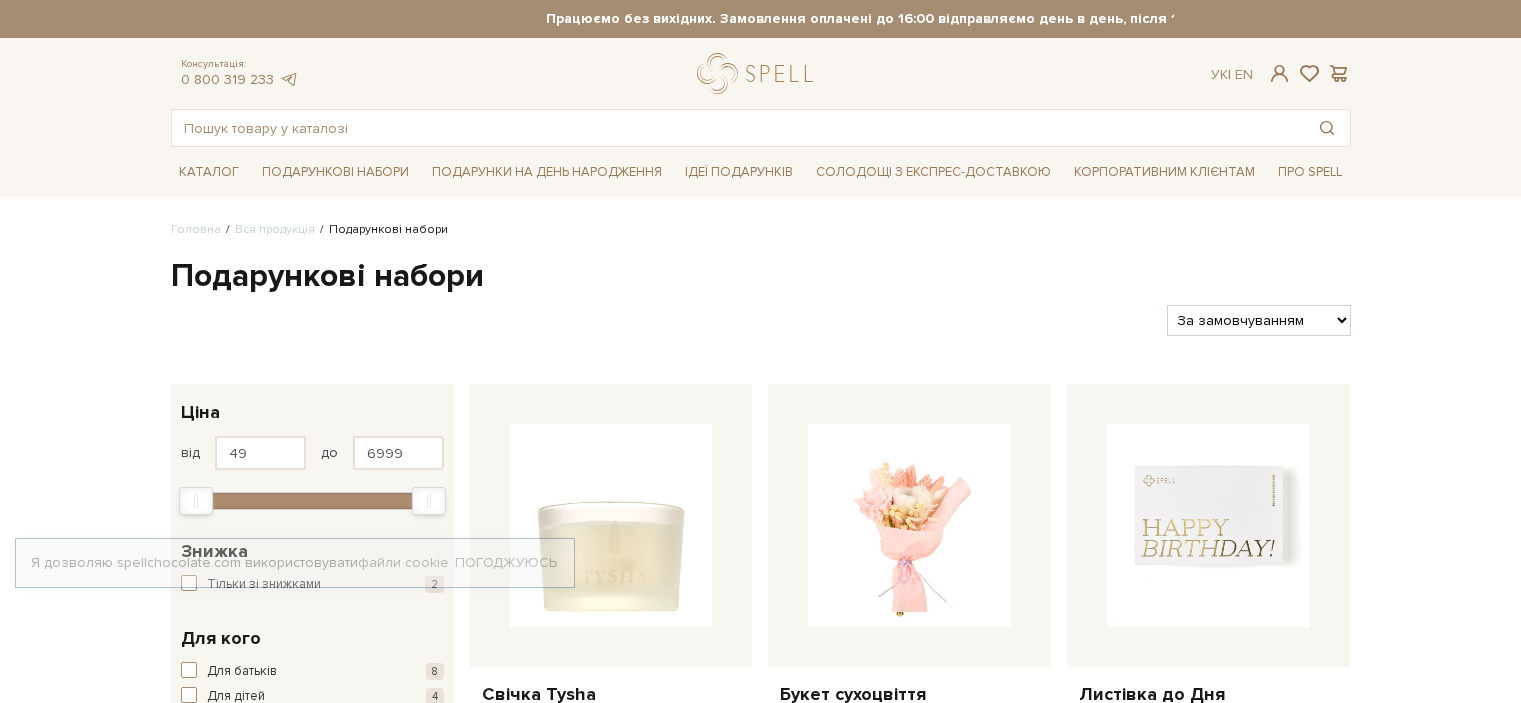 scroll, scrollTop: 0, scrollLeft: 0, axis: both 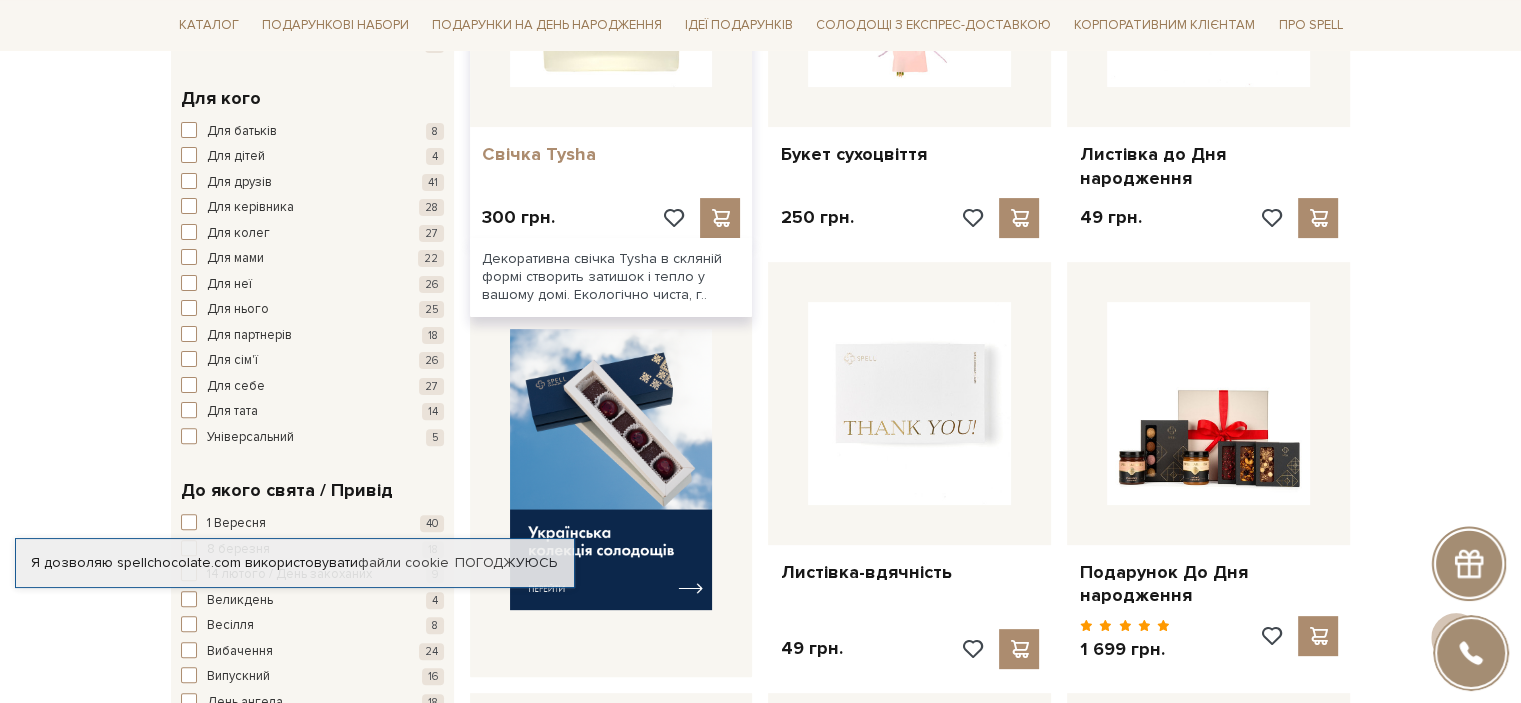 click on "Свічка Tysha" at bounding box center (611, 154) 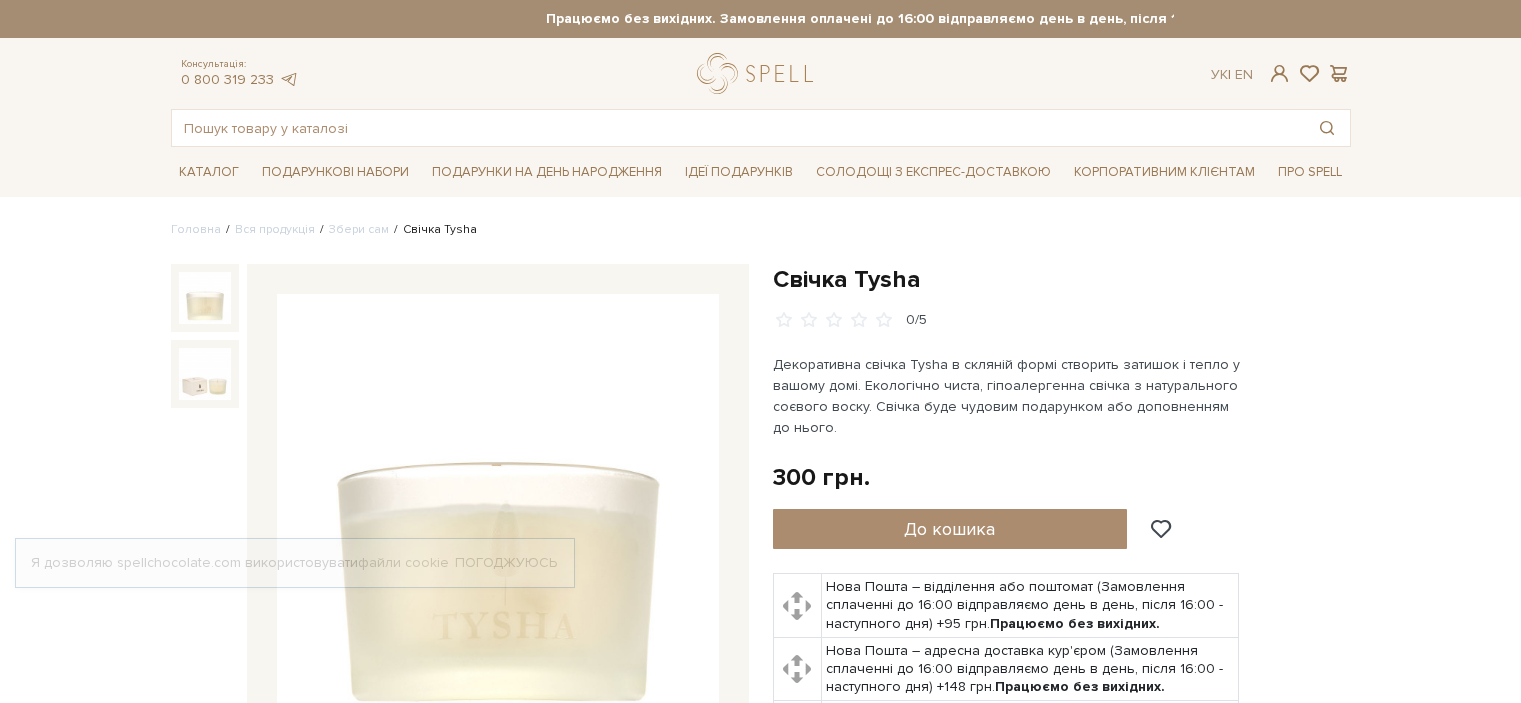 scroll, scrollTop: 0, scrollLeft: 0, axis: both 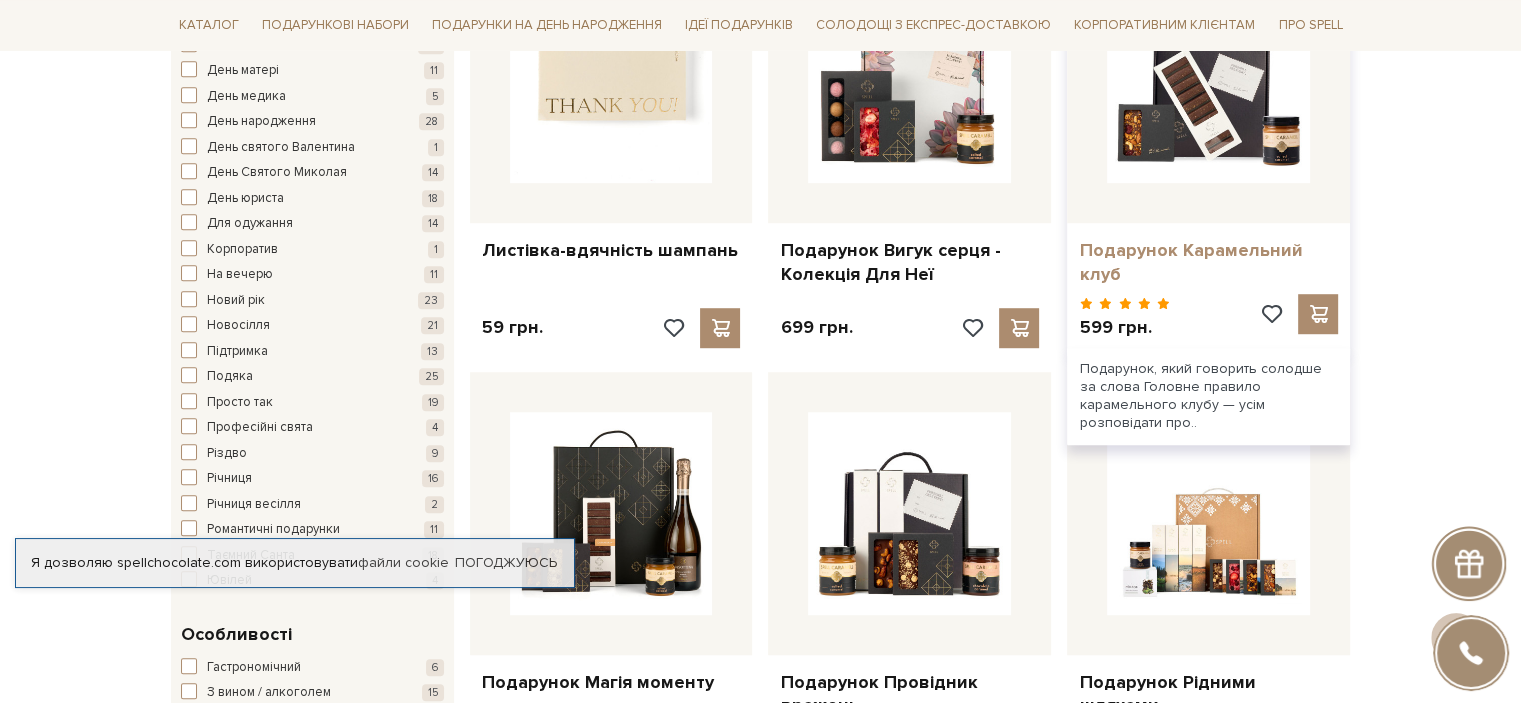 click on "Подарунок Карамельний клуб" at bounding box center [1208, 262] 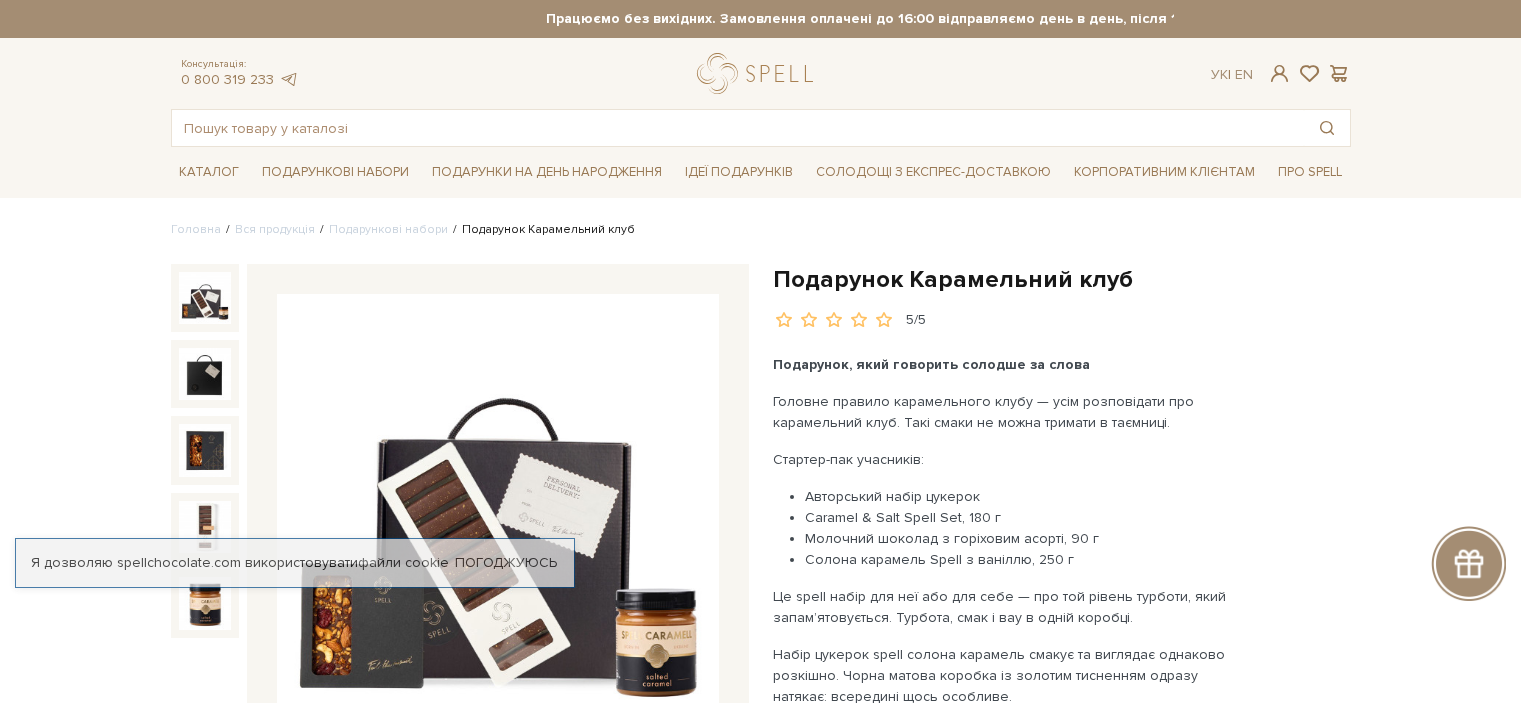 scroll, scrollTop: 0, scrollLeft: 0, axis: both 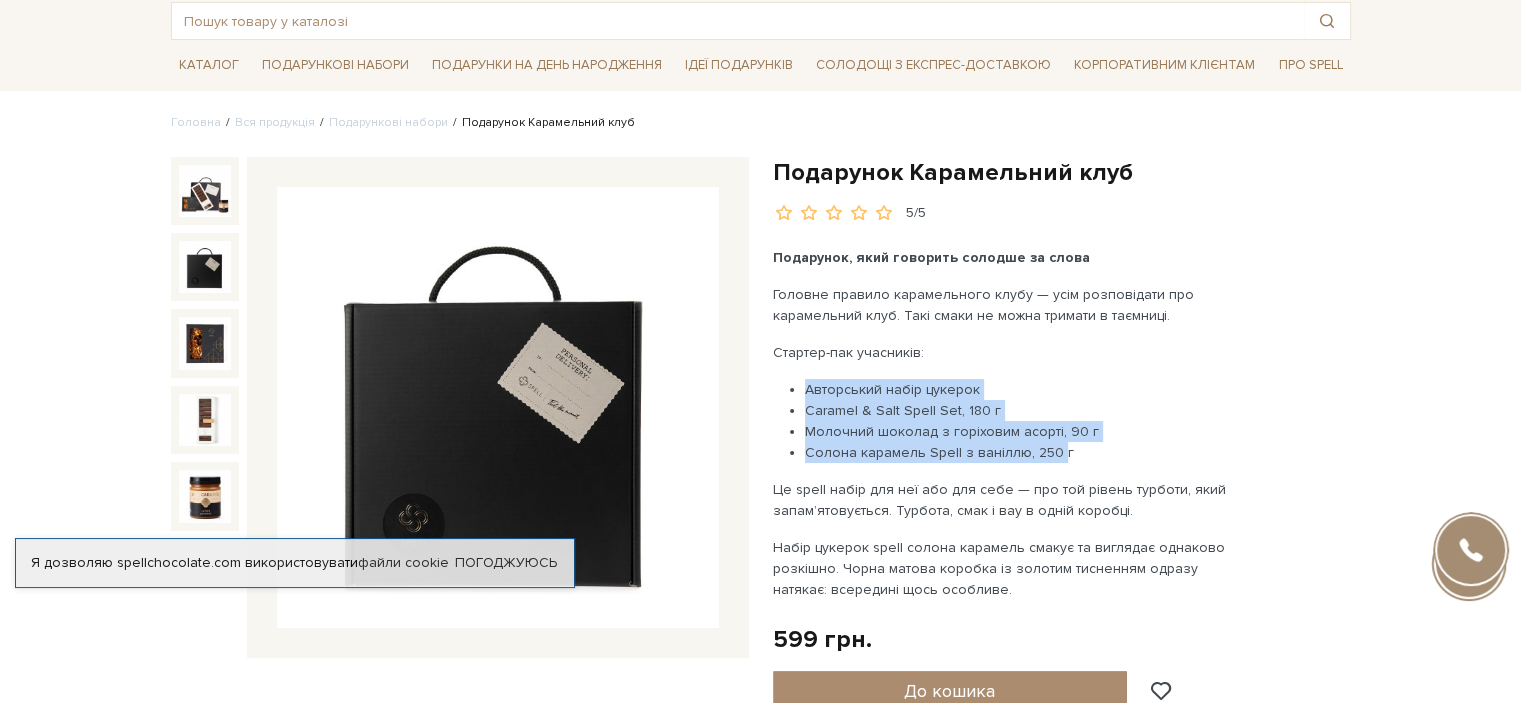 drag, startPoint x: 808, startPoint y: 379, endPoint x: 1056, endPoint y: 443, distance: 256.12497 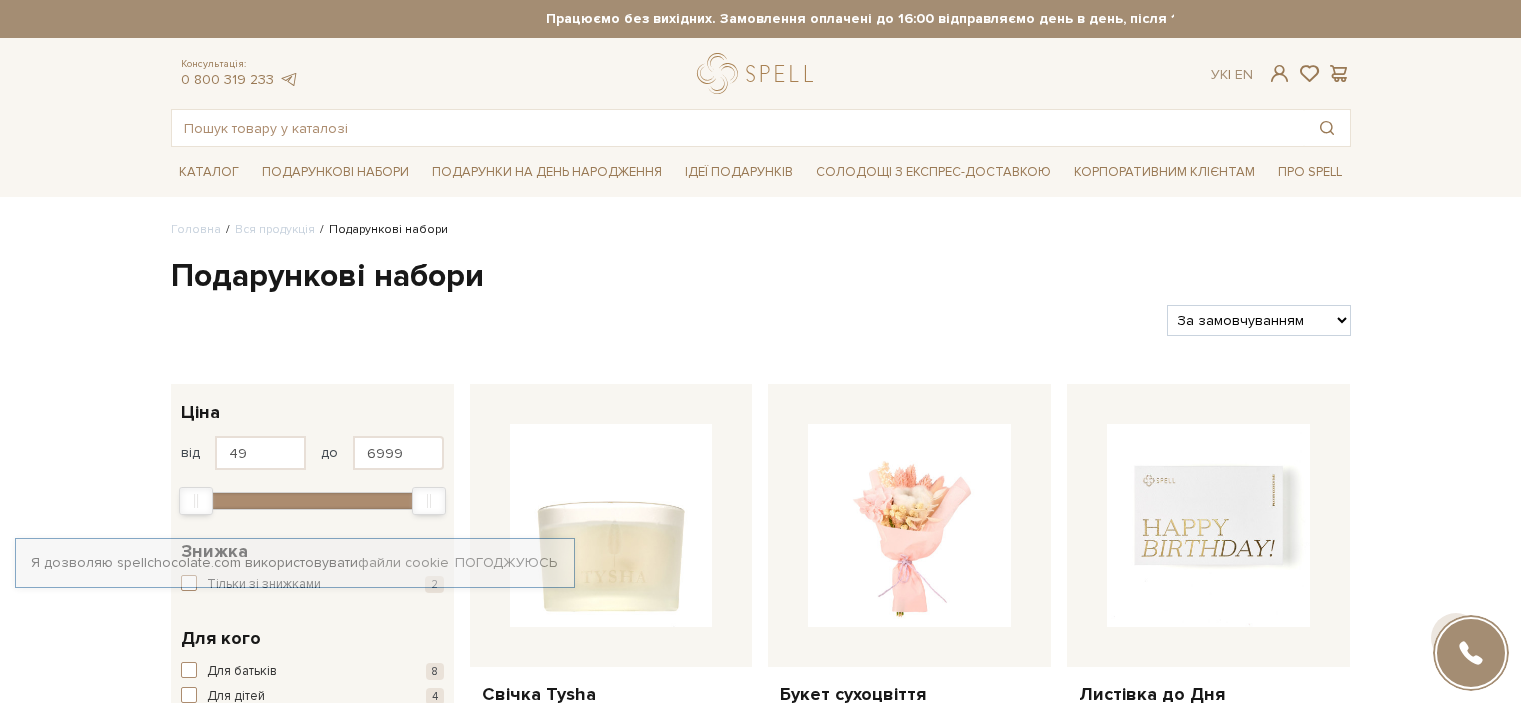 scroll, scrollTop: 1293, scrollLeft: 0, axis: vertical 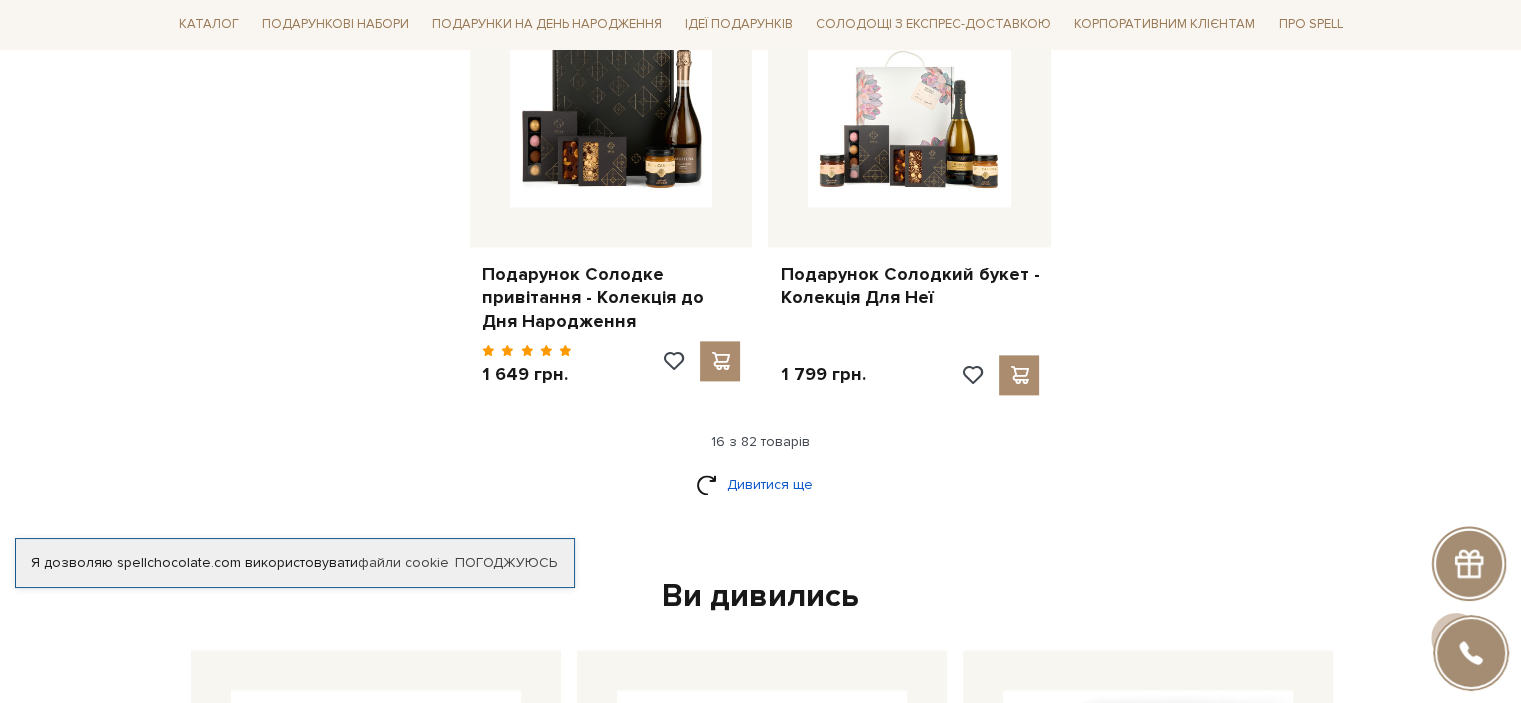 click on "Дивитися ще" at bounding box center (761, 484) 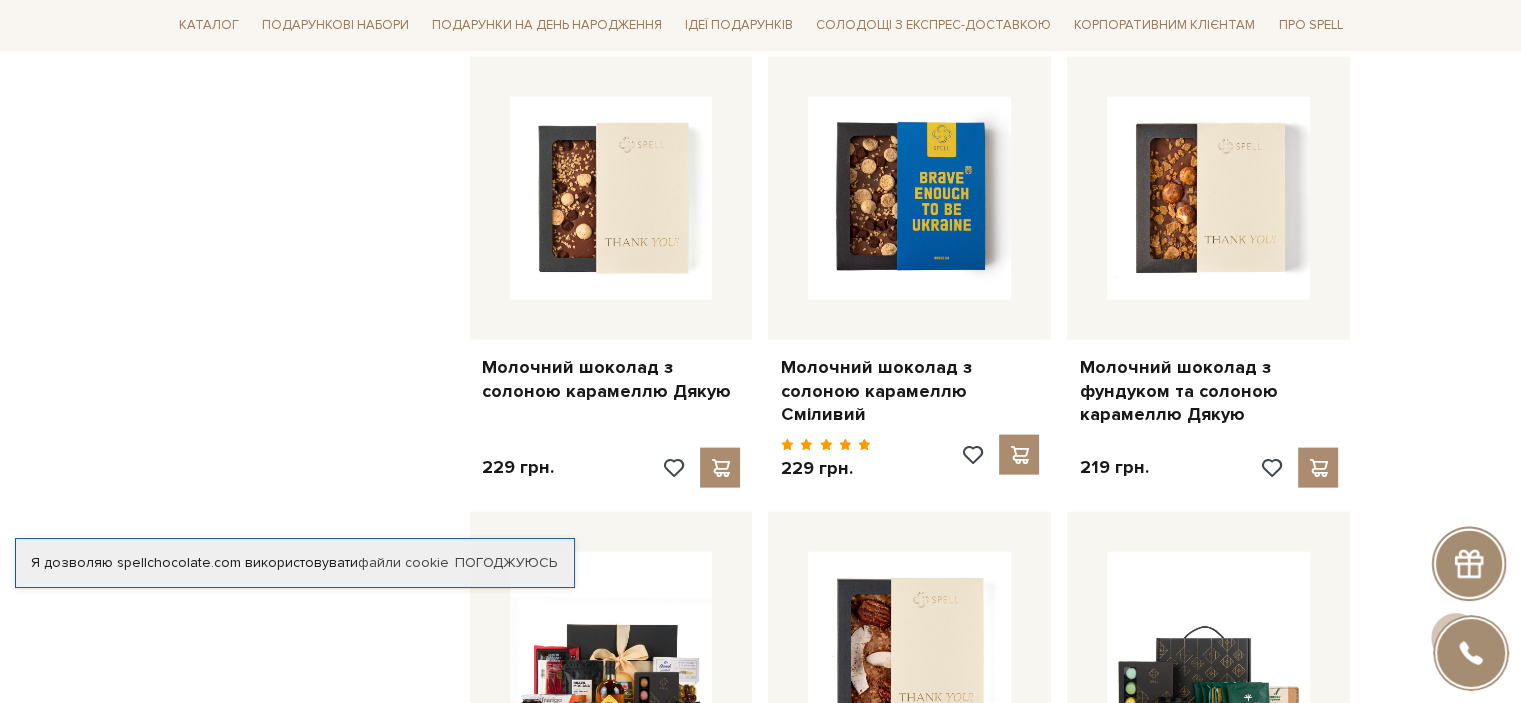 scroll, scrollTop: 4230, scrollLeft: 0, axis: vertical 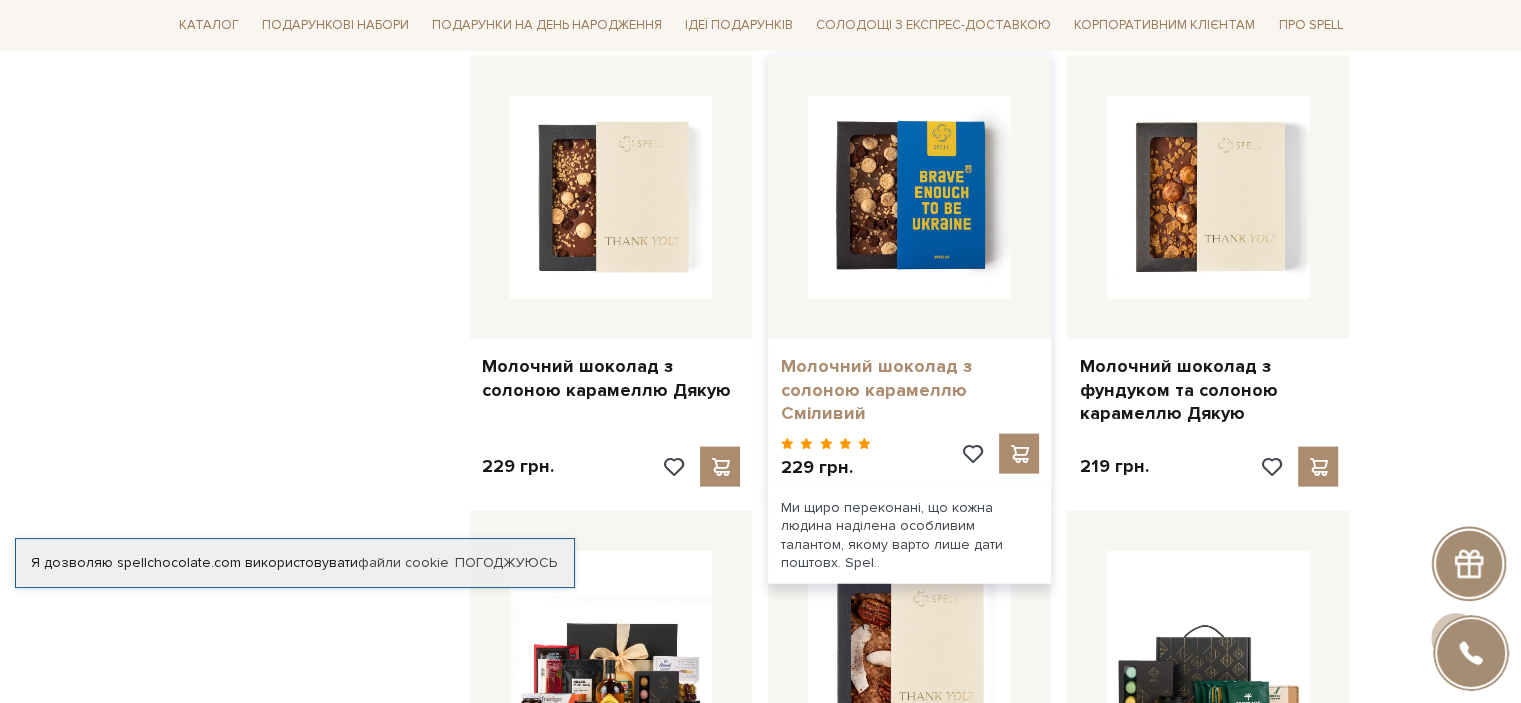 click on "Молочний шоколад з солоною карамеллю Сміливий" at bounding box center [909, 390] 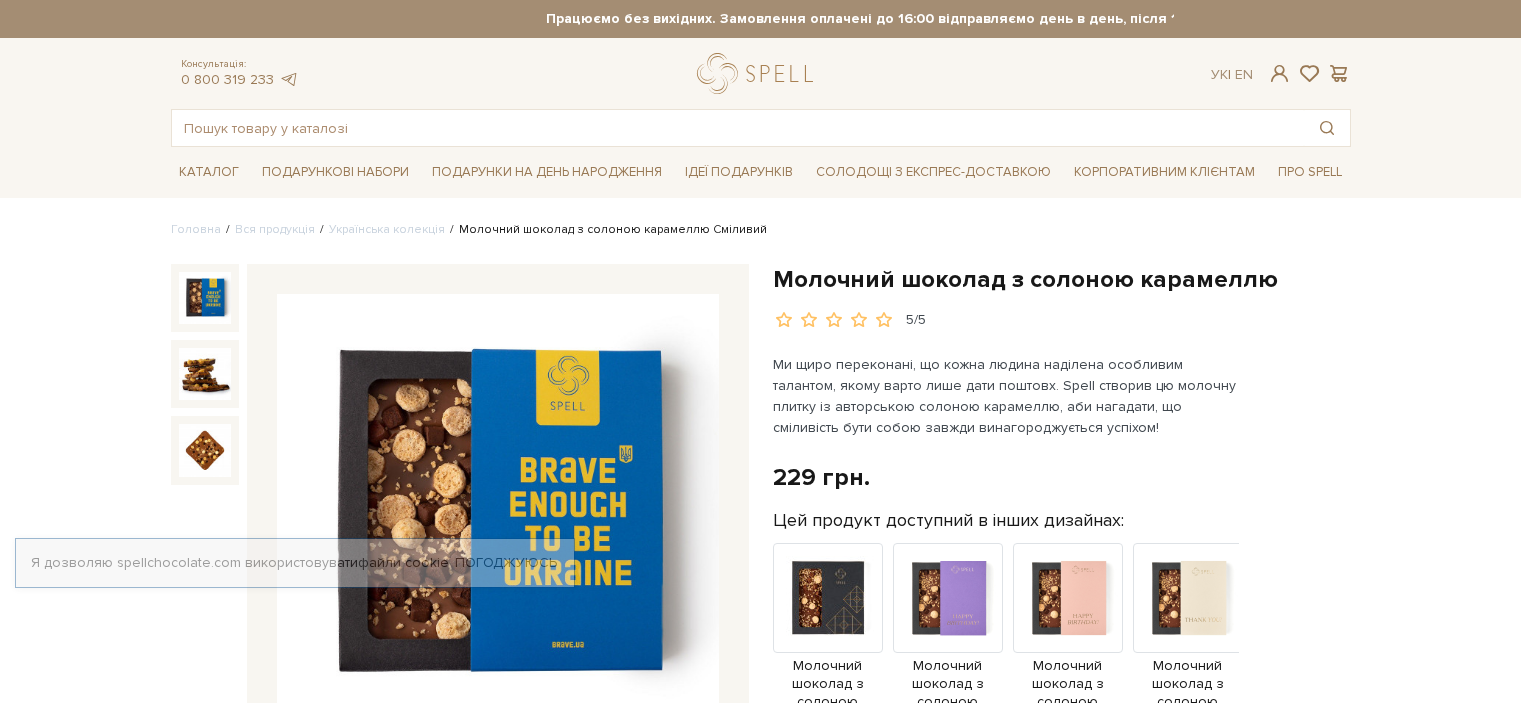 scroll, scrollTop: 0, scrollLeft: 0, axis: both 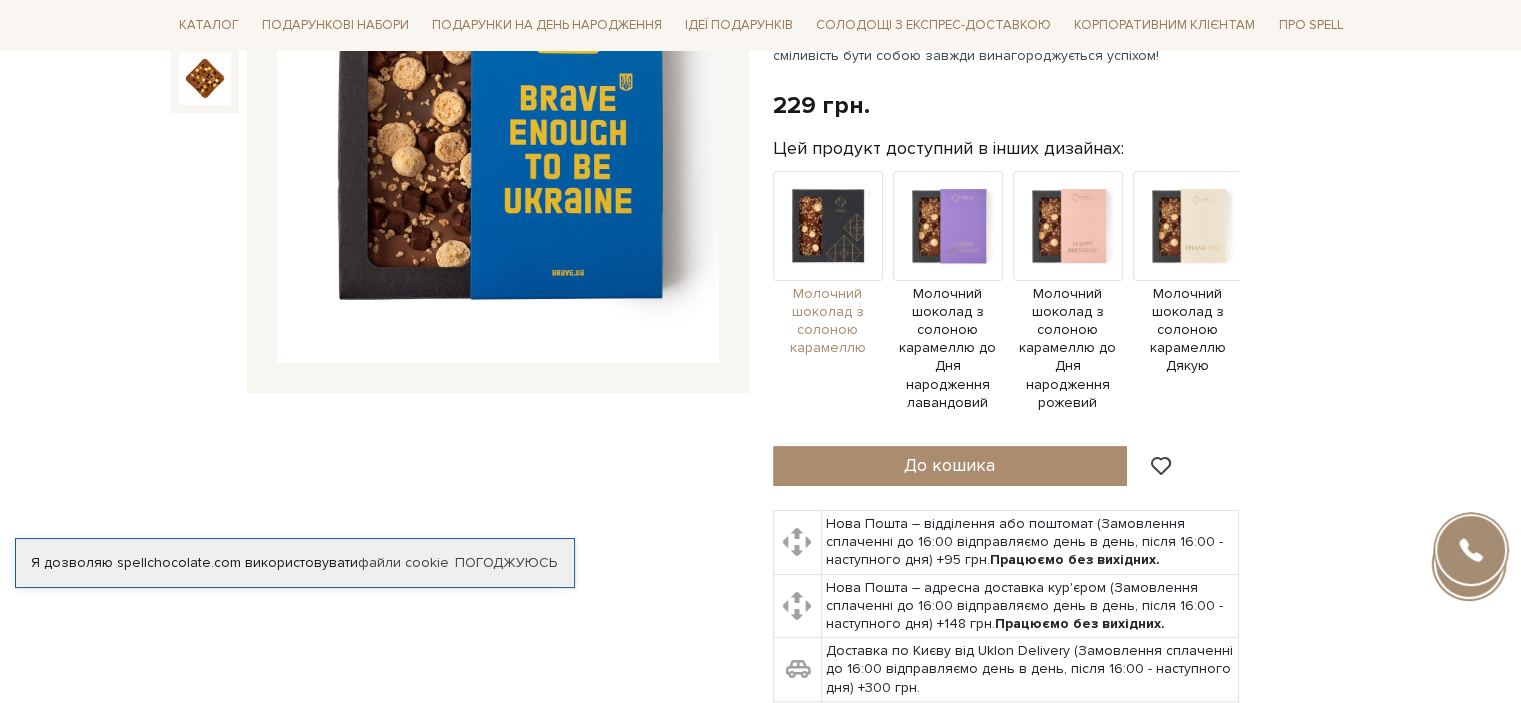 click on "Молочний шоколад з солоною карамеллю" at bounding box center (828, 321) 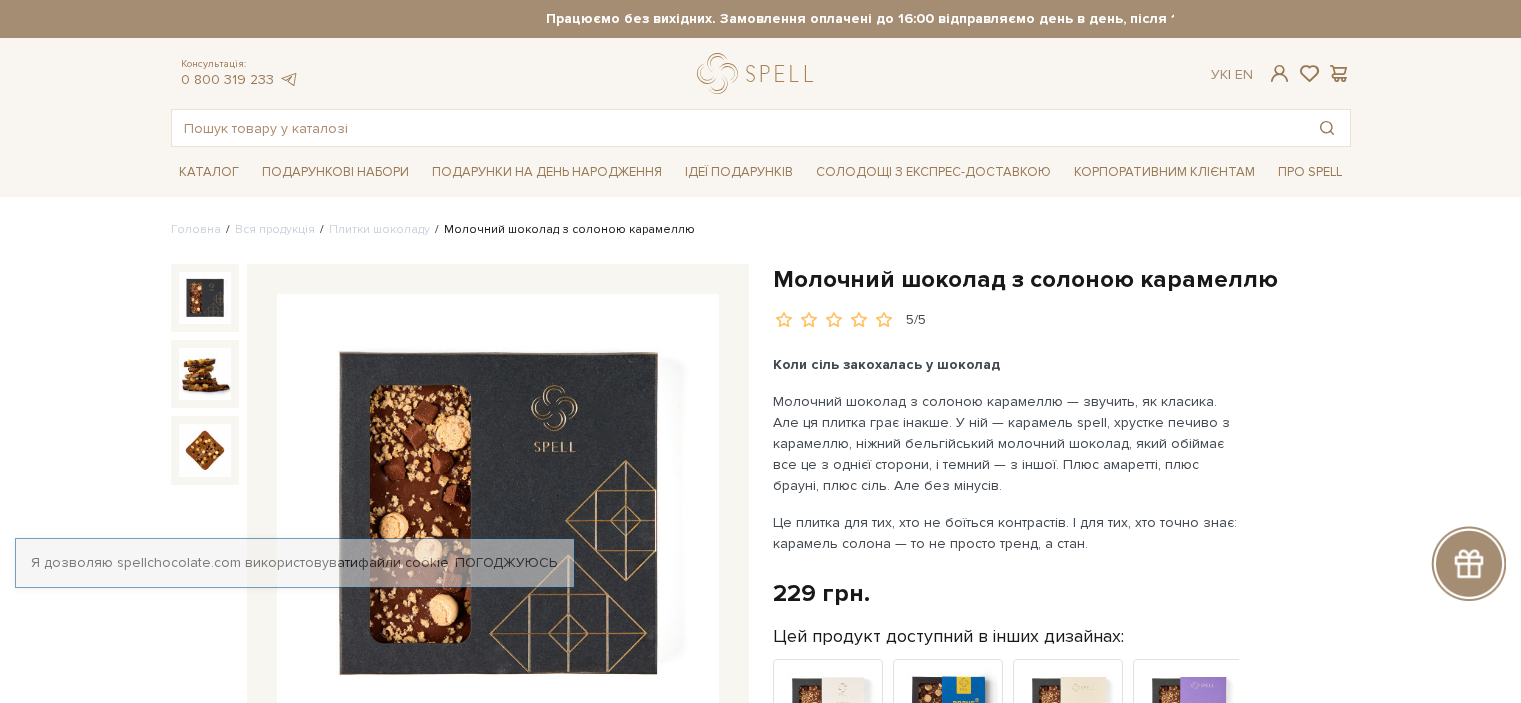 scroll, scrollTop: 0, scrollLeft: 0, axis: both 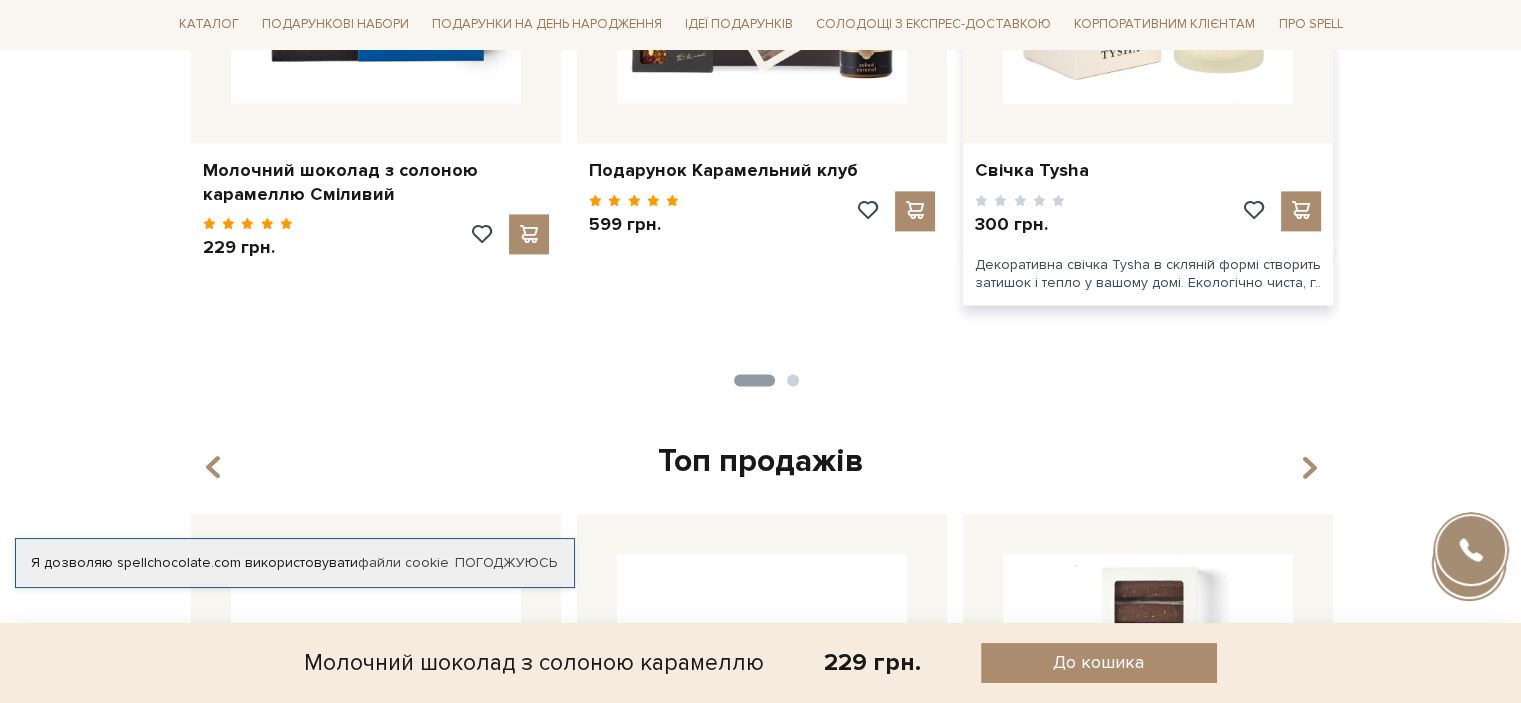 click at bounding box center (1148, -42) 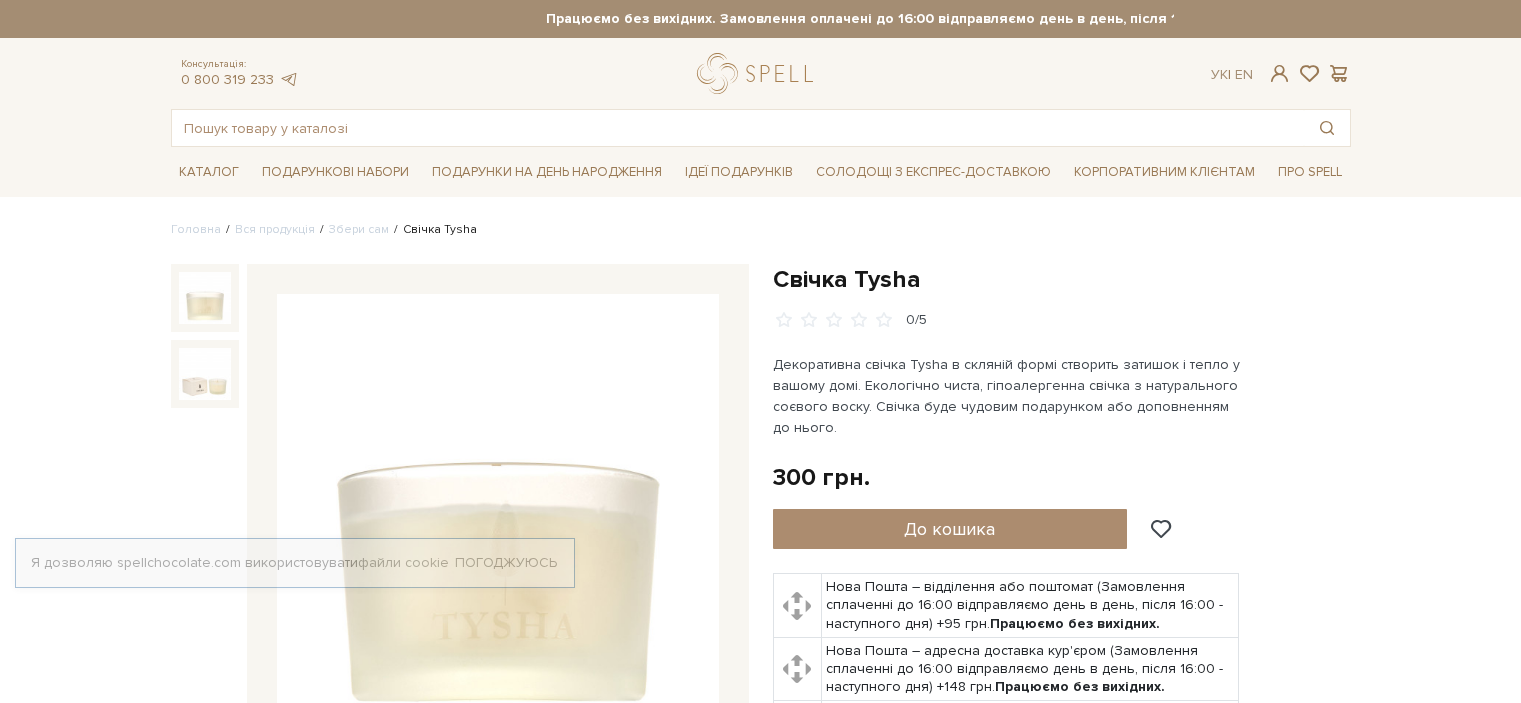scroll, scrollTop: 0, scrollLeft: 0, axis: both 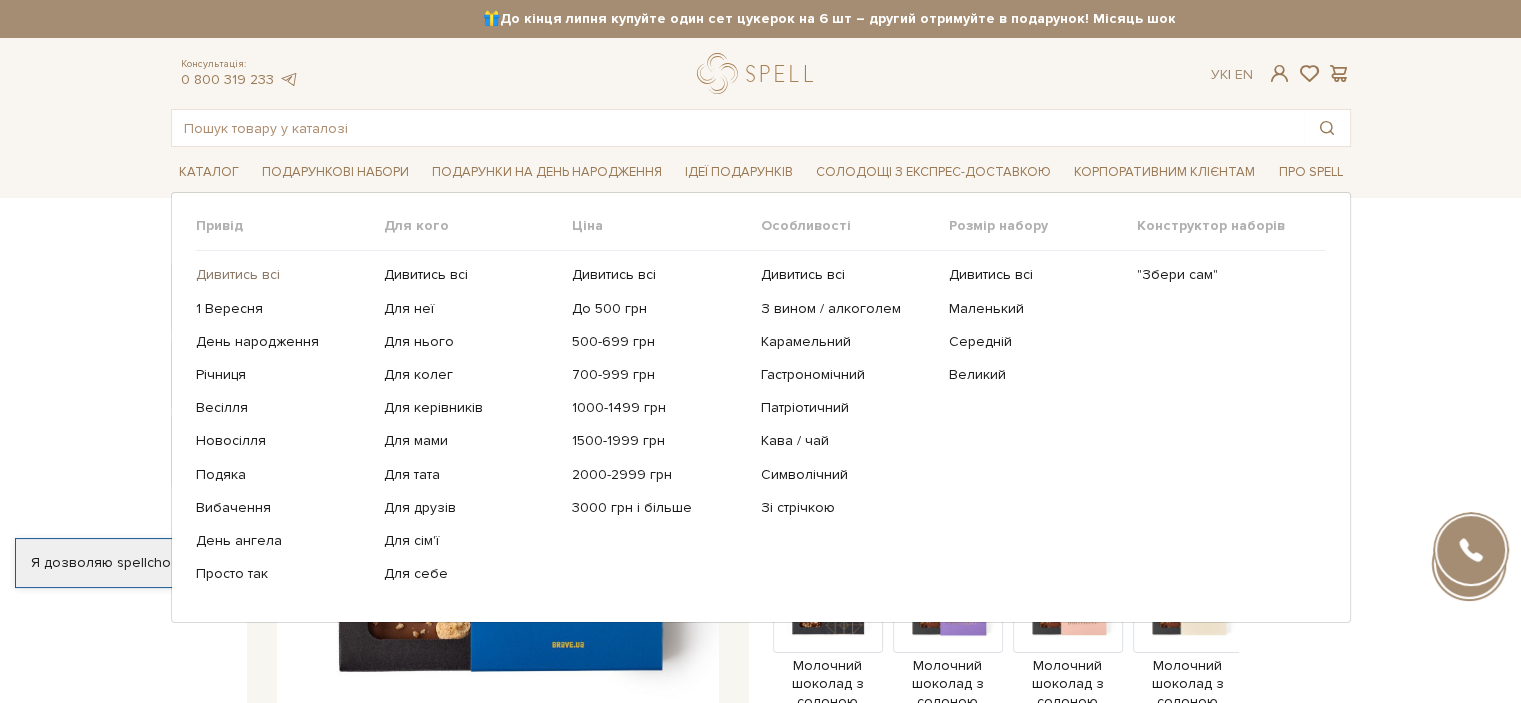 click on "Дивитись всі" at bounding box center [282, 275] 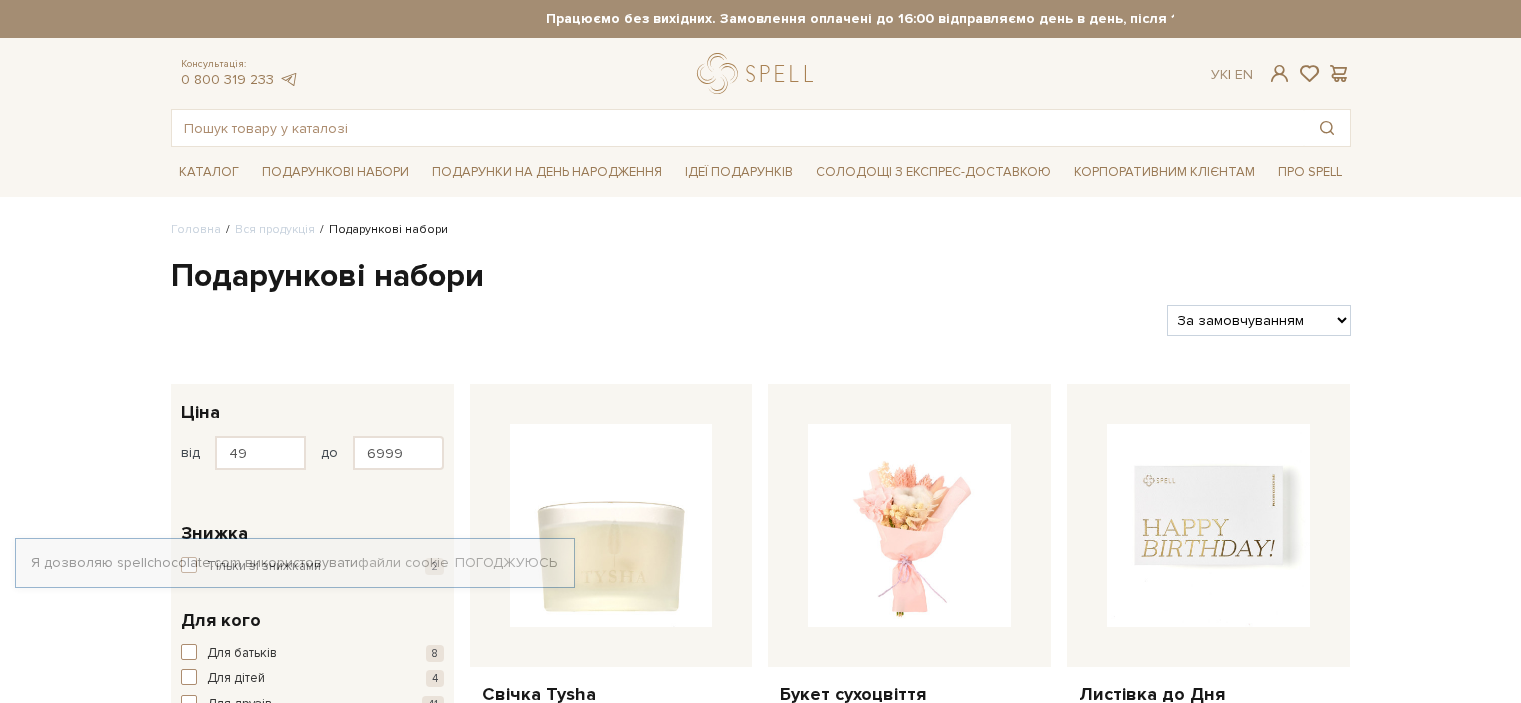 scroll, scrollTop: 0, scrollLeft: 0, axis: both 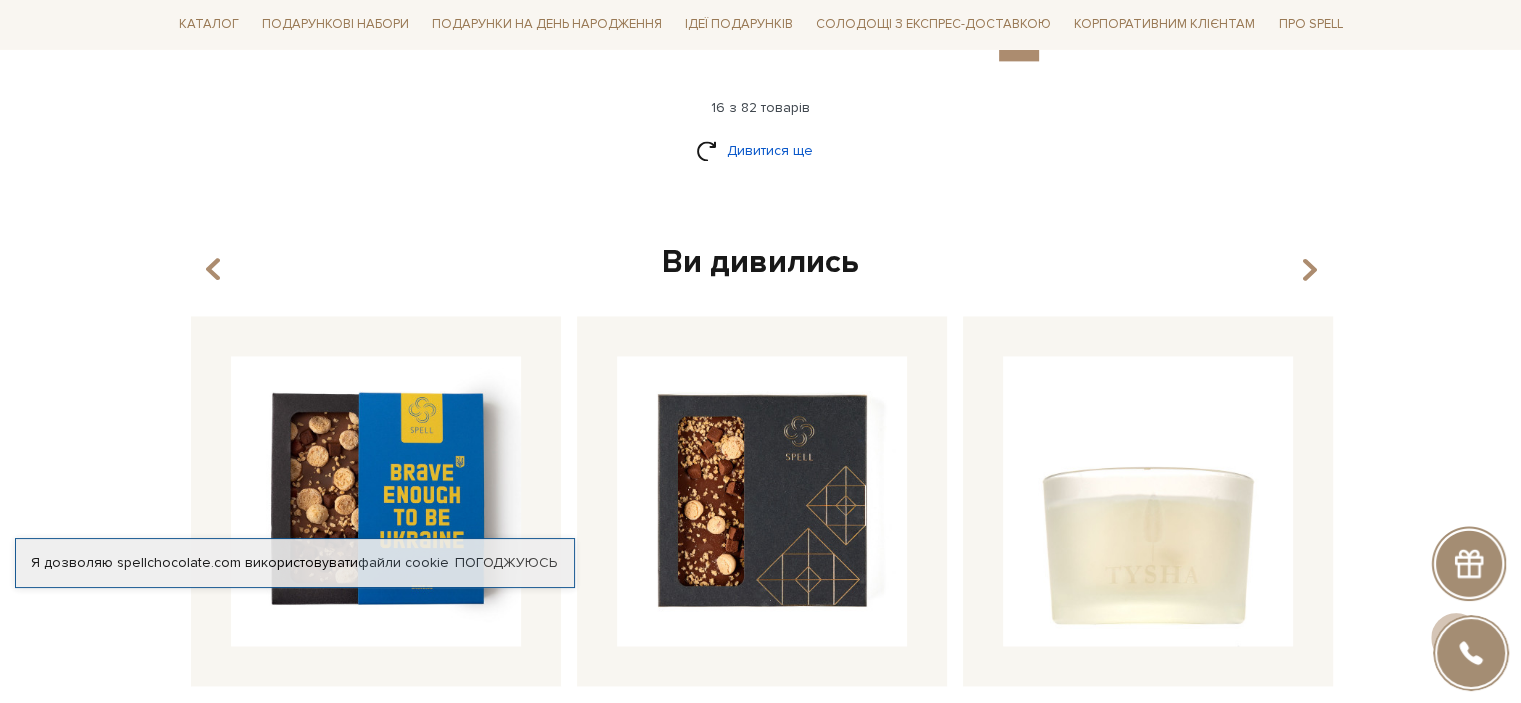 click on "Дивитися ще" at bounding box center (761, 150) 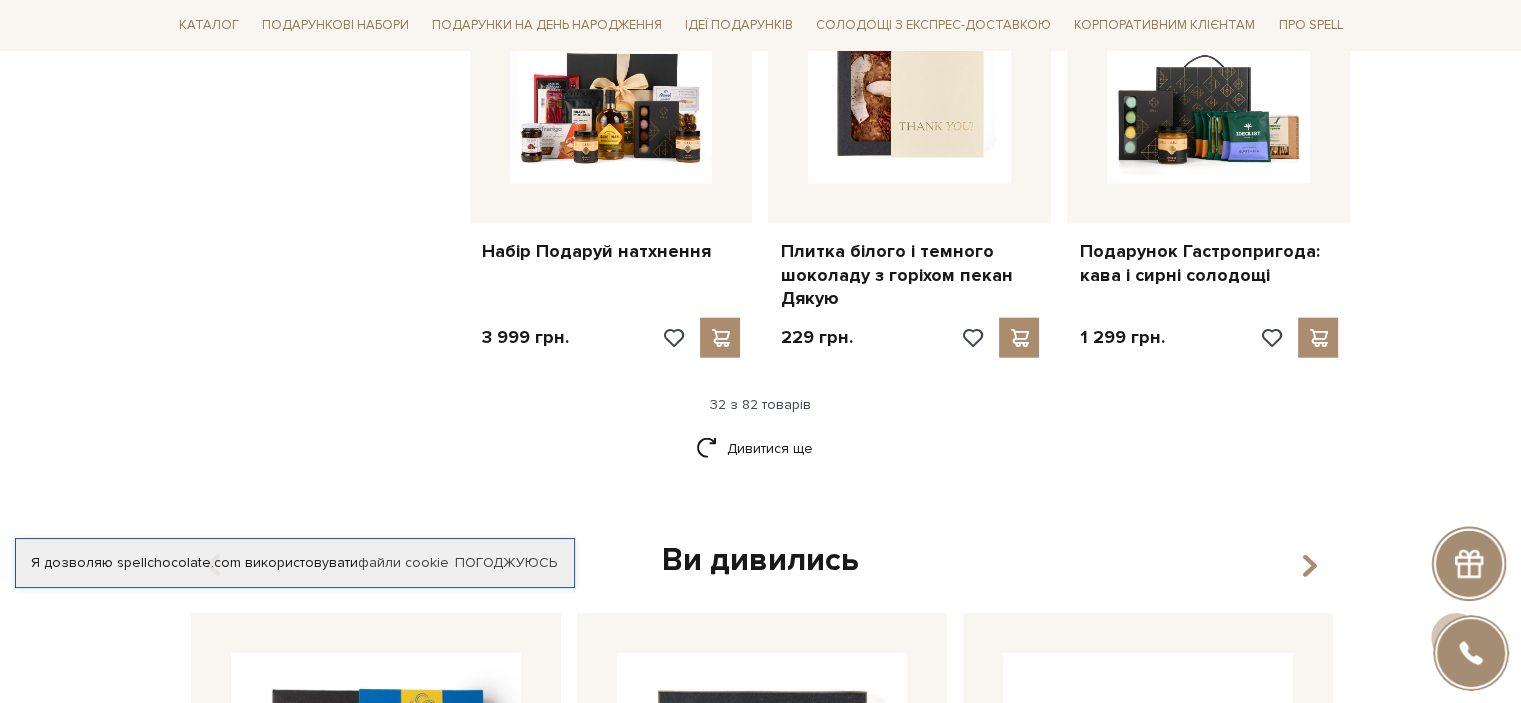 scroll, scrollTop: 4843, scrollLeft: 0, axis: vertical 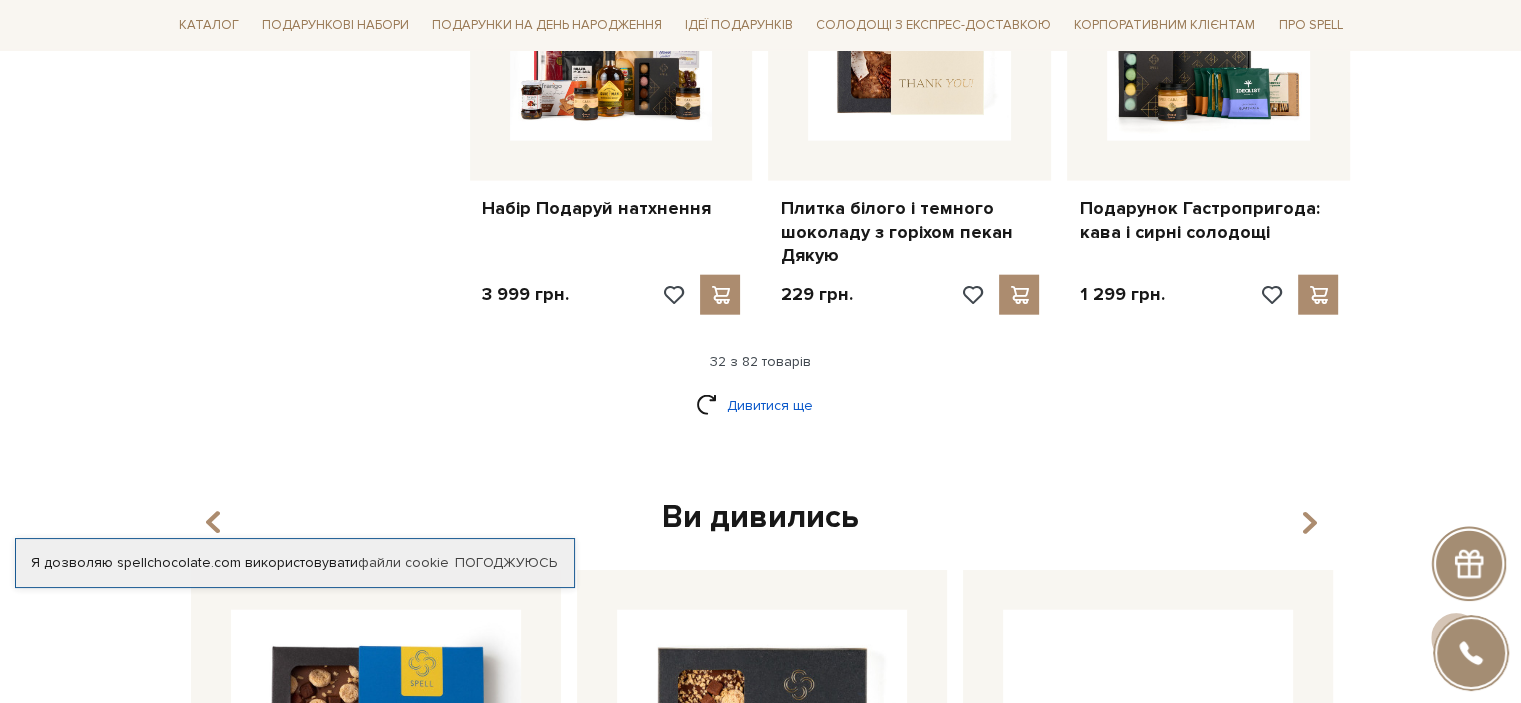 click on "Дивитися ще" at bounding box center [761, 405] 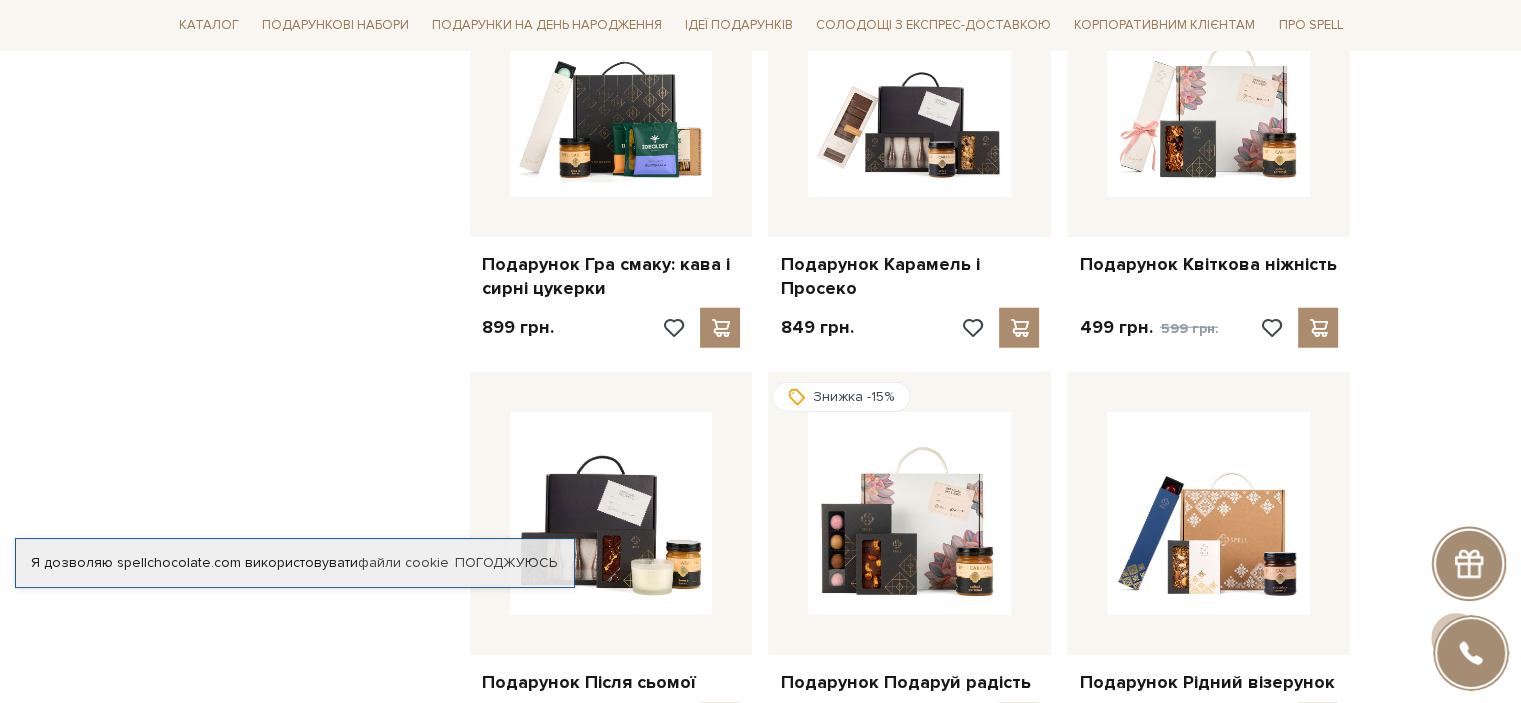 scroll, scrollTop: 5231, scrollLeft: 0, axis: vertical 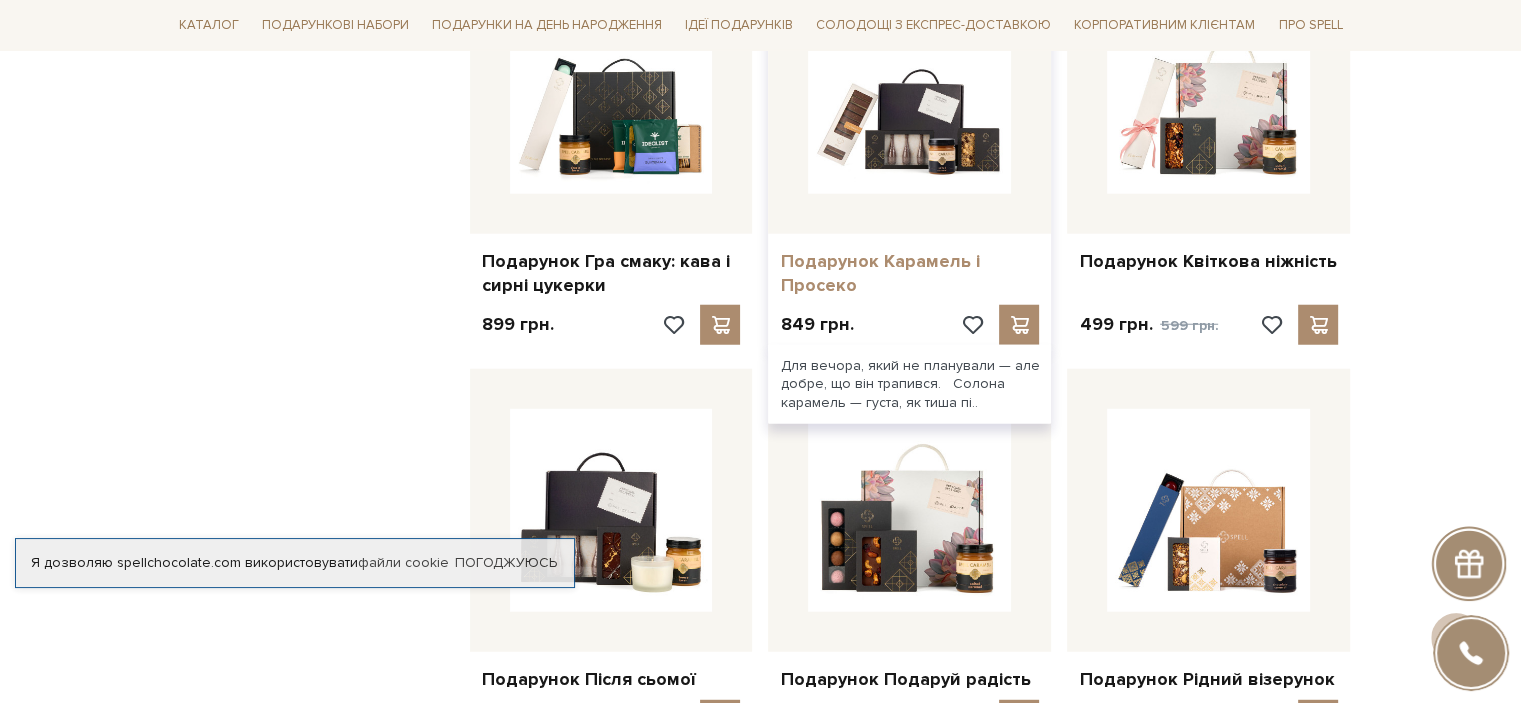 click on "Подарунок Карамель і Просеко" at bounding box center [909, 273] 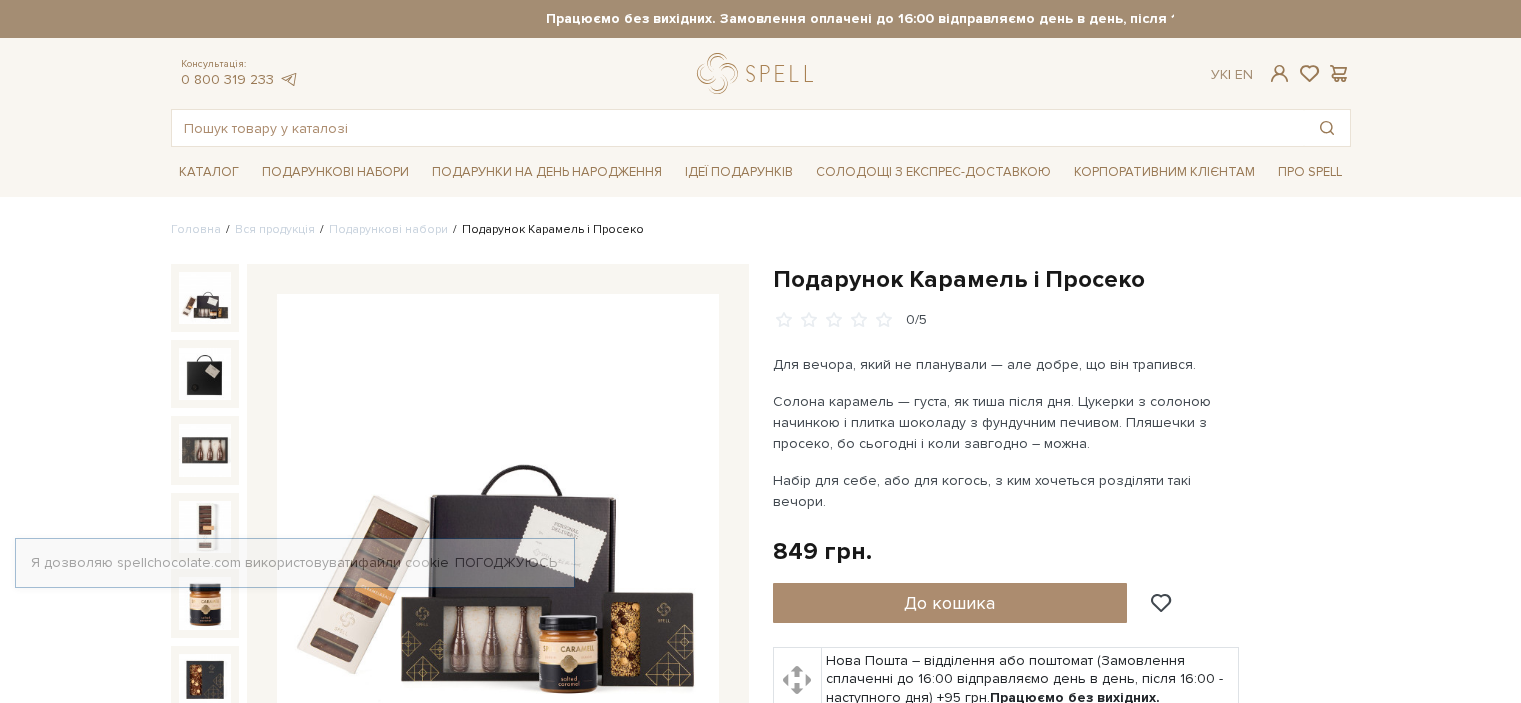 scroll, scrollTop: 0, scrollLeft: 0, axis: both 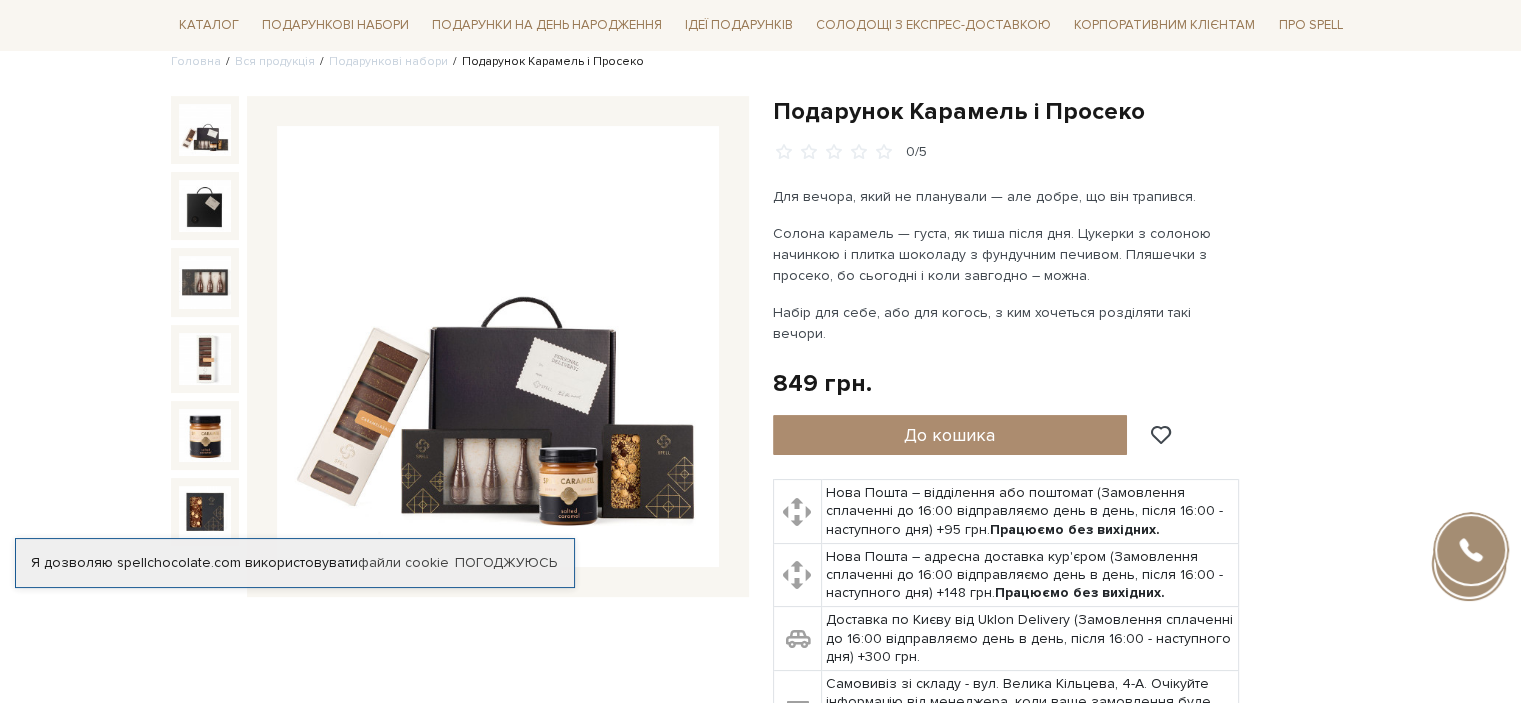 click on "Солона карамель — густа, як тиша після дня. Цукерки з солоною начинкою і плитка шоколаду з фундучним печивом. Пляшечки з просеко, бо сьогодні і коли завгодно – можна." at bounding box center [1007, 254] 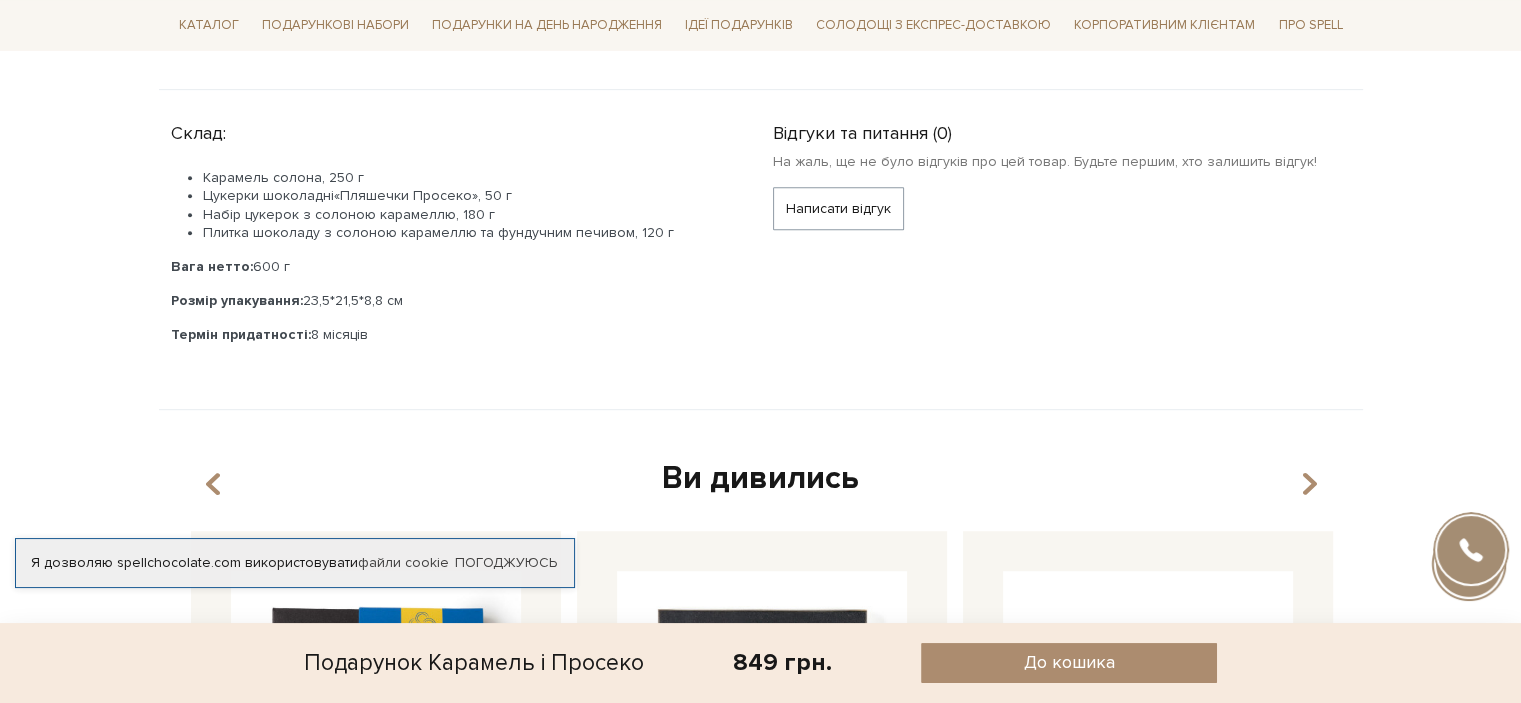 scroll, scrollTop: 904, scrollLeft: 0, axis: vertical 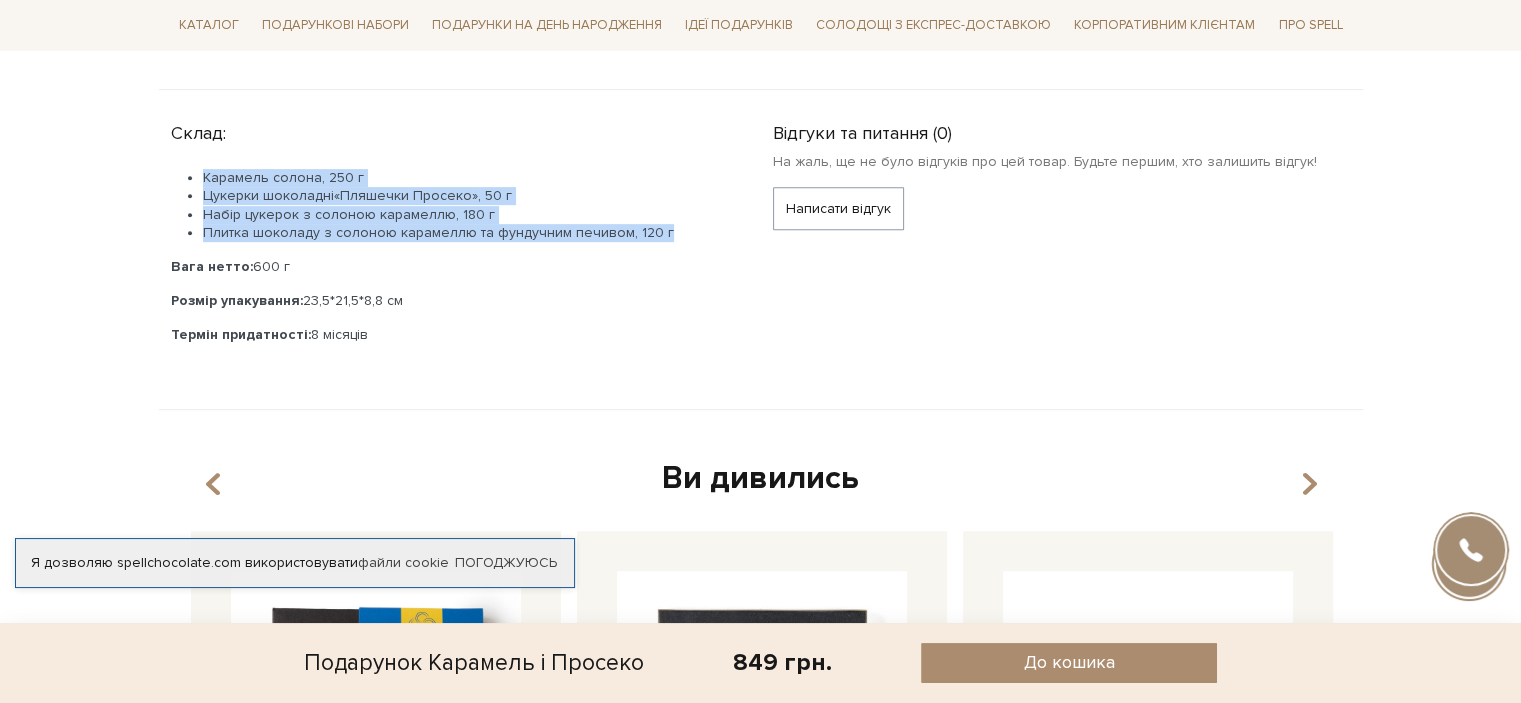 drag, startPoint x: 205, startPoint y: 148, endPoint x: 660, endPoint y: 203, distance: 458.31213 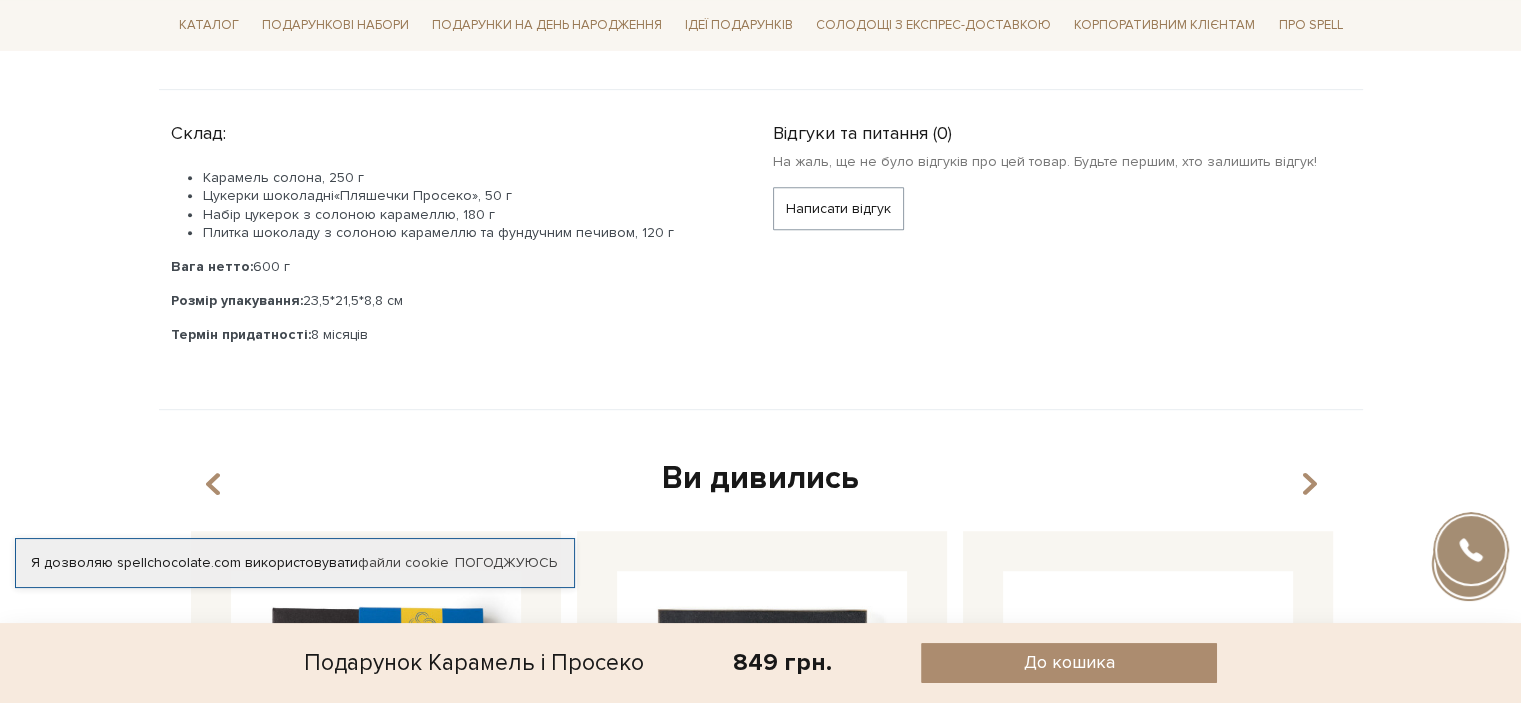 click on "Головна
Вся продукція
Подарункові набори
Подарунок Карамель і Просеко
Подарунок Карамель і Просеко
0/5
0/5" at bounding box center (761, 588) 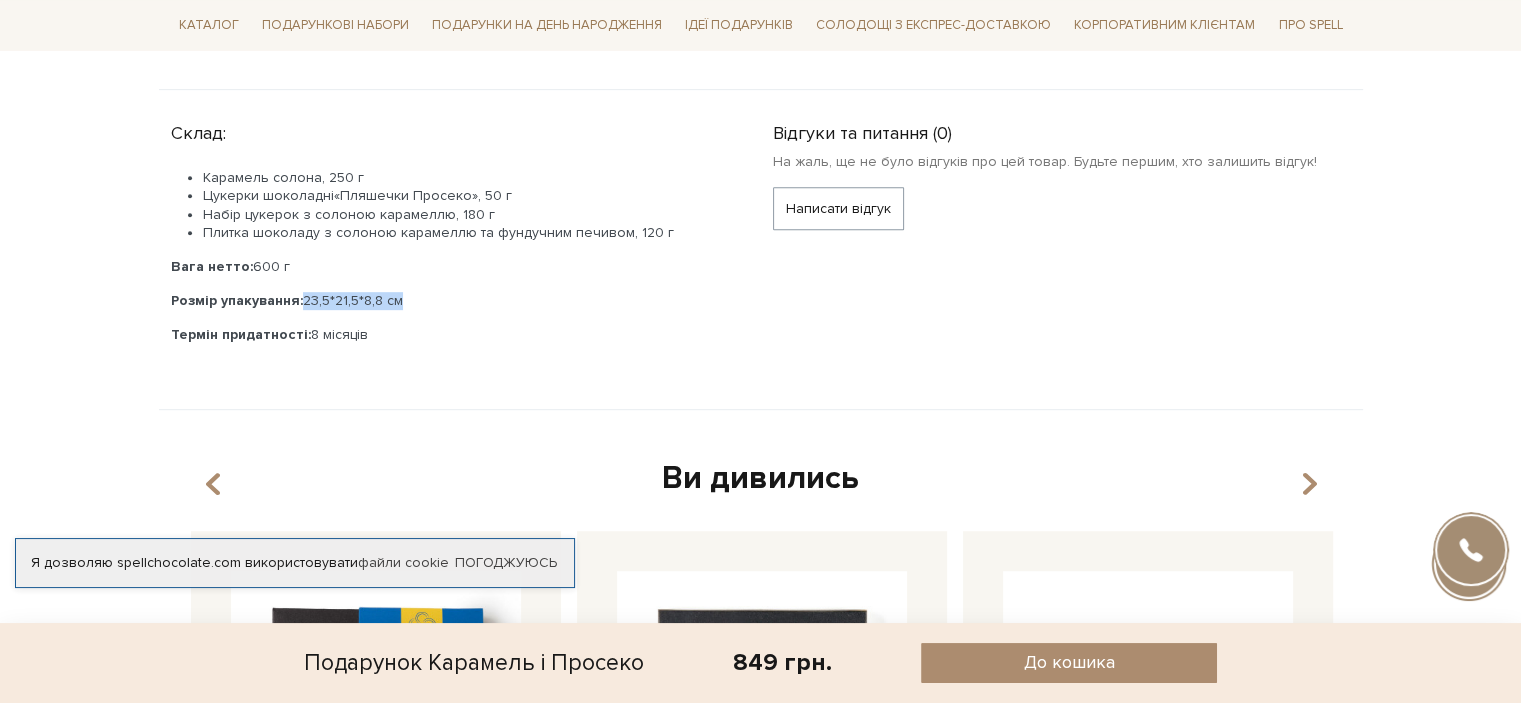 drag, startPoint x: 304, startPoint y: 273, endPoint x: 408, endPoint y: 273, distance: 104 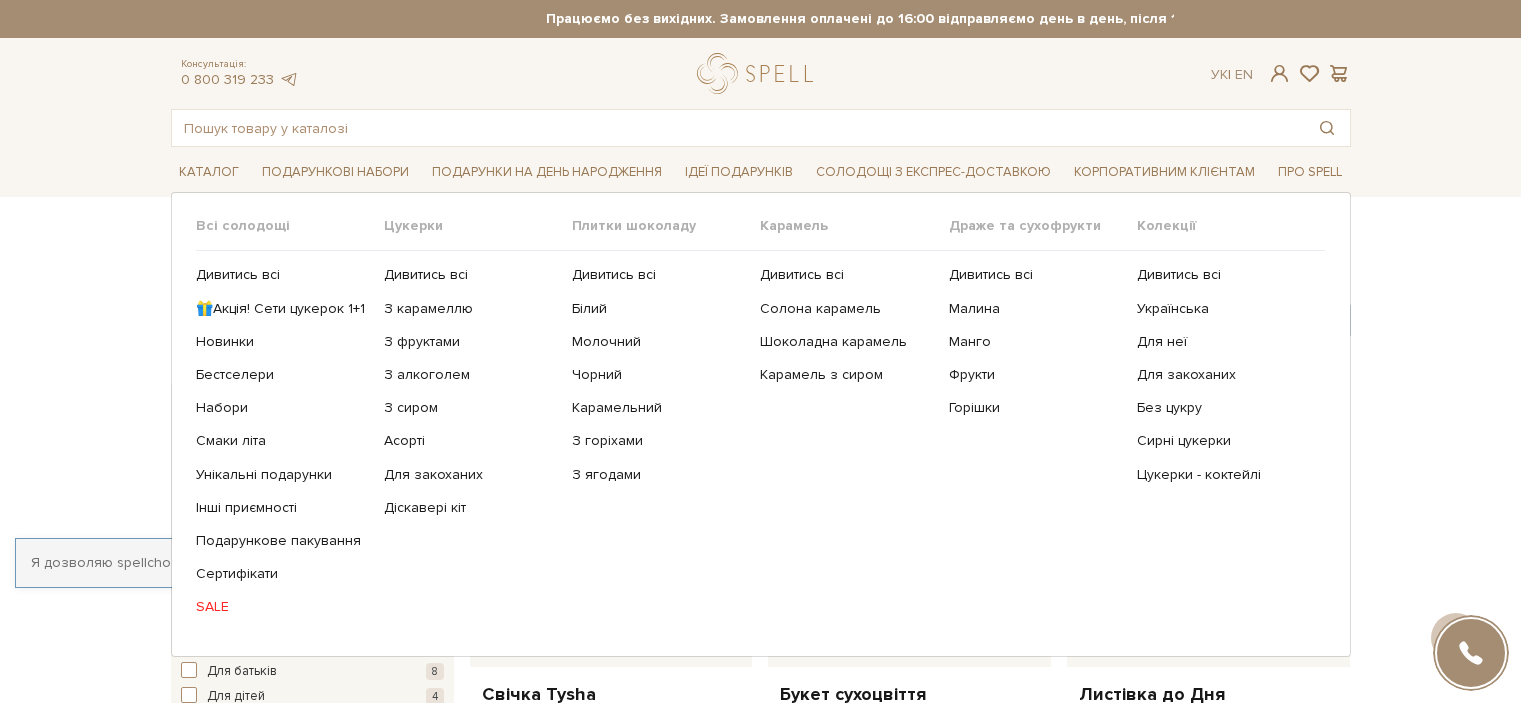 scroll, scrollTop: 4224, scrollLeft: 0, axis: vertical 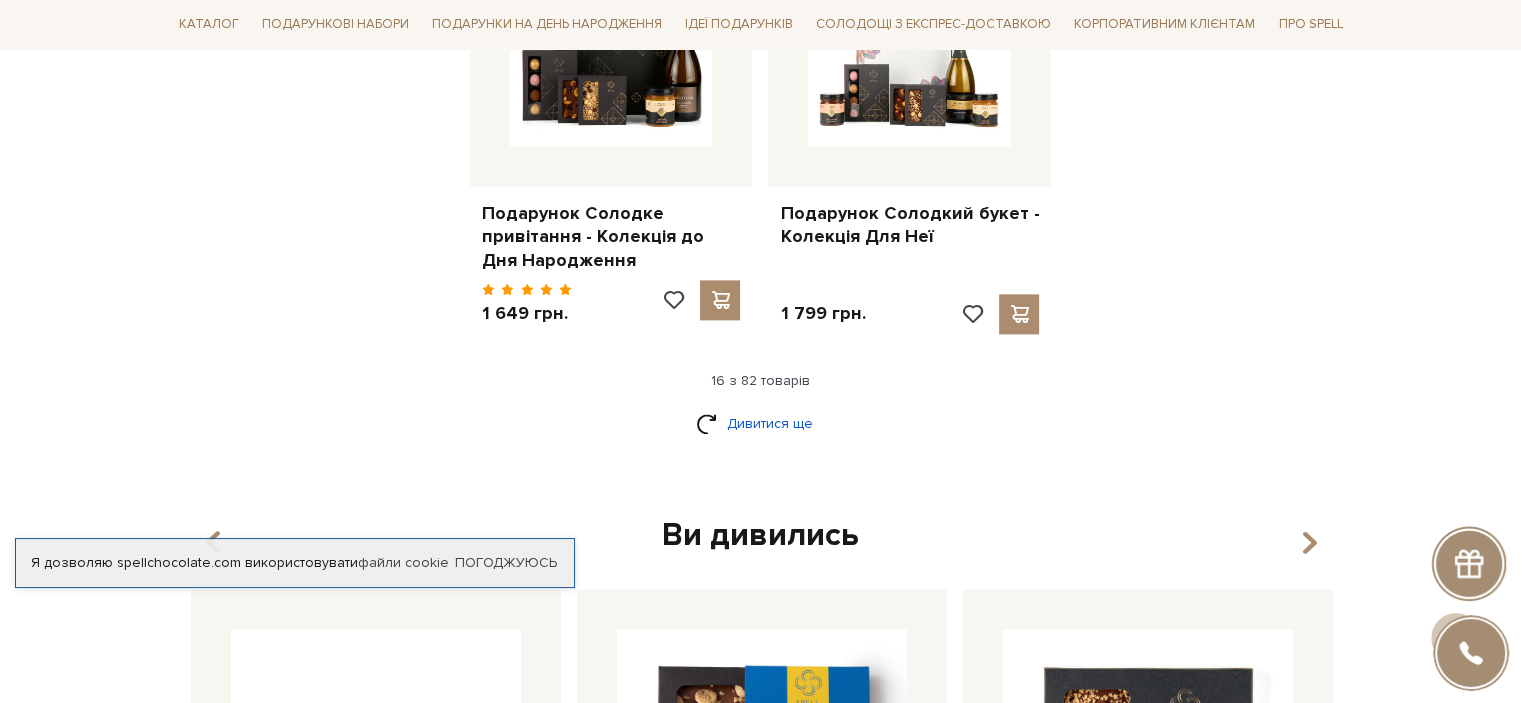 click on "Дивитися ще" at bounding box center [761, 423] 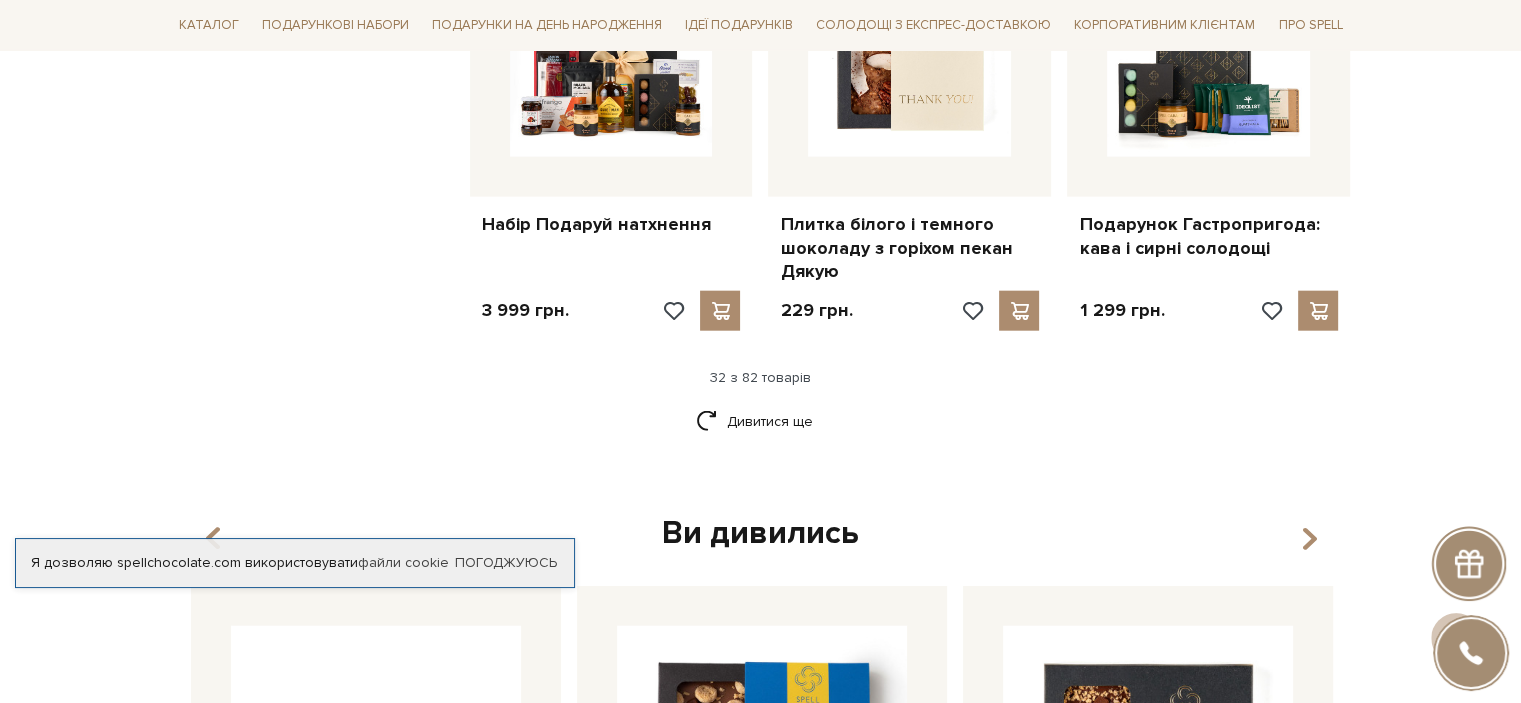 scroll, scrollTop: 4828, scrollLeft: 0, axis: vertical 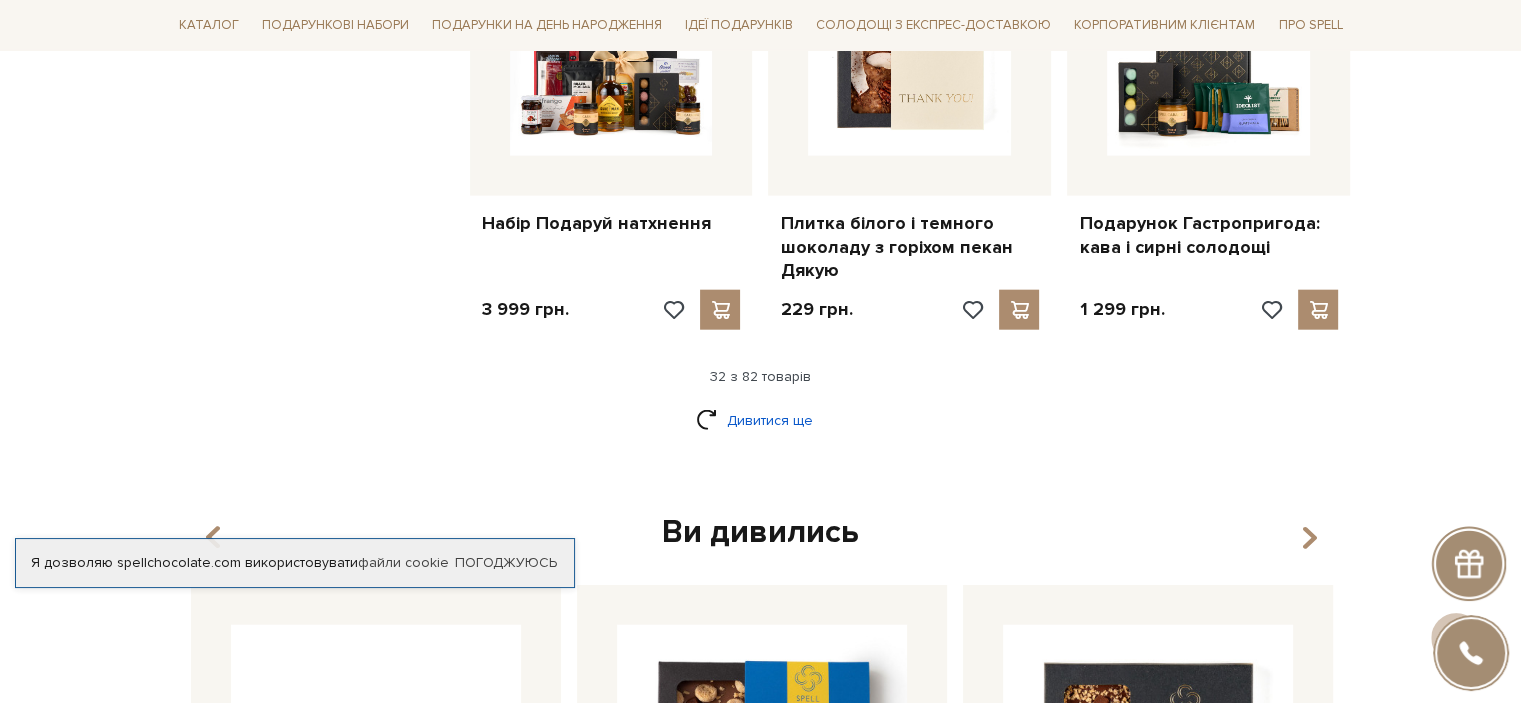 click on "Дивитися ще" at bounding box center [761, 420] 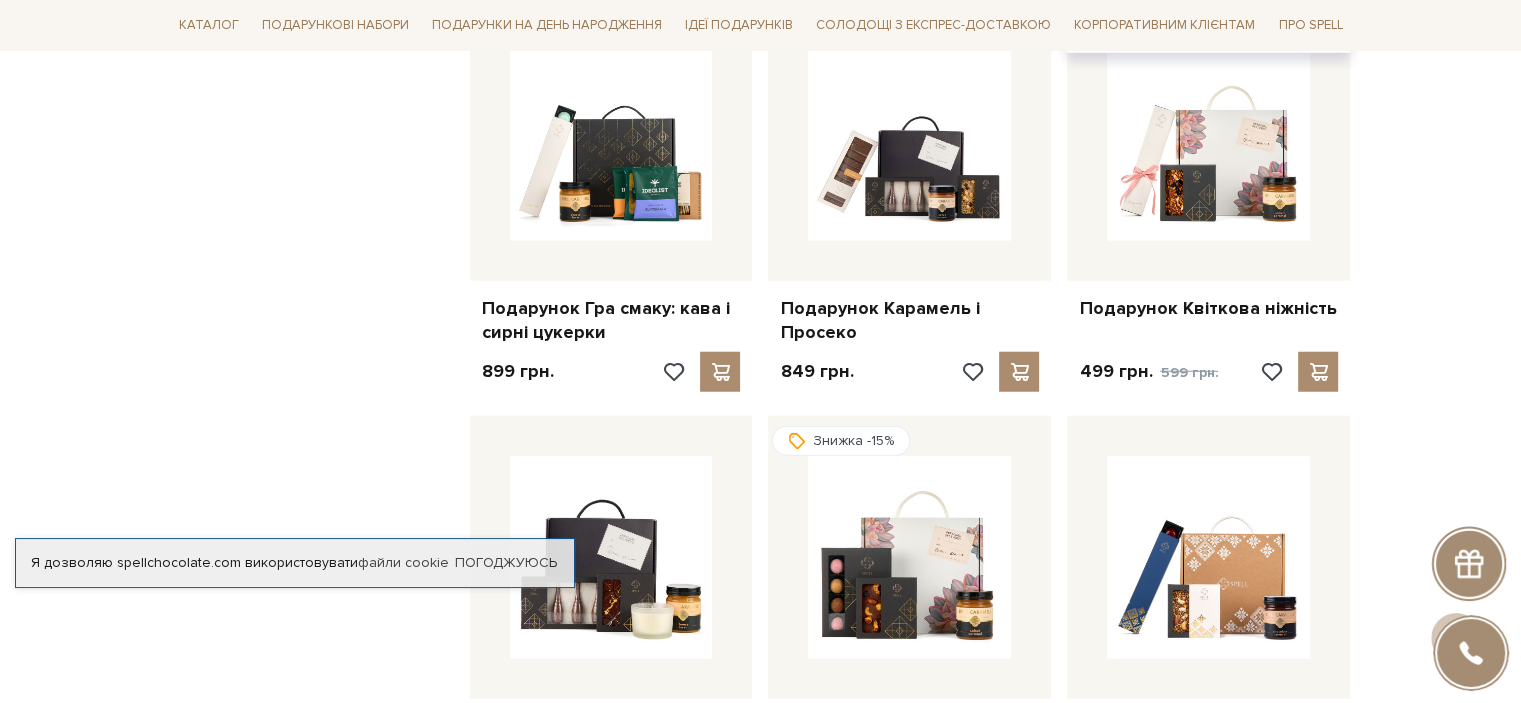 scroll, scrollTop: 5187, scrollLeft: 0, axis: vertical 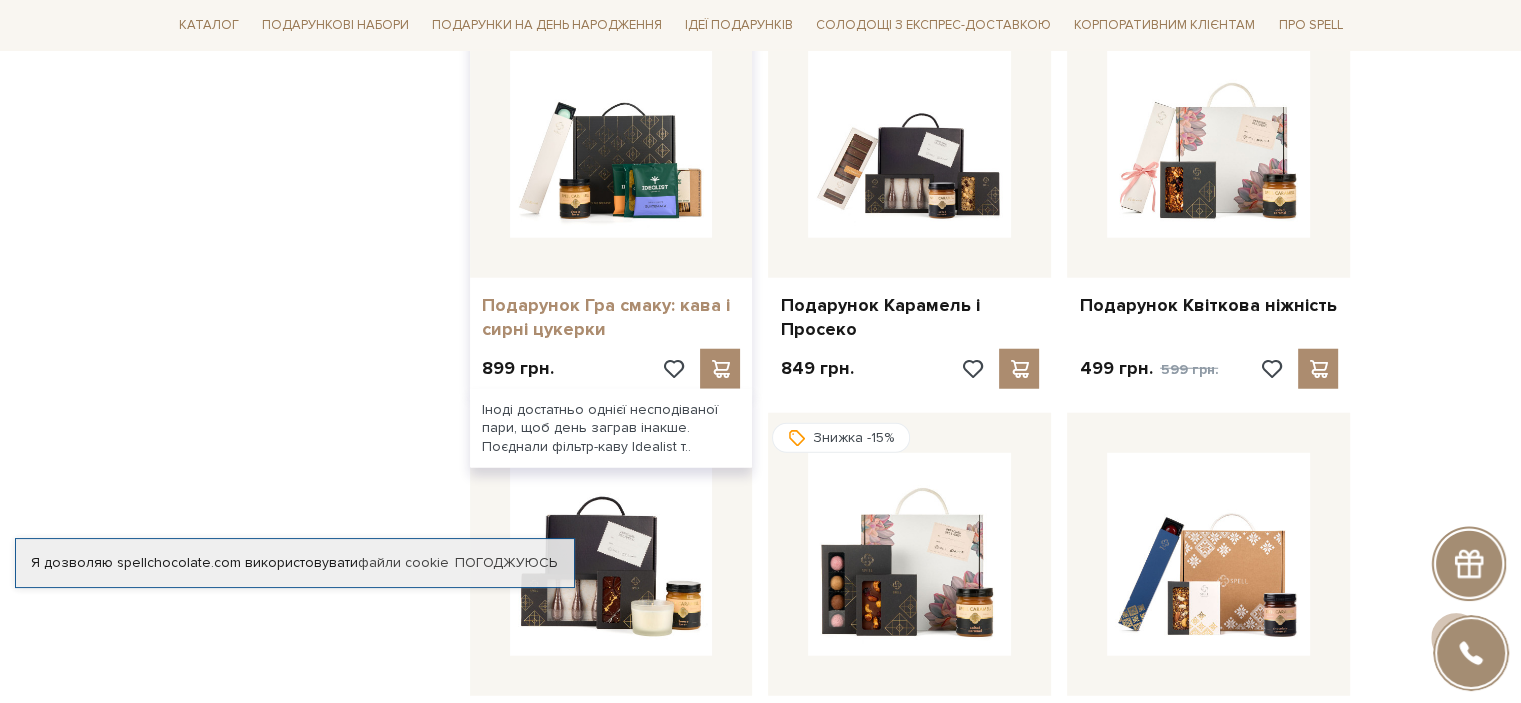click on "Подарунок Гра смаку: кава і сирні цукерки" at bounding box center (611, 317) 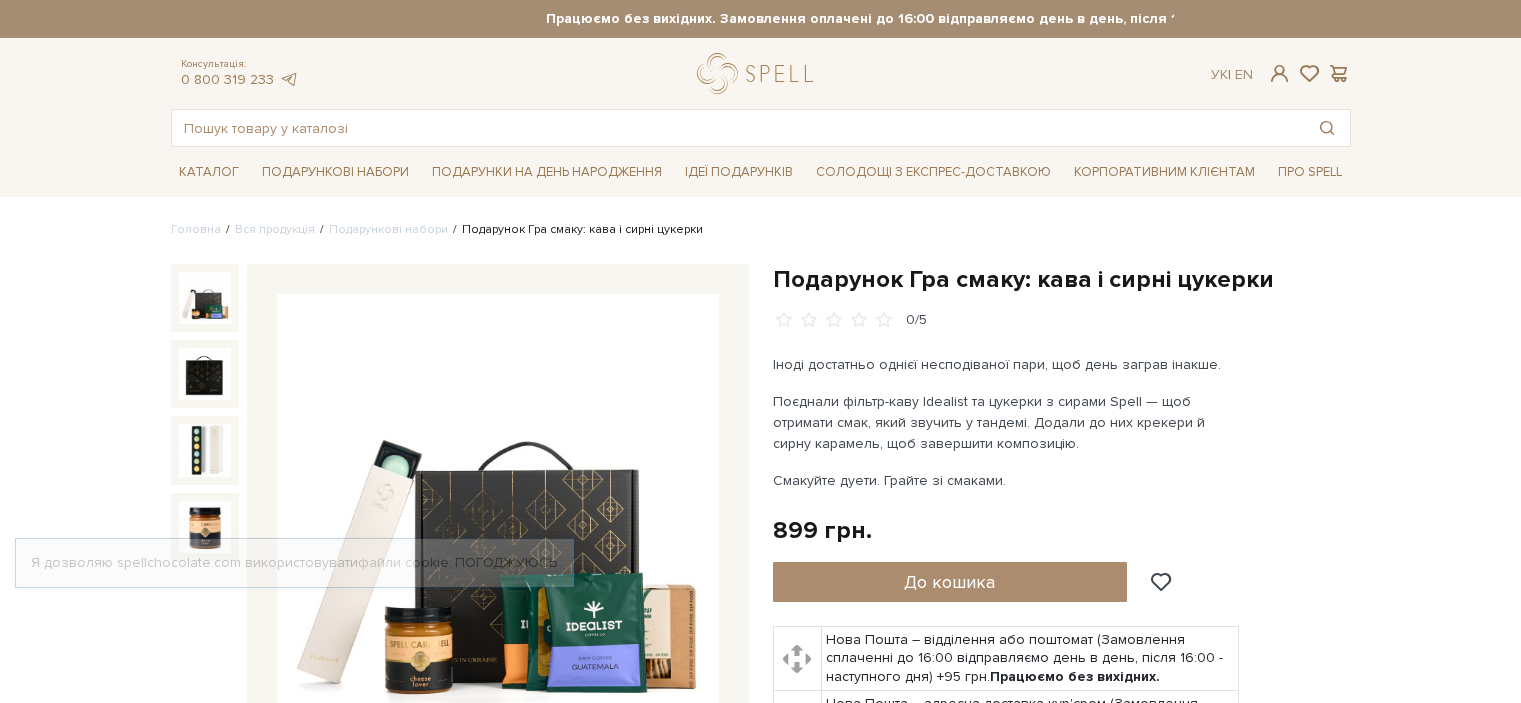 scroll, scrollTop: 0, scrollLeft: 0, axis: both 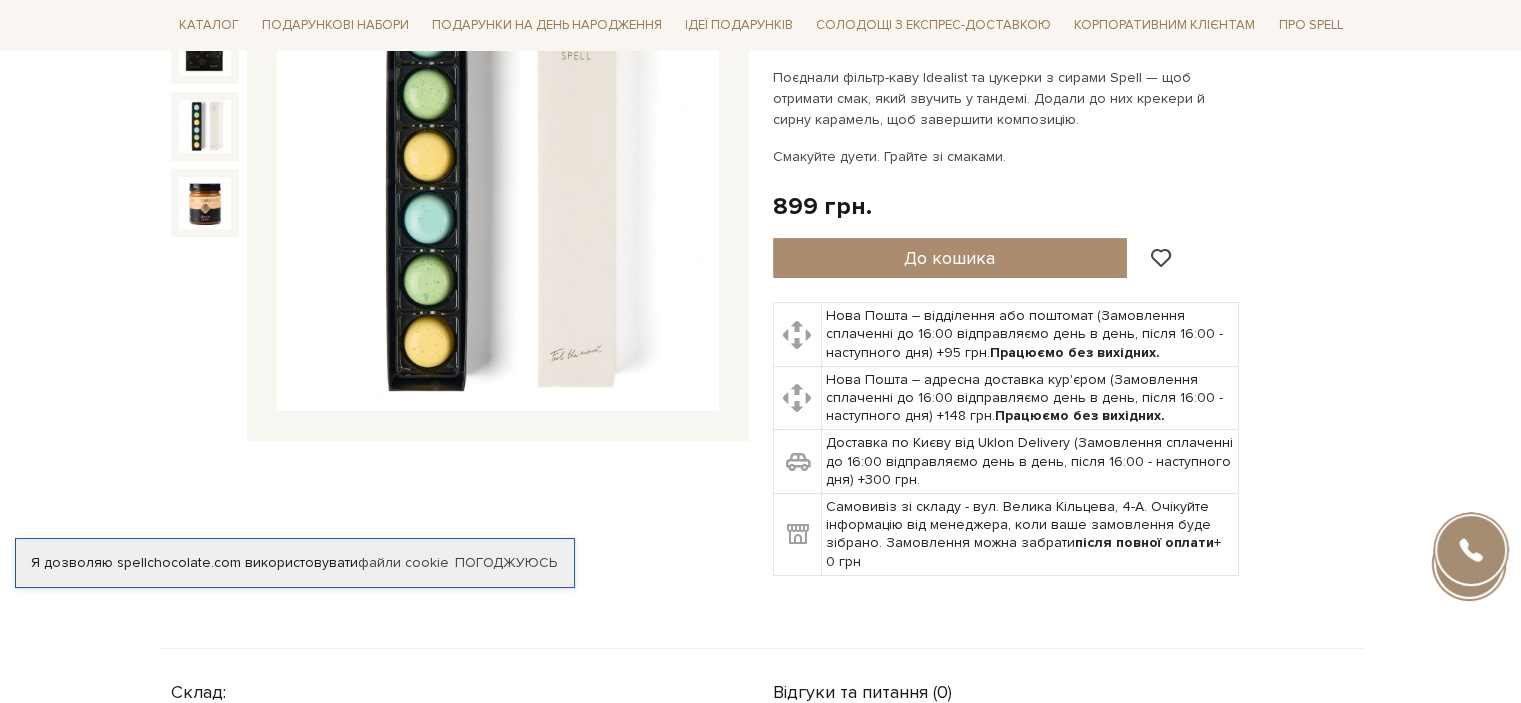 click at bounding box center [205, 126] 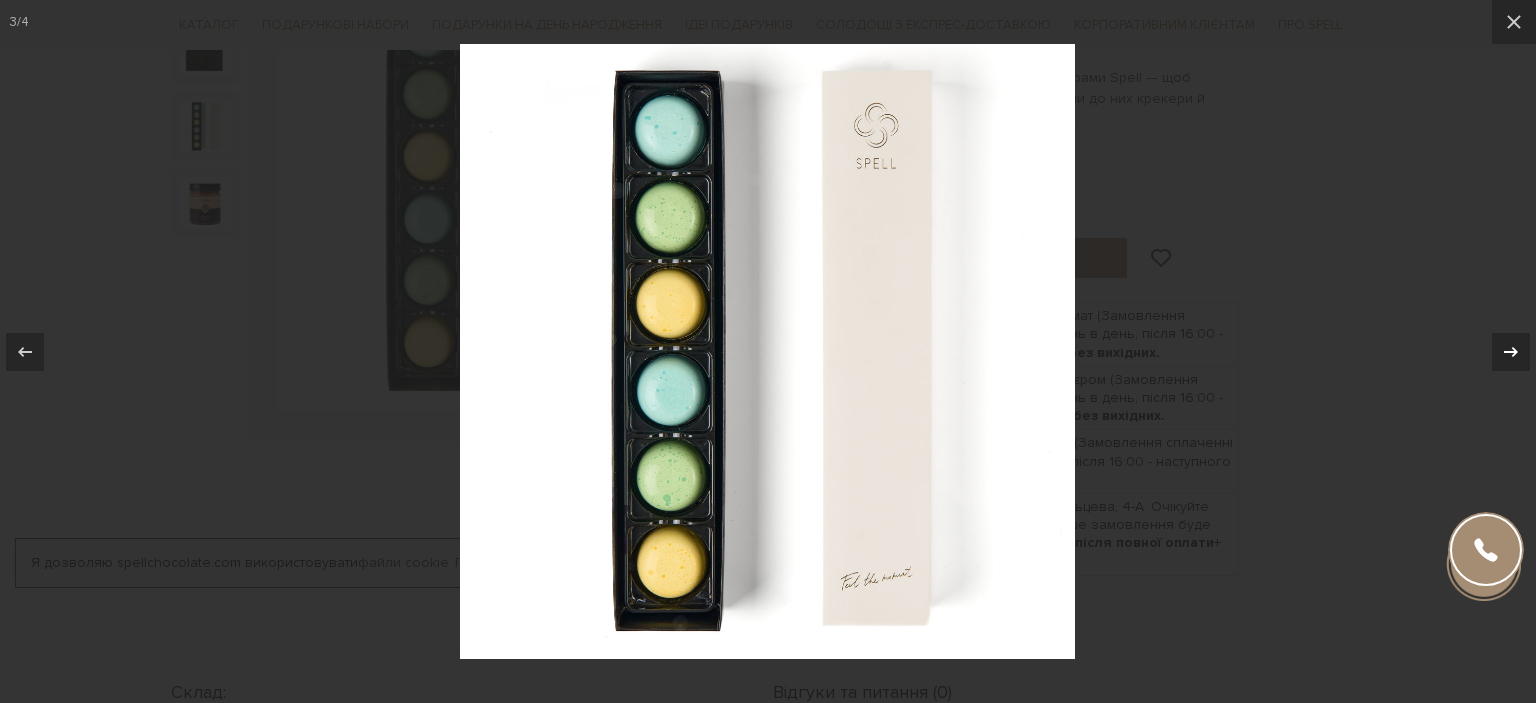 click at bounding box center [1511, 352] 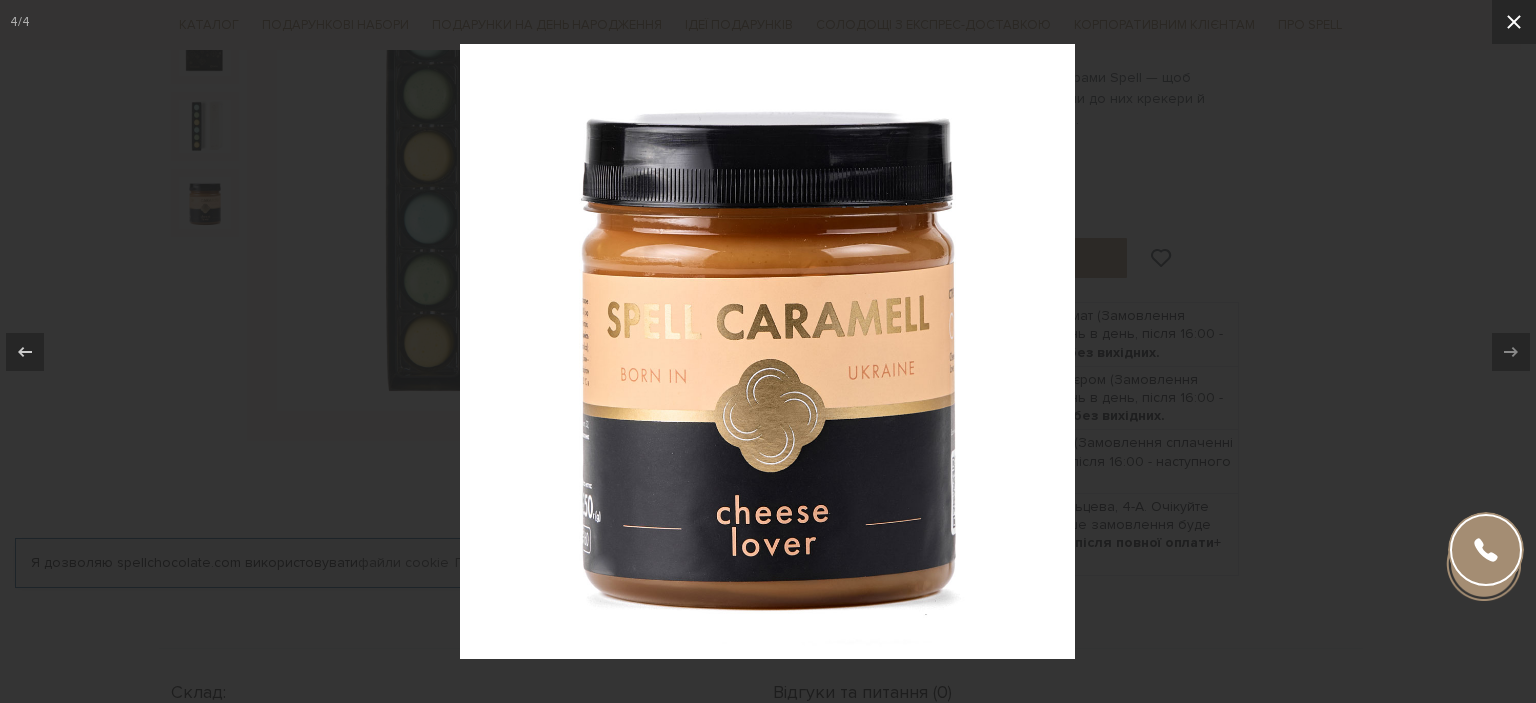 click 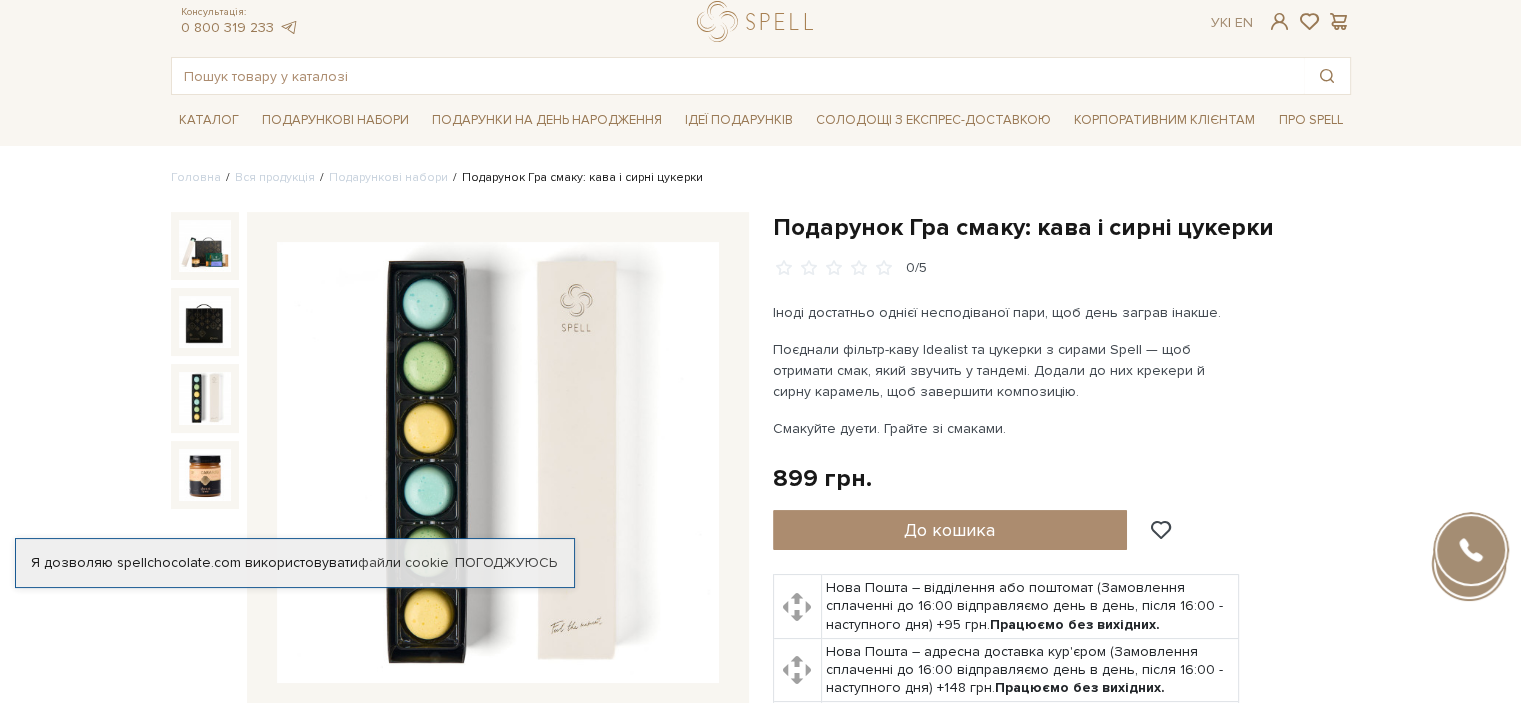 scroll, scrollTop: 0, scrollLeft: 0, axis: both 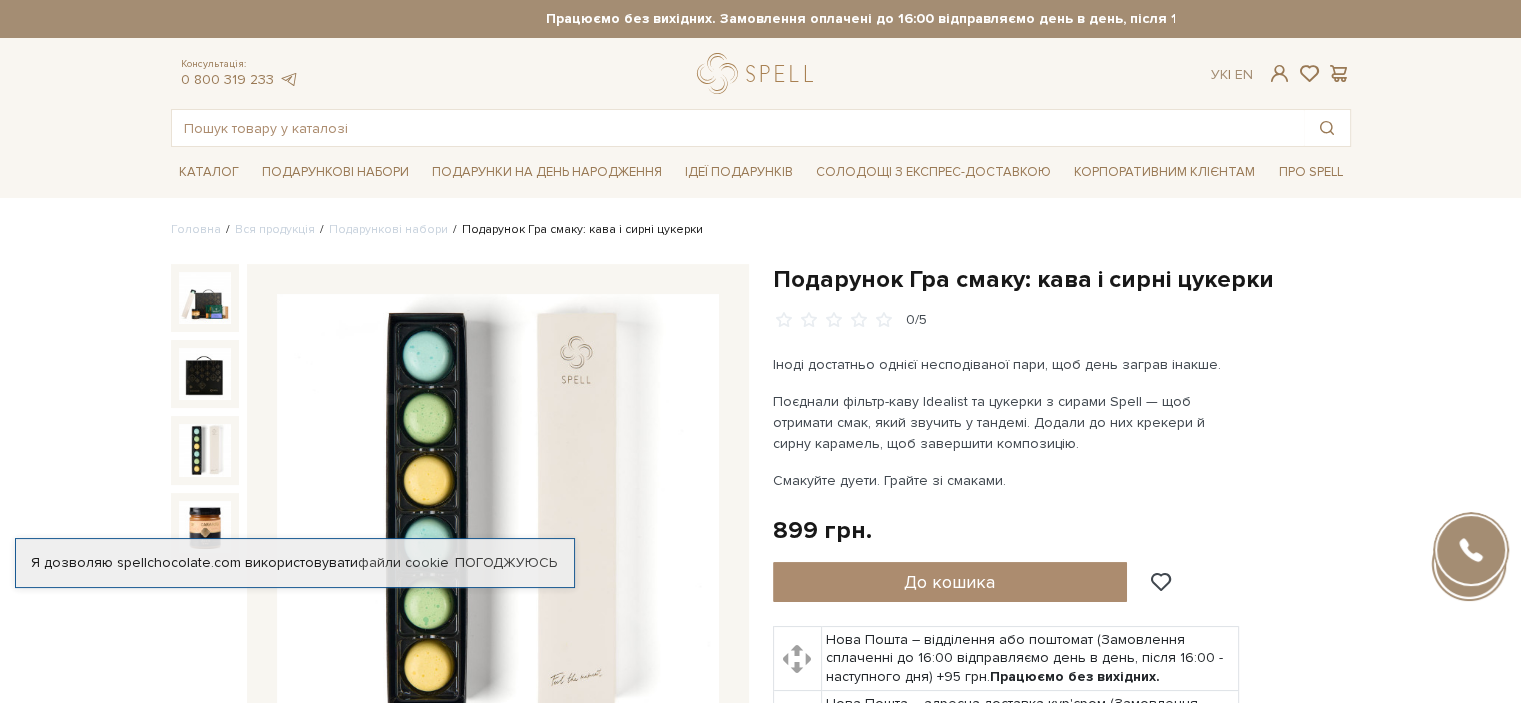 click on "Подарункові набори
SALE
Корпоративним клієнтам
Доставка і оплата
Консультація: 0 800 319 233
Передзвонити мені
Ук                 |
En
|
🎁До кінця липня купуйте один сет цукерок на 6 шт – другий отримуйте в подарунок! Місяць шоколаду в Spell:  обрати свій сет >>
обрати свій сет >>
|" at bounding box center [760, 1694] 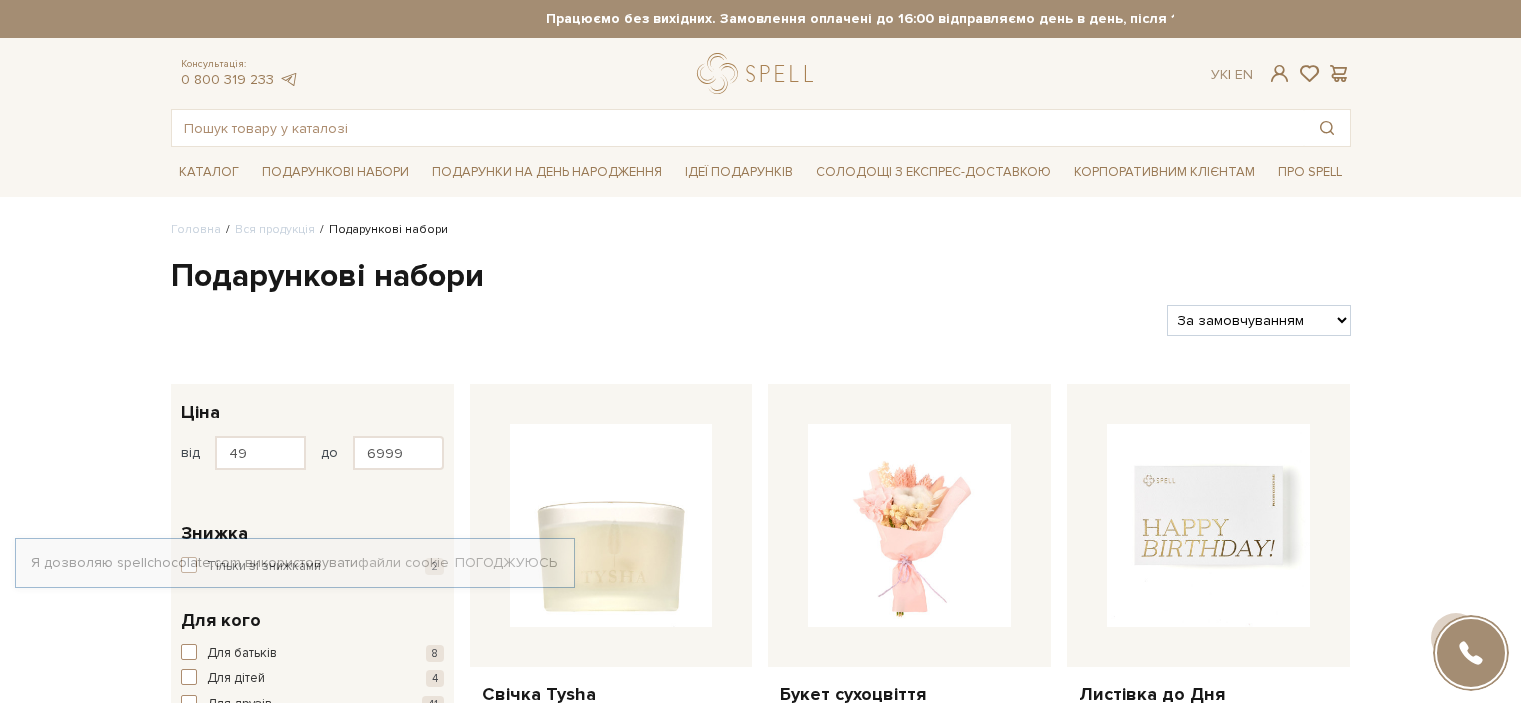 scroll, scrollTop: 4504, scrollLeft: 0, axis: vertical 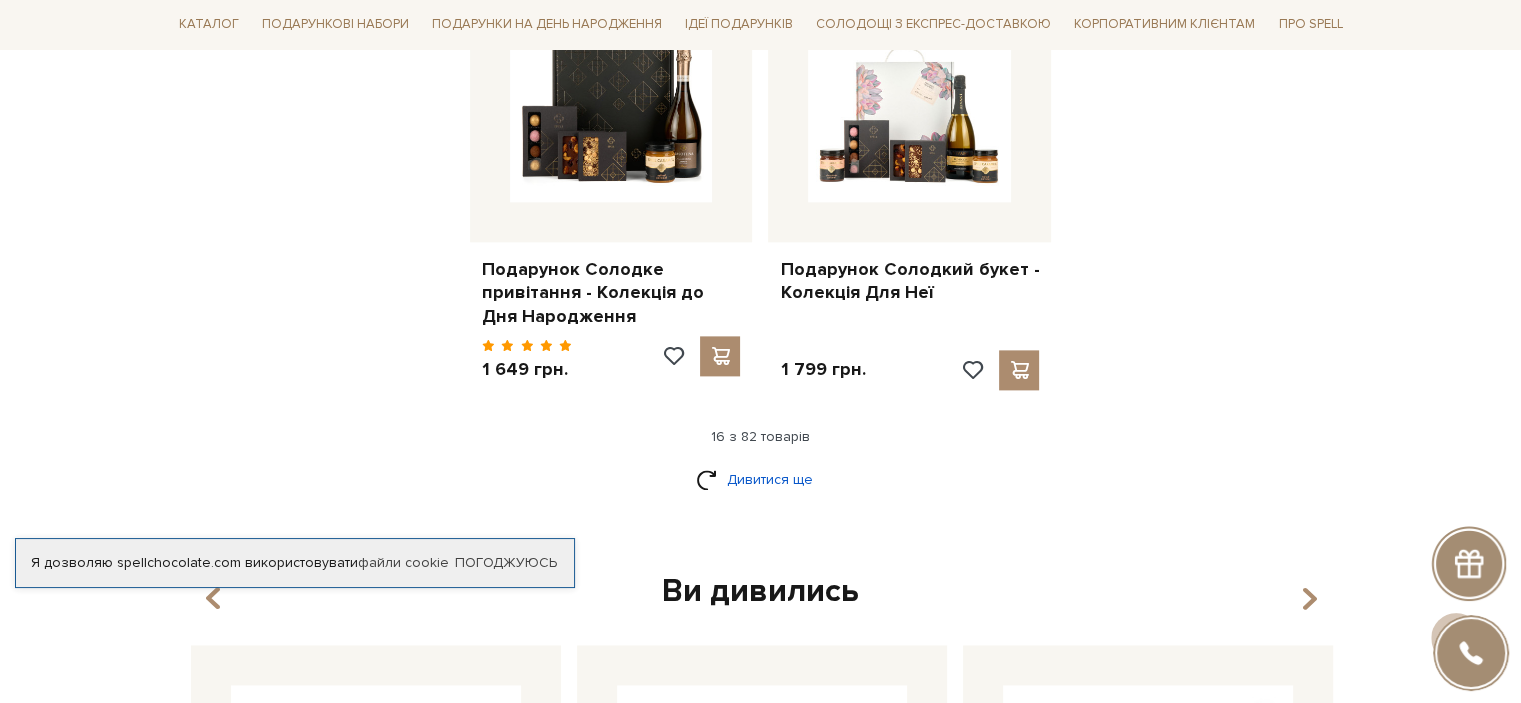 click on "Дивитися ще" at bounding box center (761, 479) 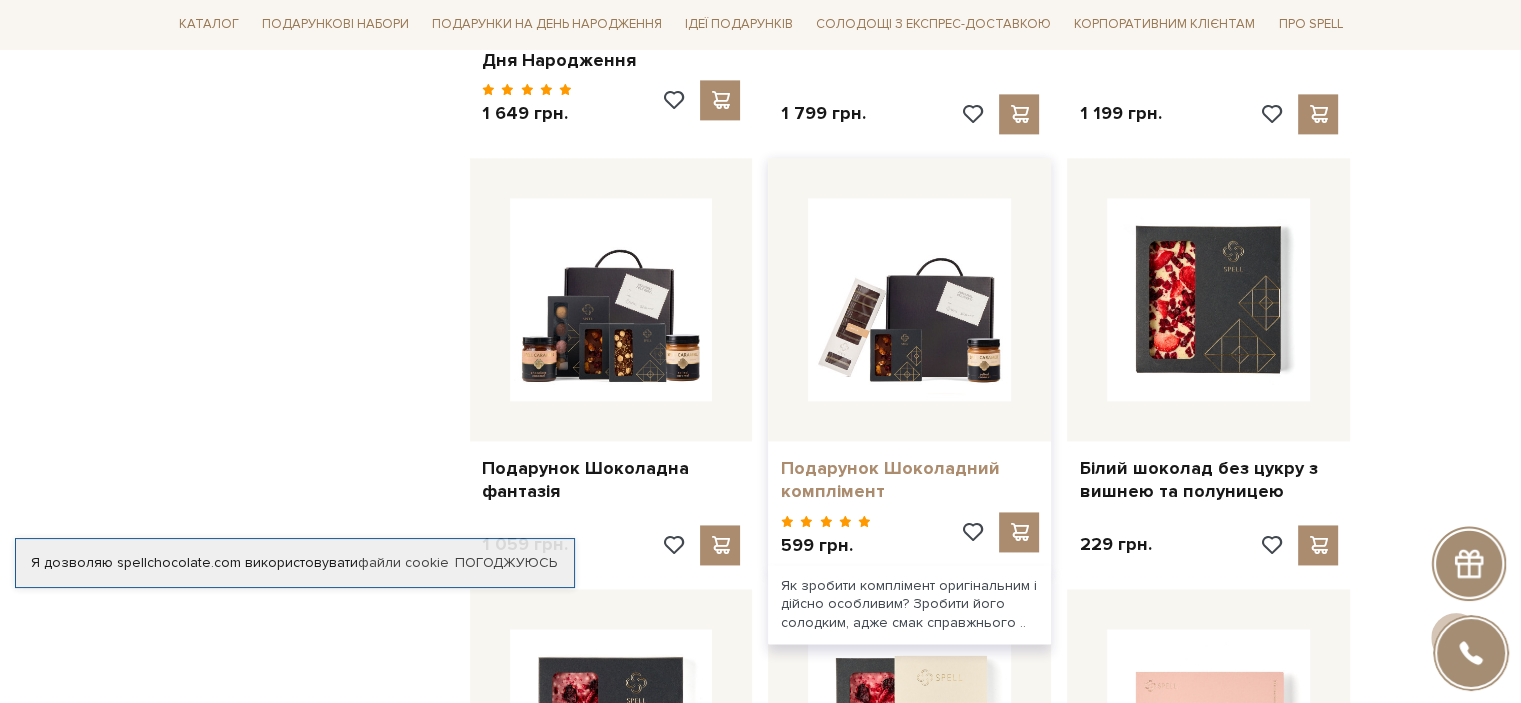 scroll, scrollTop: 2804, scrollLeft: 0, axis: vertical 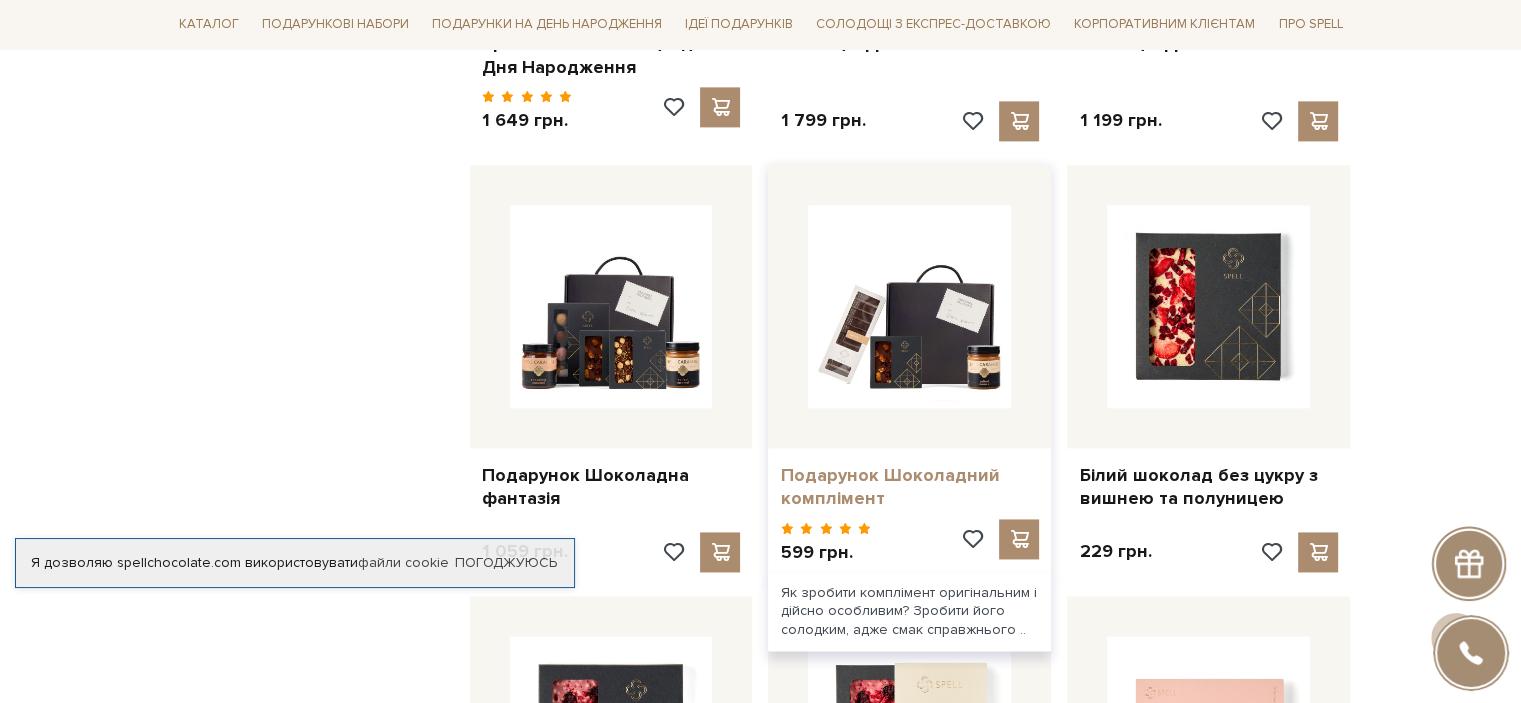 click on "Подарунок Шоколадний комплімент" at bounding box center (909, 487) 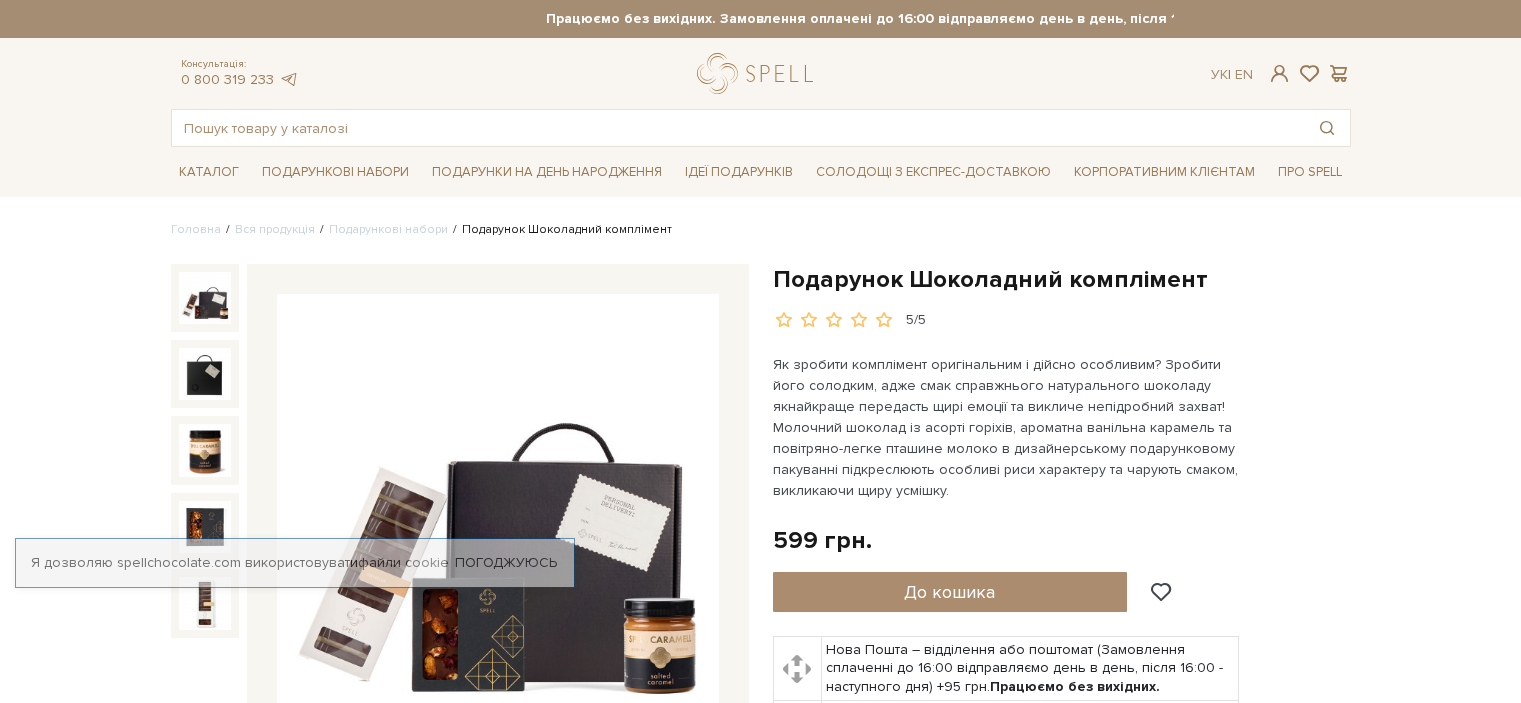 scroll, scrollTop: 0, scrollLeft: 0, axis: both 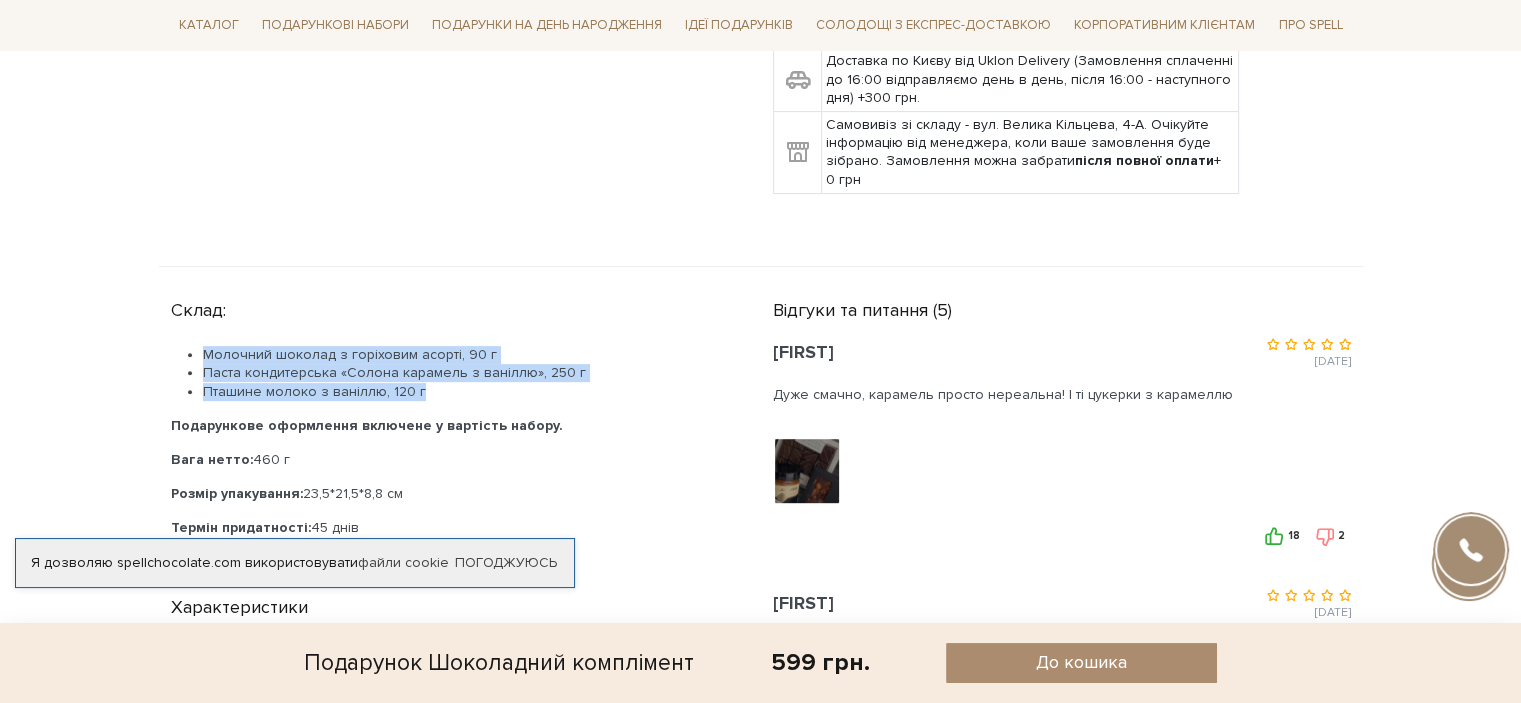 drag, startPoint x: 199, startPoint y: 341, endPoint x: 415, endPoint y: 387, distance: 220.84384 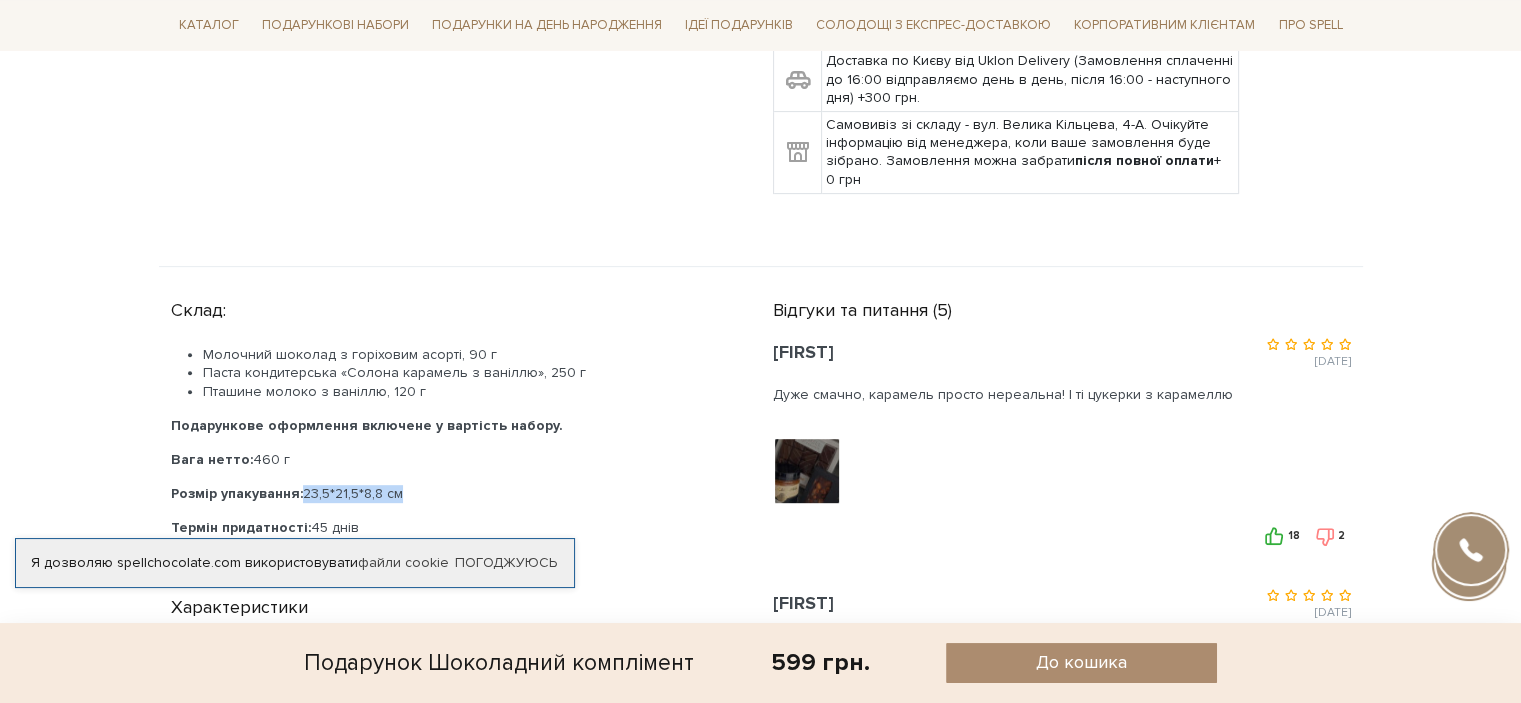 drag, startPoint x: 409, startPoint y: 492, endPoint x: 302, endPoint y: 487, distance: 107.11676 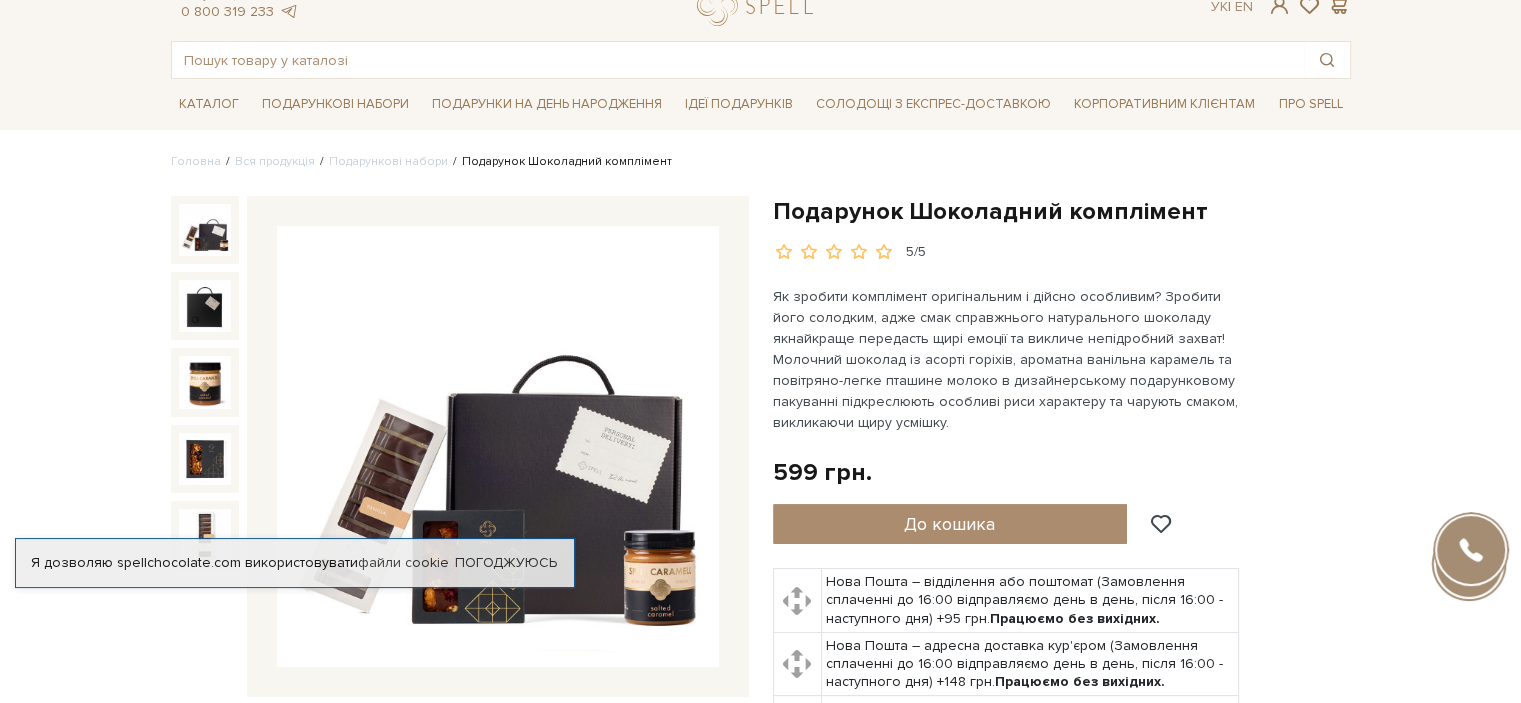 scroll, scrollTop: 68, scrollLeft: 0, axis: vertical 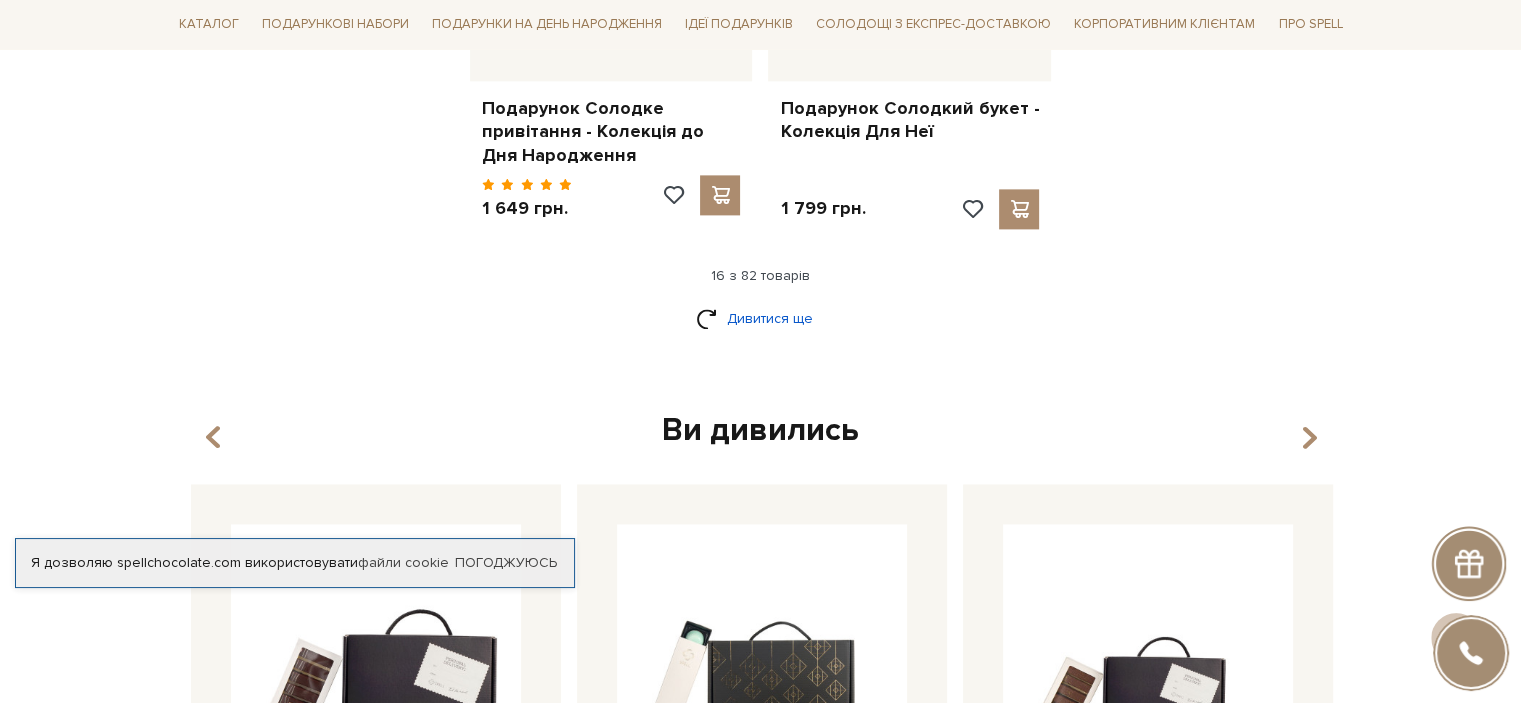 click on "Дивитися ще" at bounding box center (761, 318) 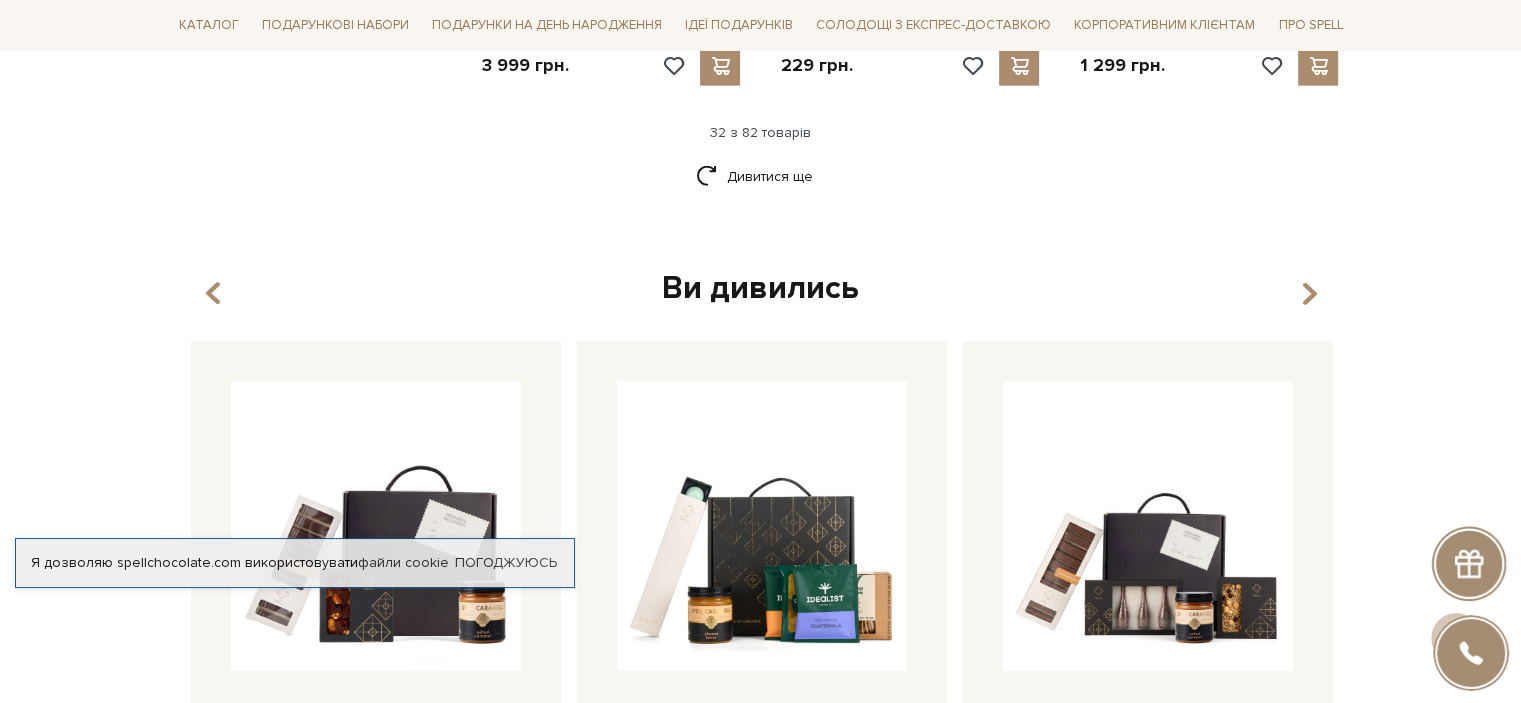 scroll, scrollTop: 5072, scrollLeft: 0, axis: vertical 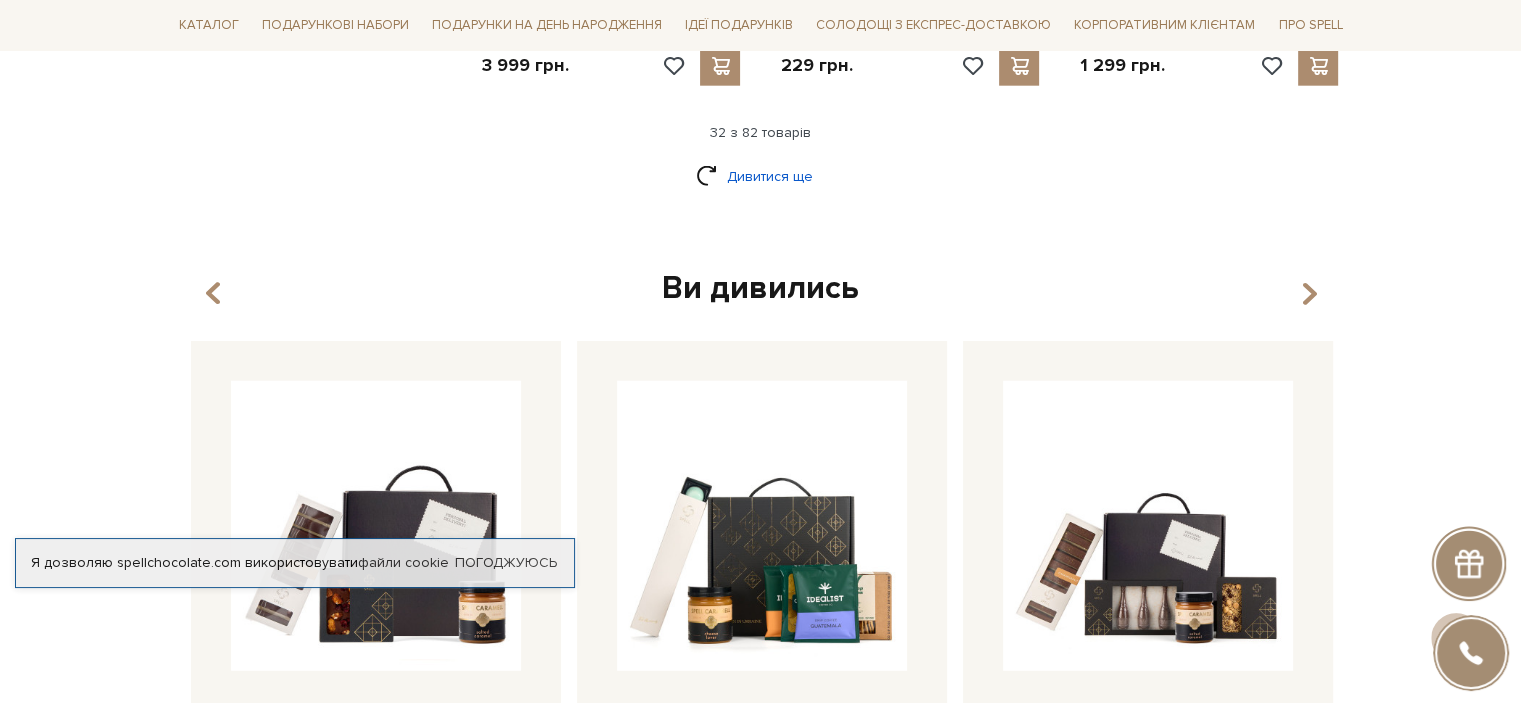 click on "Дивитися ще" at bounding box center (761, 176) 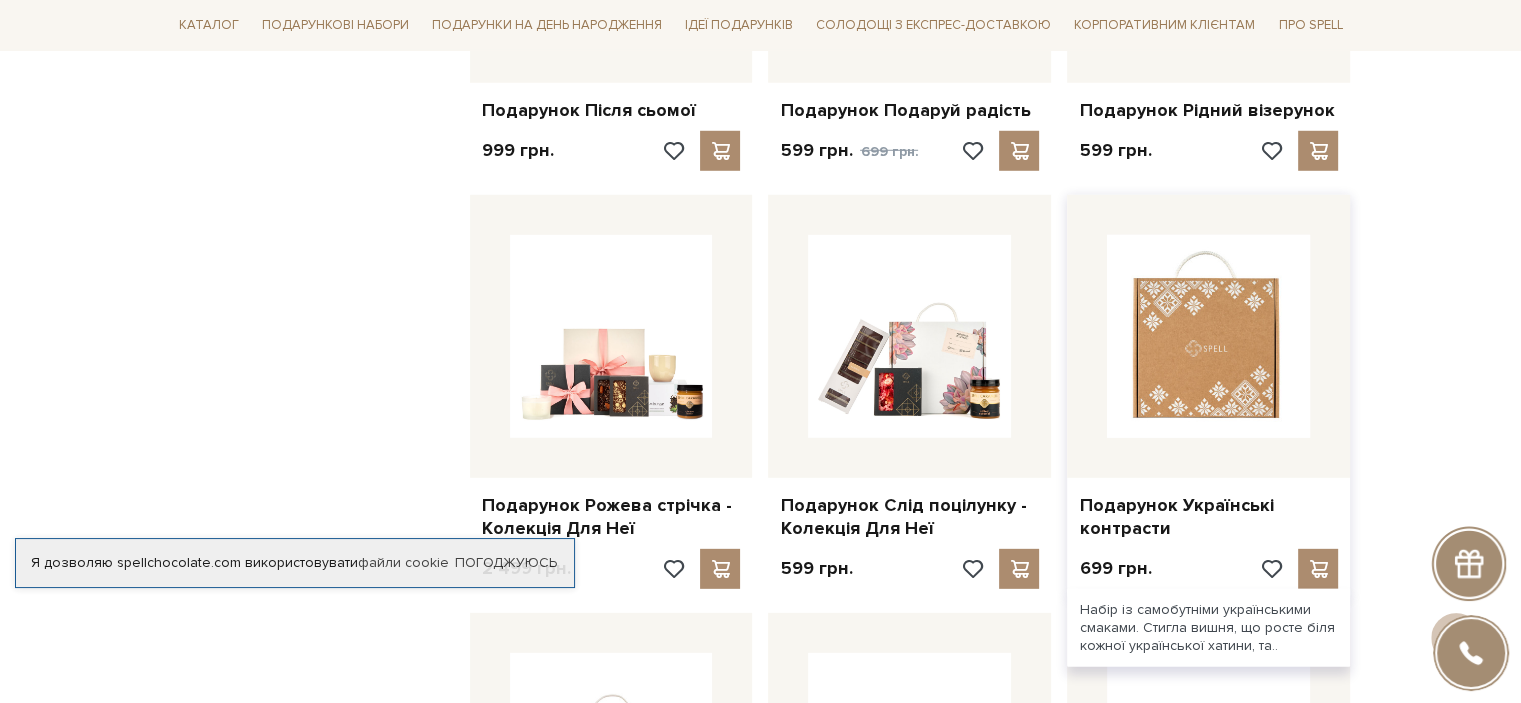 scroll, scrollTop: 5792, scrollLeft: 0, axis: vertical 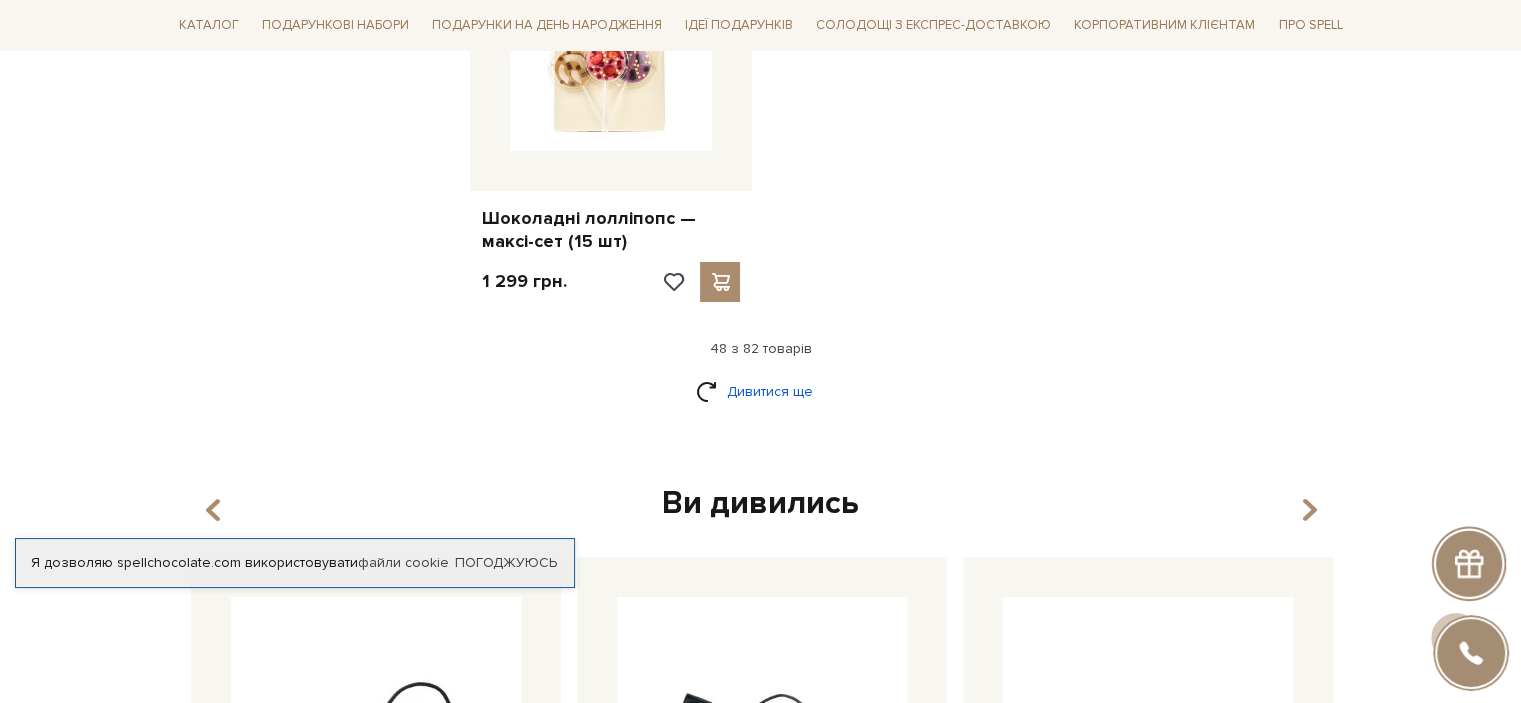 click on "Дивитися ще" at bounding box center [761, 391] 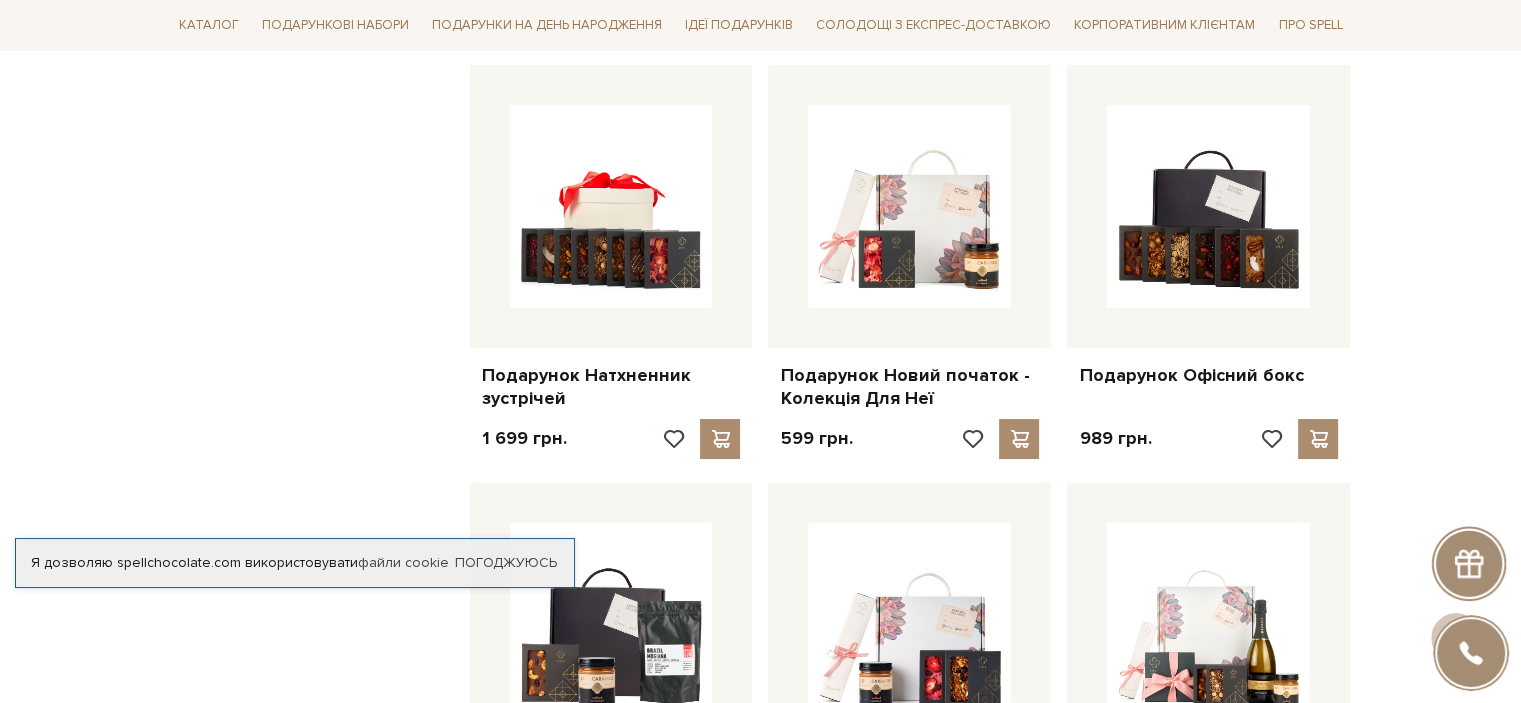 scroll, scrollTop: 7614, scrollLeft: 0, axis: vertical 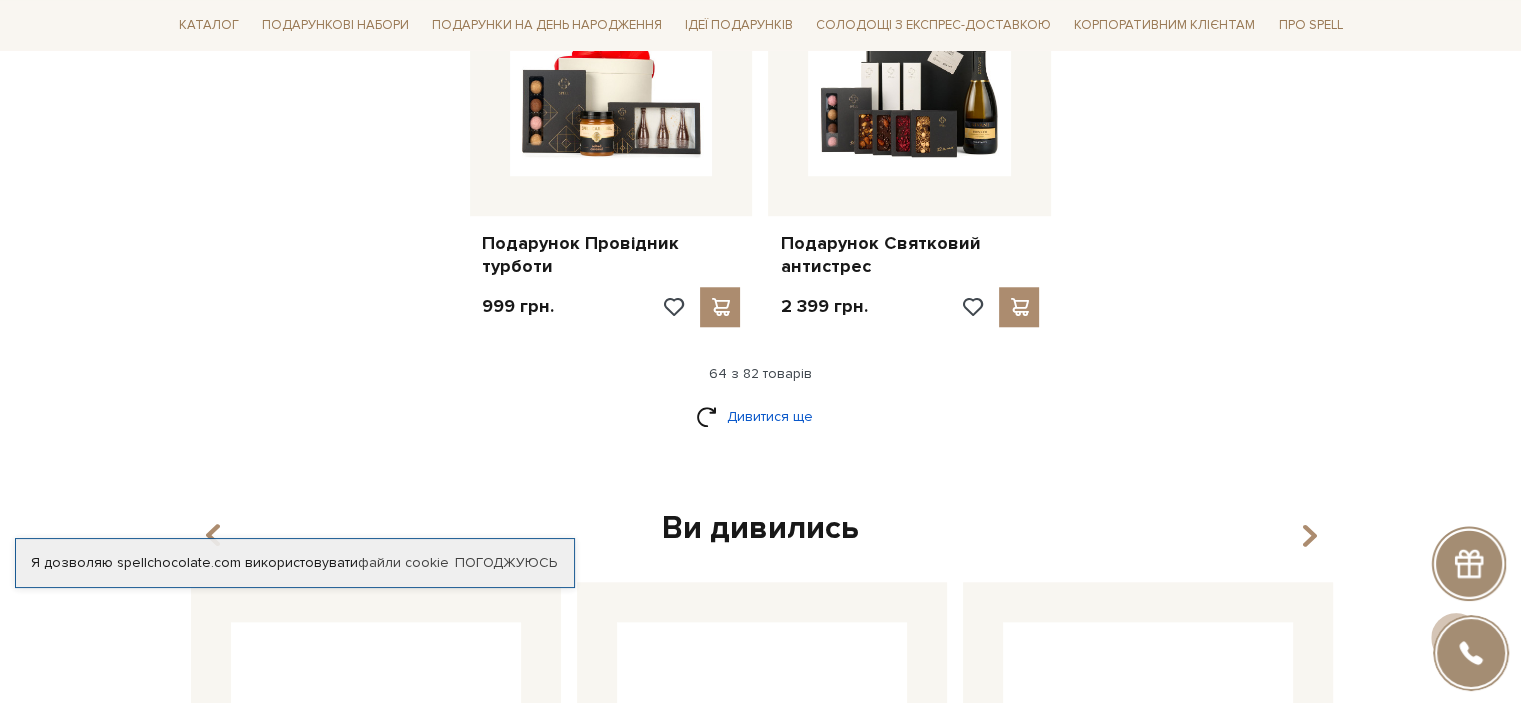 click on "Дивитися ще" at bounding box center (761, 416) 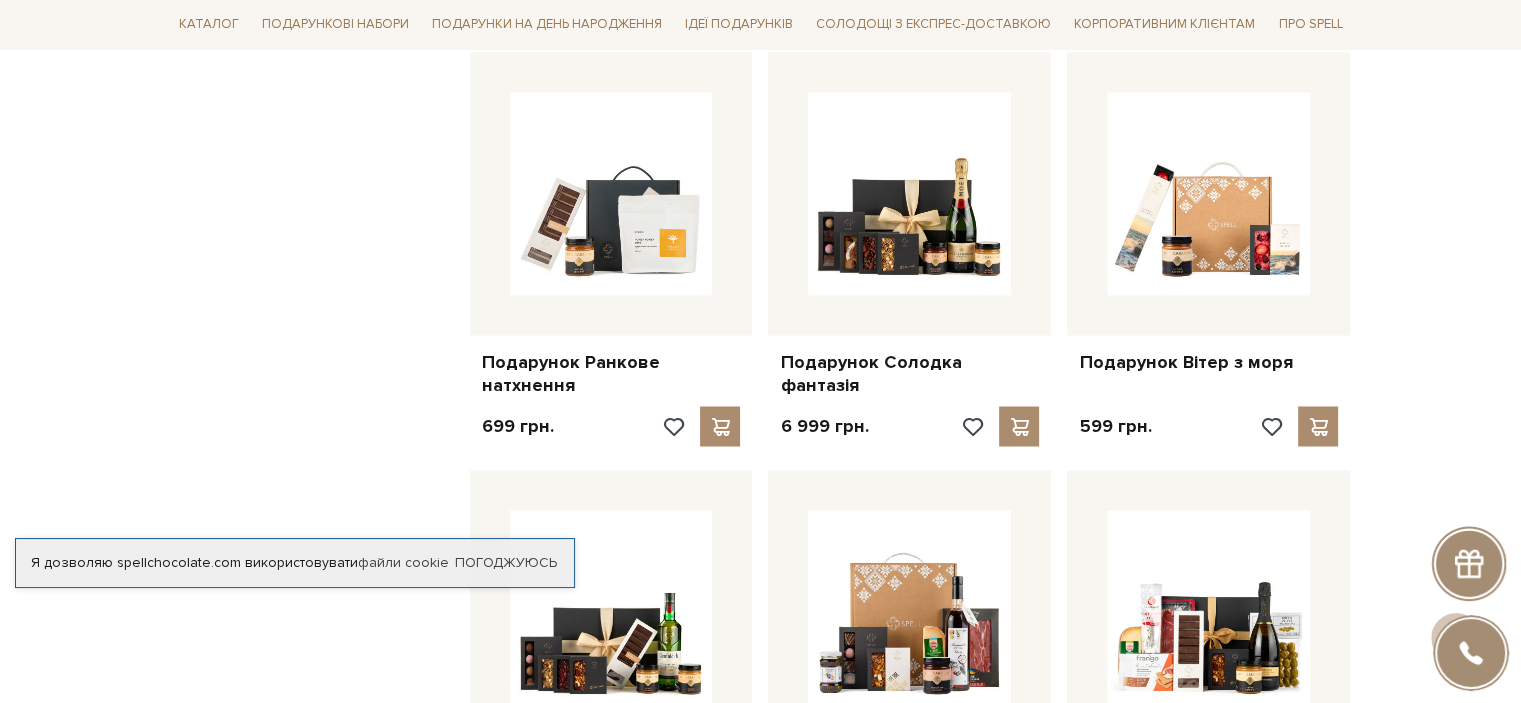 scroll, scrollTop: 10924, scrollLeft: 0, axis: vertical 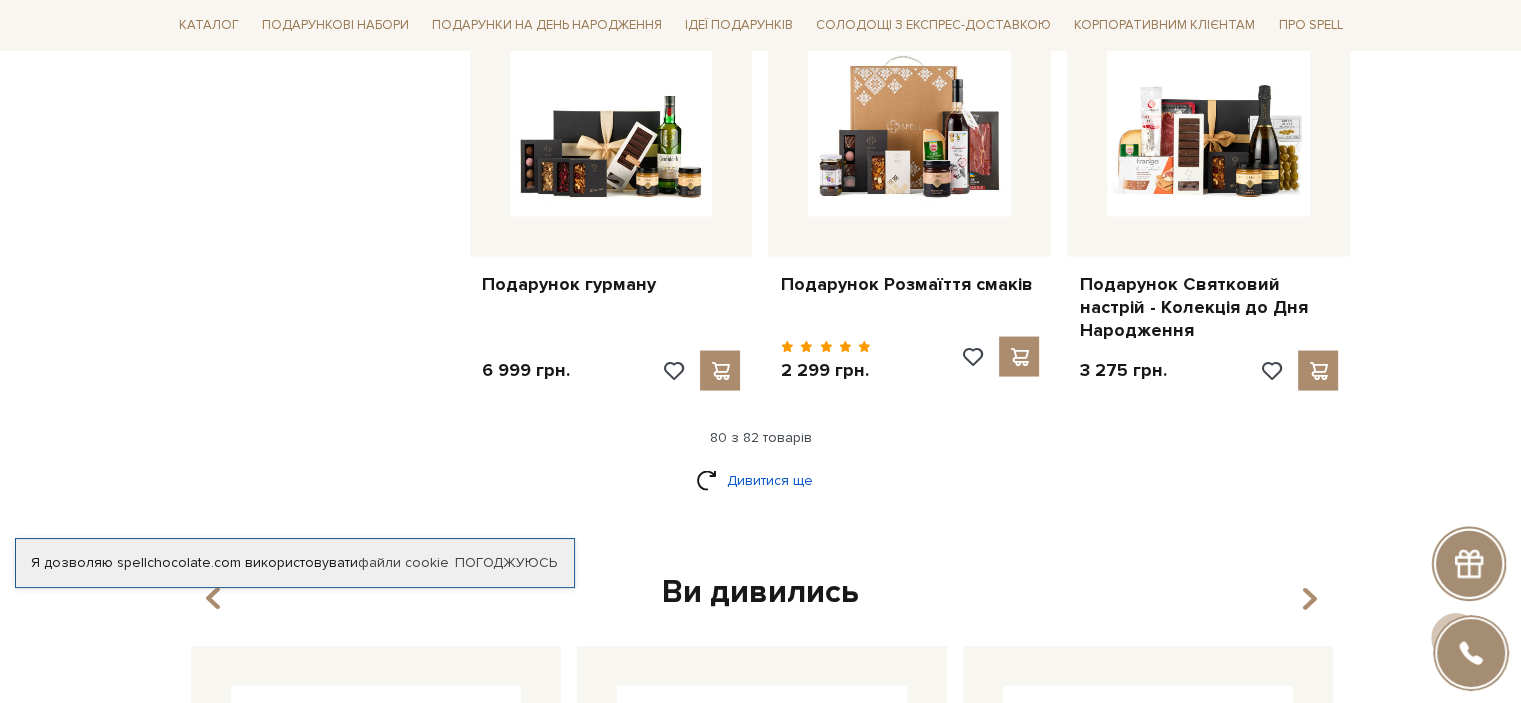 click on "Дивитися ще" at bounding box center [761, 480] 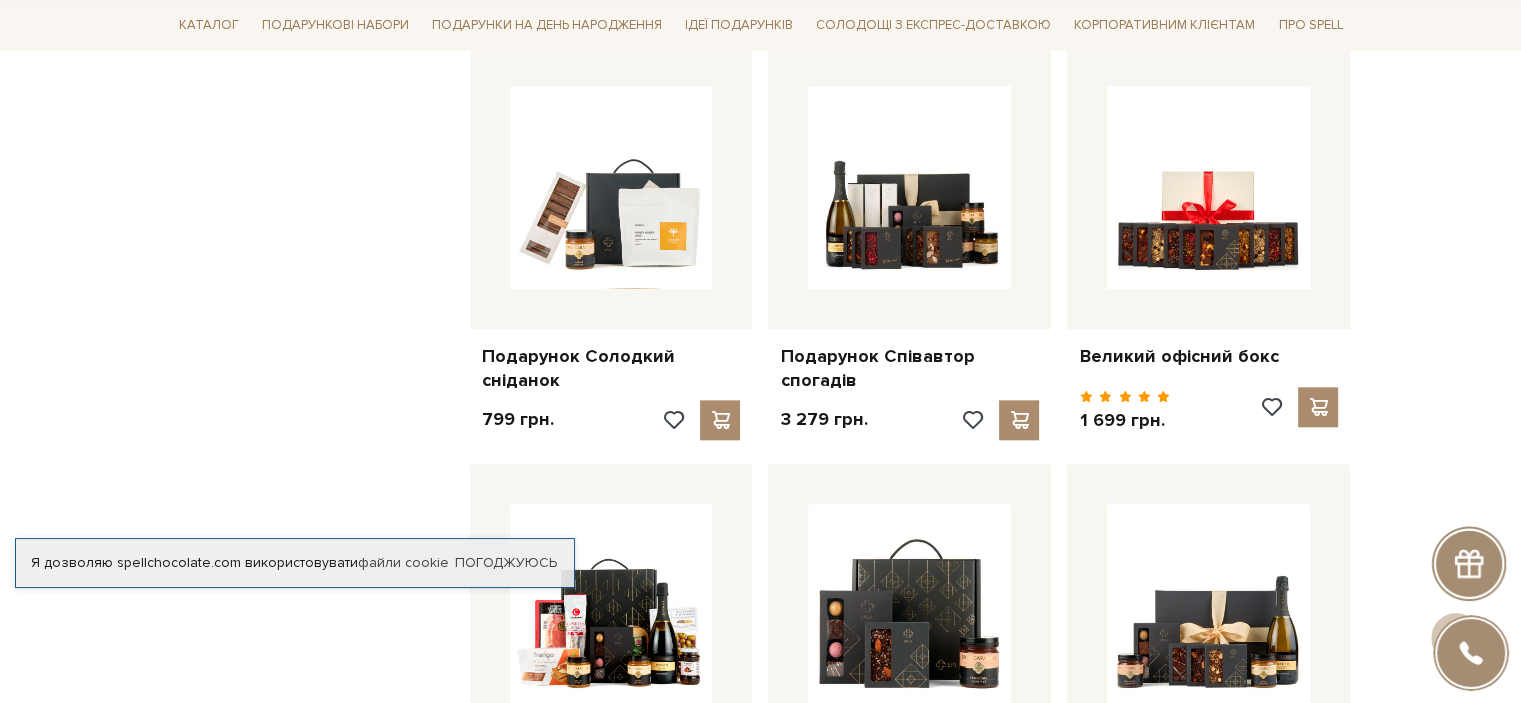 scroll, scrollTop: 9735, scrollLeft: 0, axis: vertical 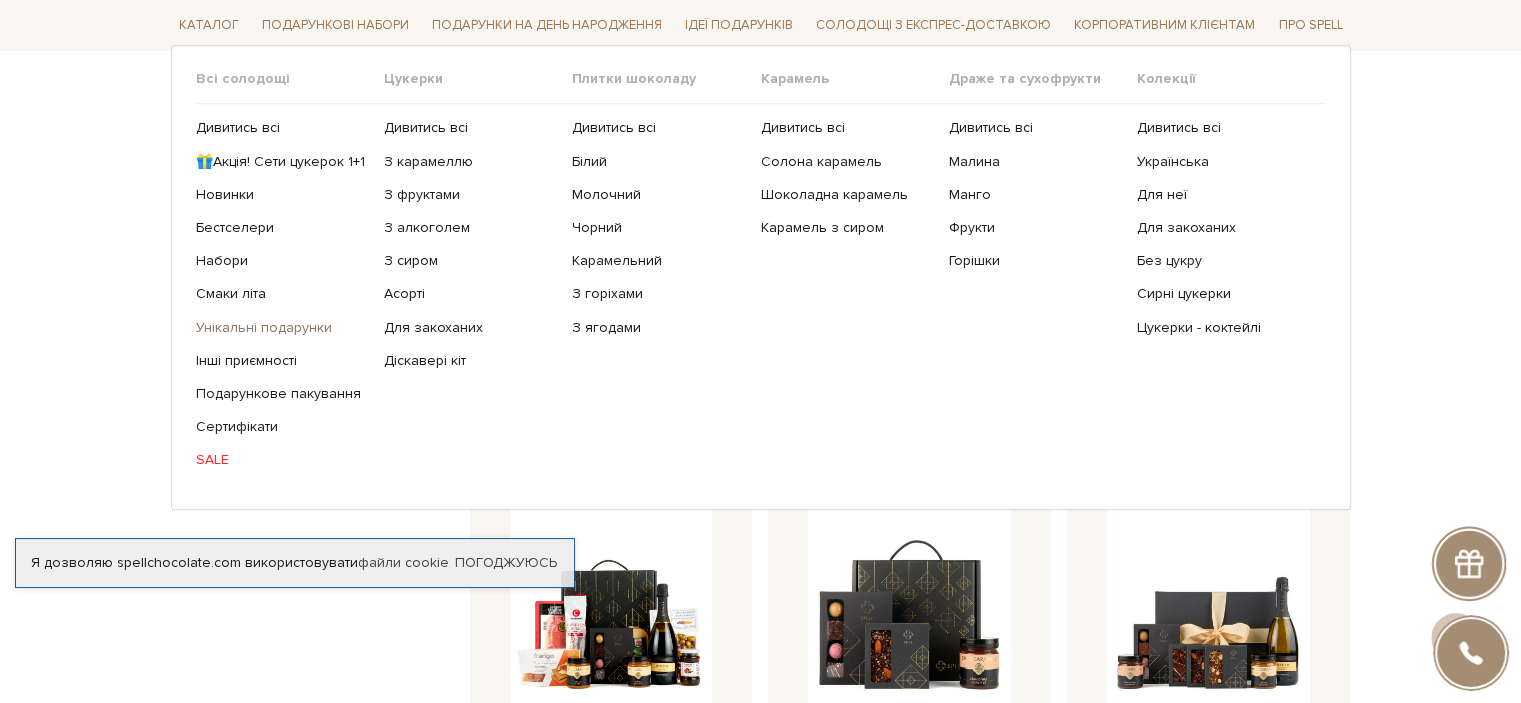 click on "Унікальні подарунки" at bounding box center (282, 327) 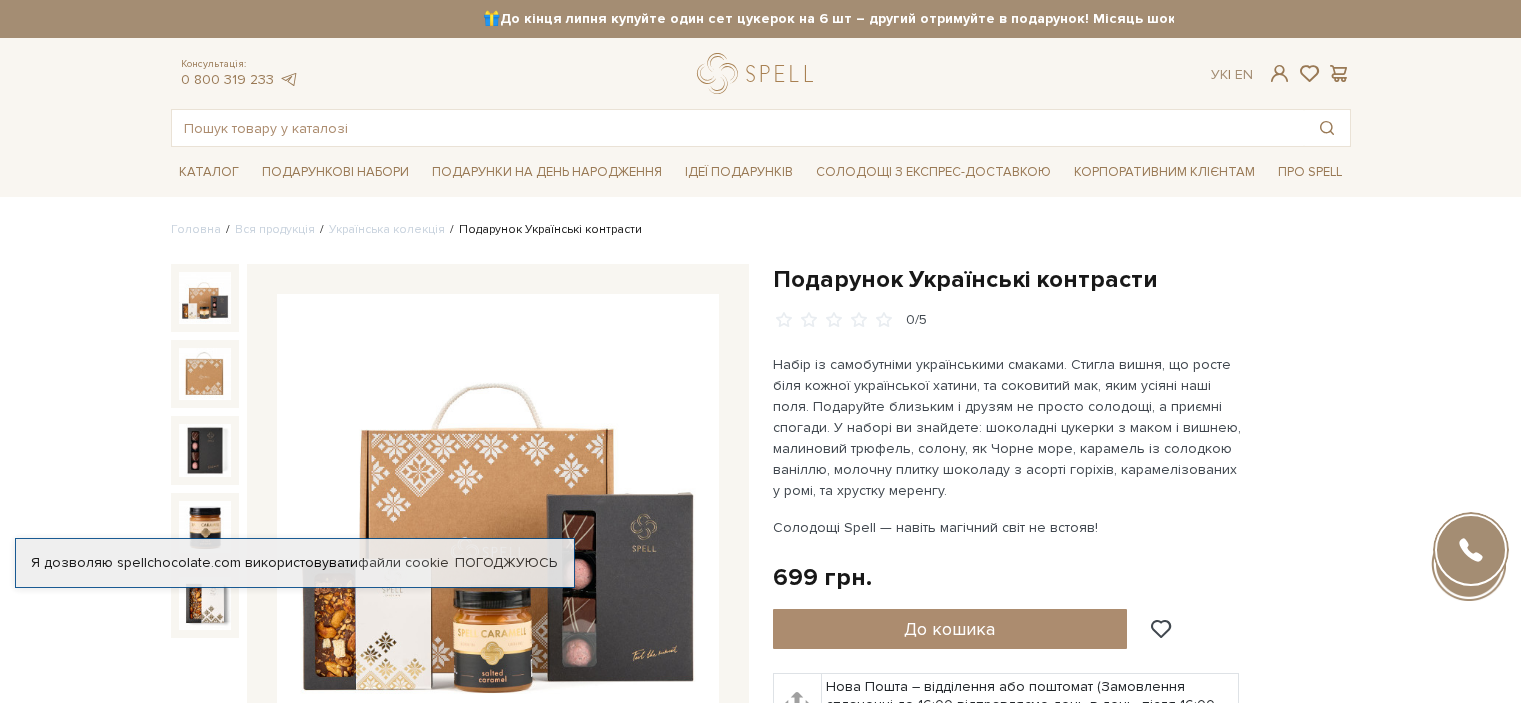 scroll, scrollTop: 0, scrollLeft: 0, axis: both 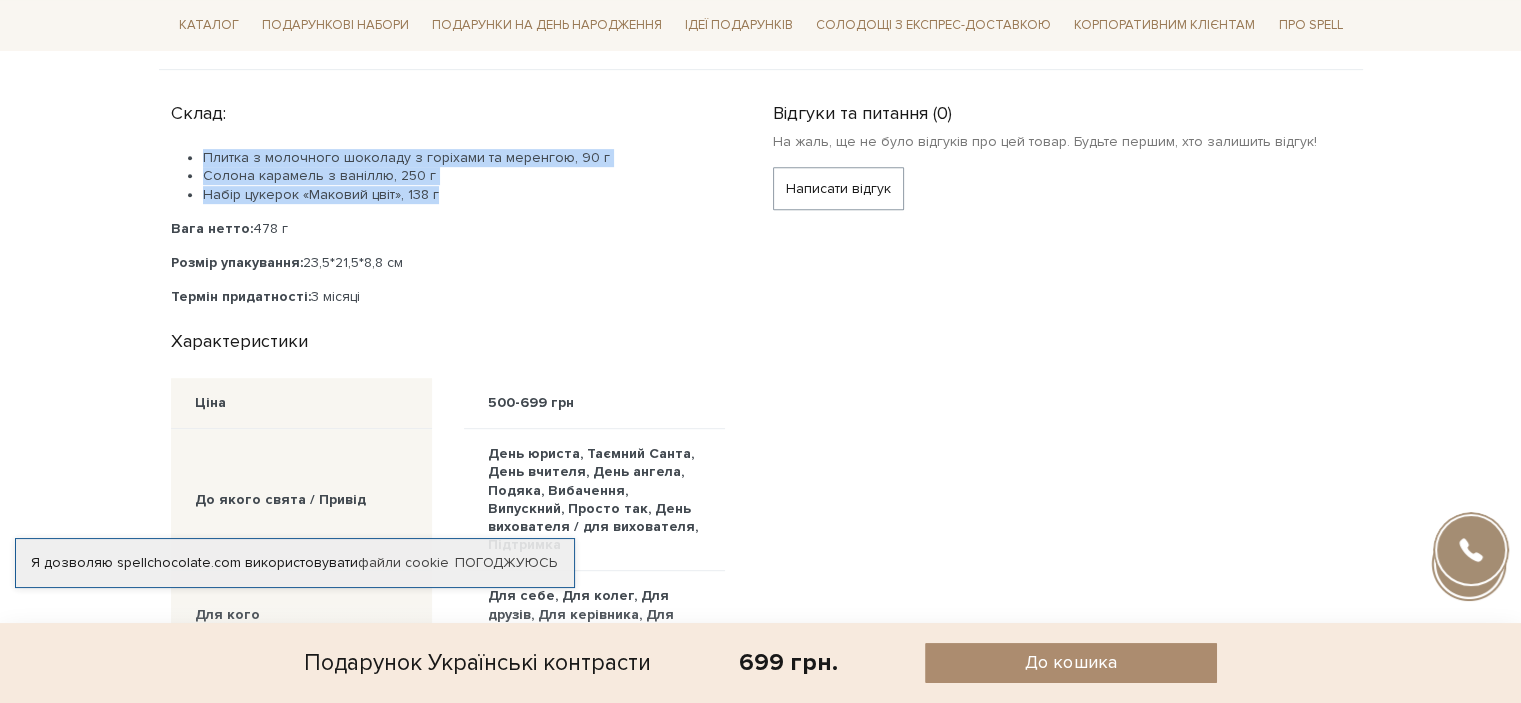 drag, startPoint x: 444, startPoint y: 188, endPoint x: 199, endPoint y: 155, distance: 247.21246 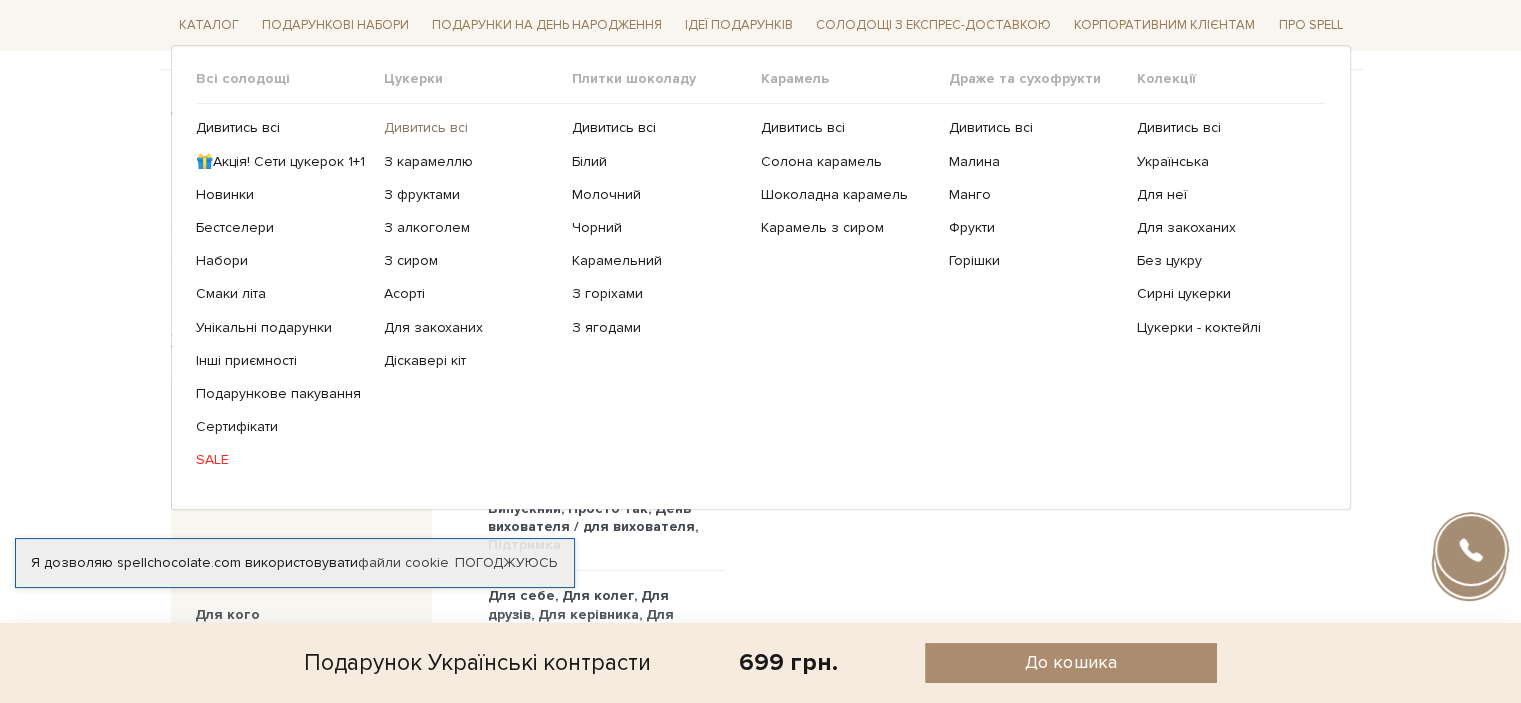 click on "Дивитись всі" at bounding box center [470, 128] 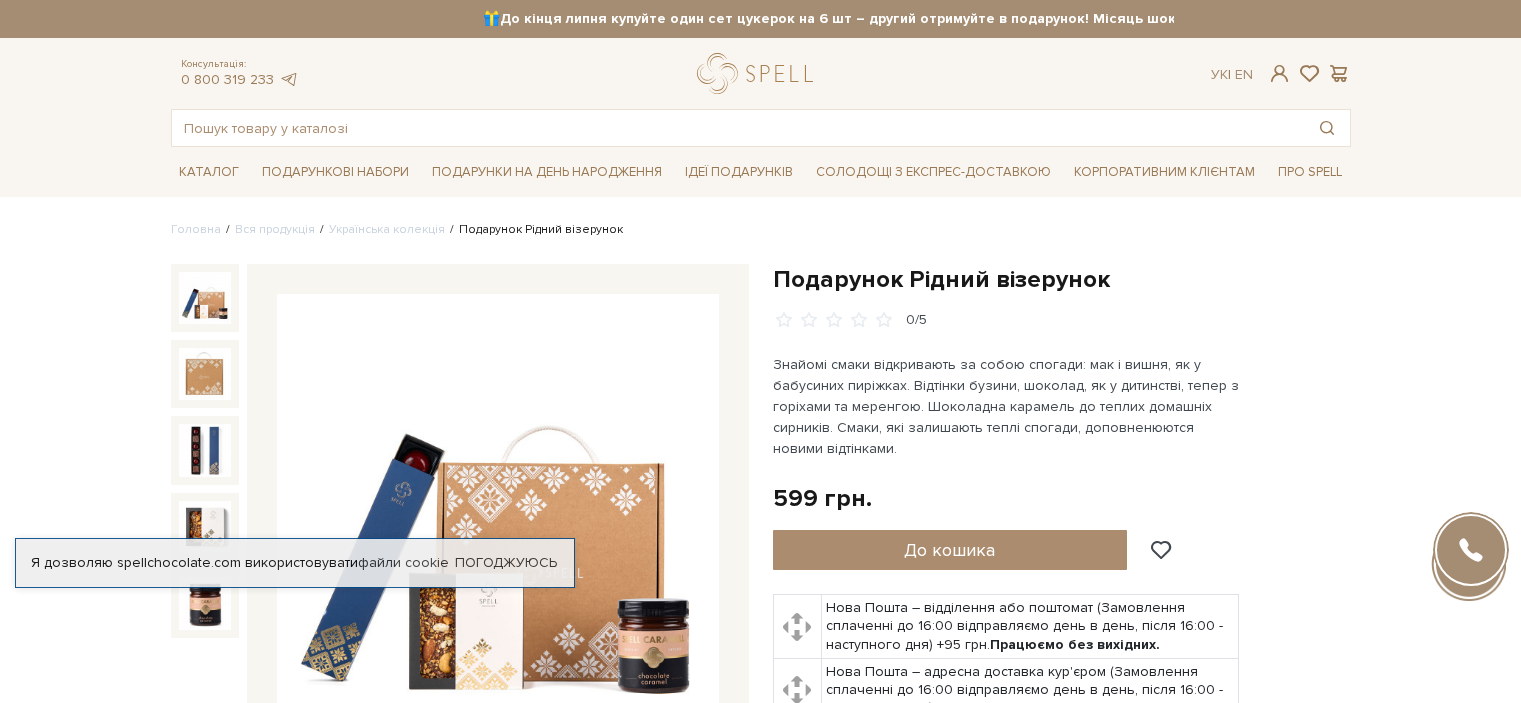 scroll, scrollTop: 0, scrollLeft: 0, axis: both 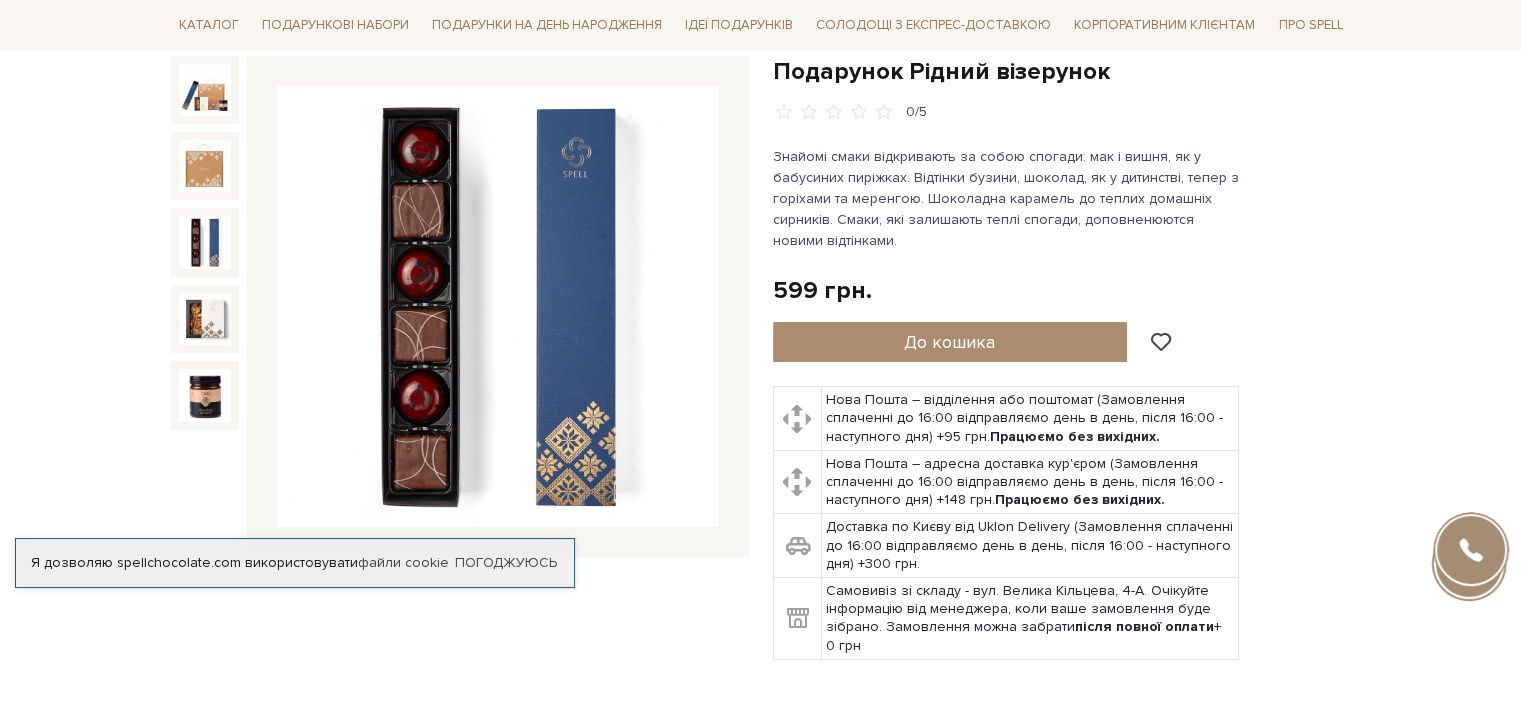 click at bounding box center (205, 242) 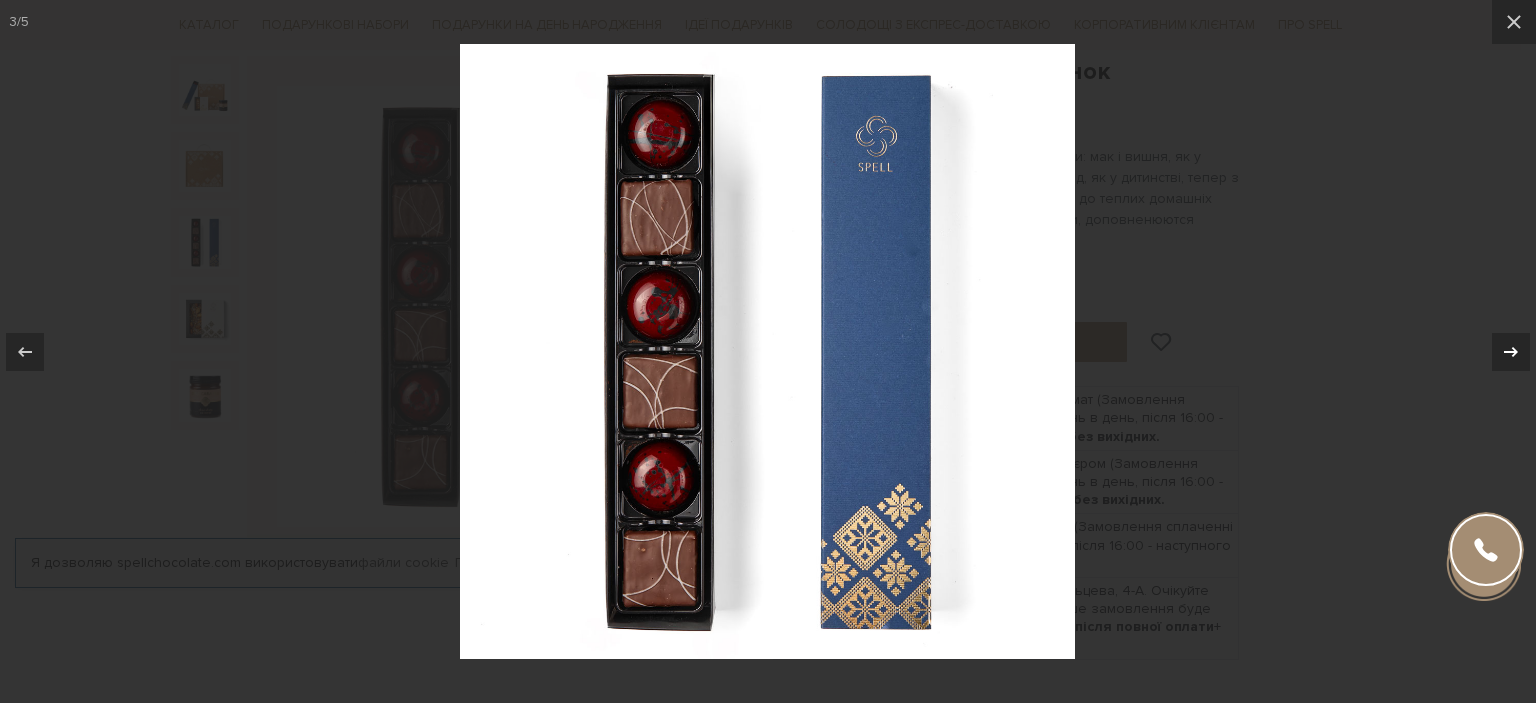 click 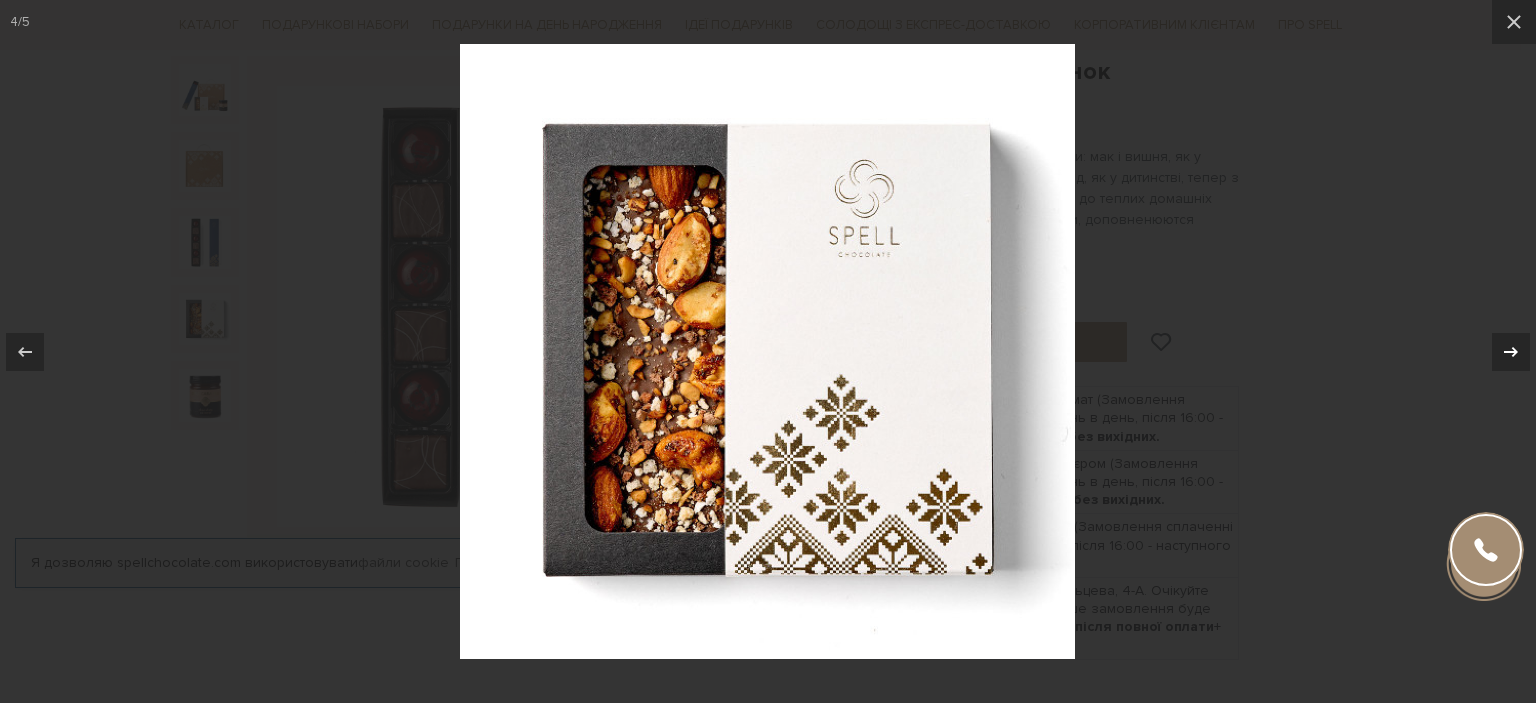 click 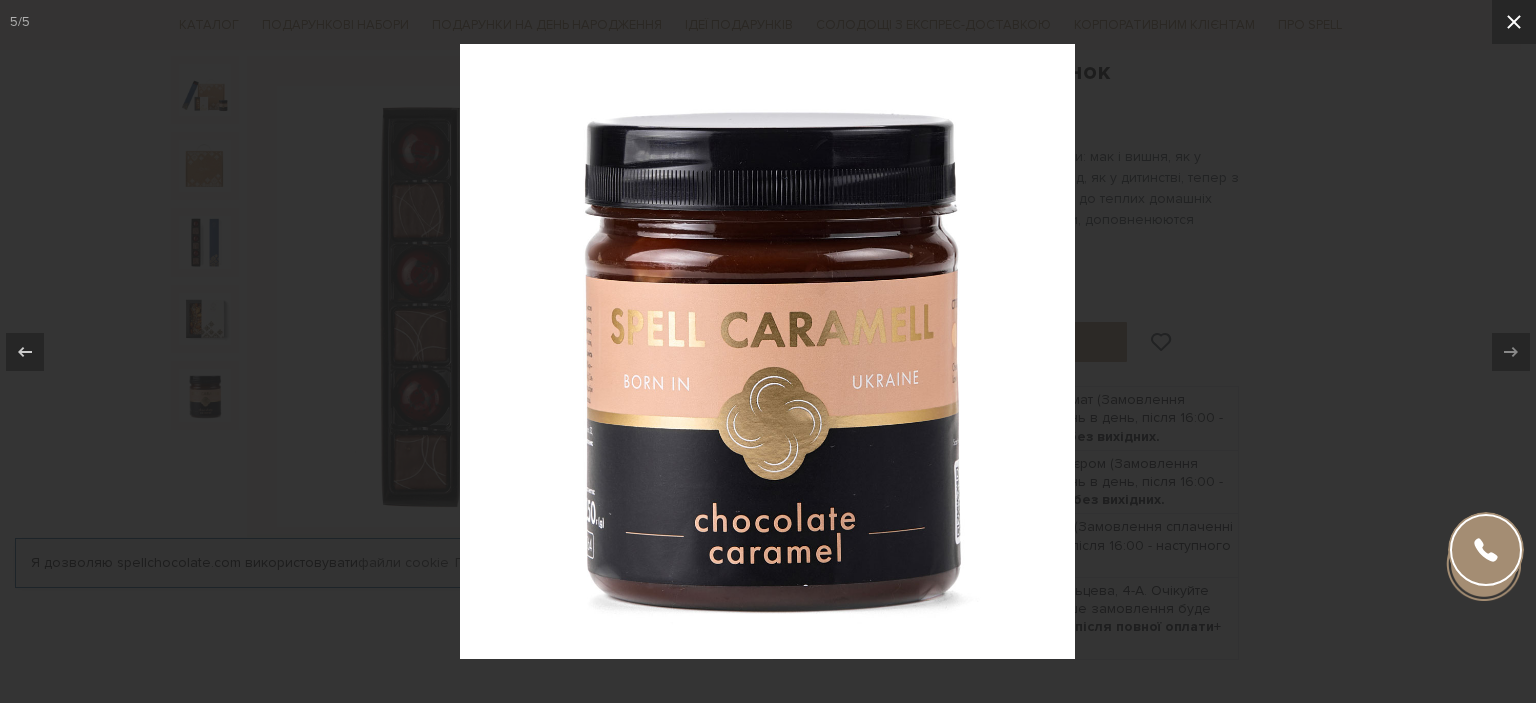 click 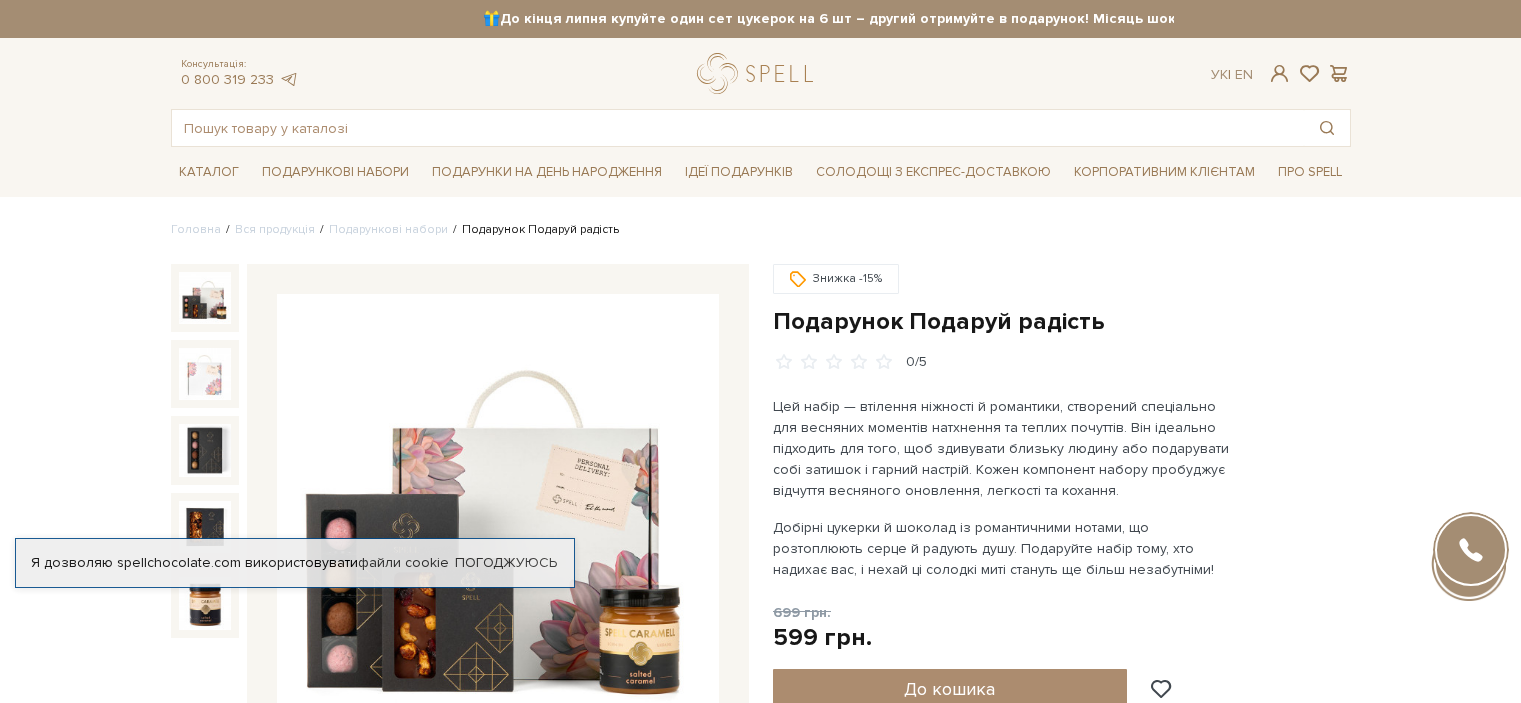 scroll, scrollTop: 0, scrollLeft: 0, axis: both 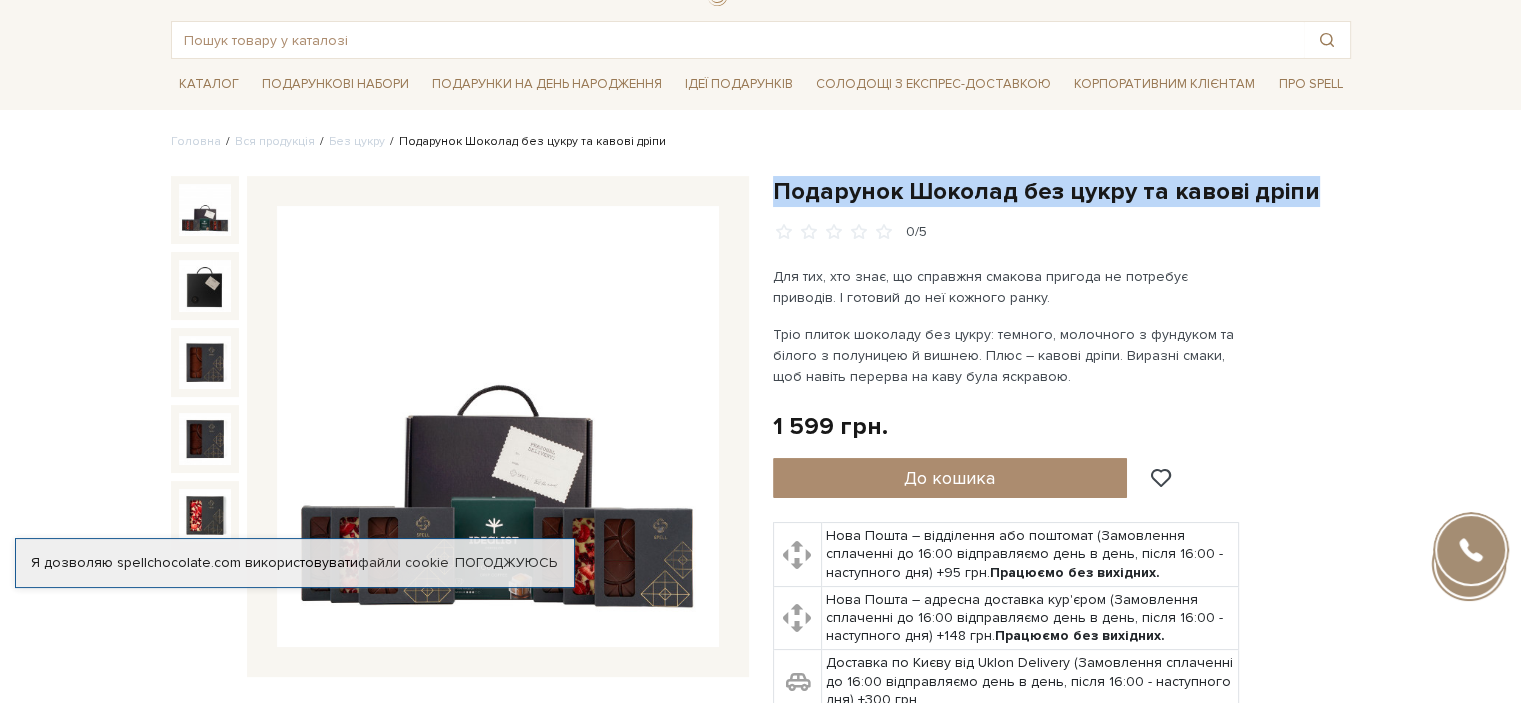 drag, startPoint x: 772, startPoint y: 189, endPoint x: 1345, endPoint y: 184, distance: 573.0218 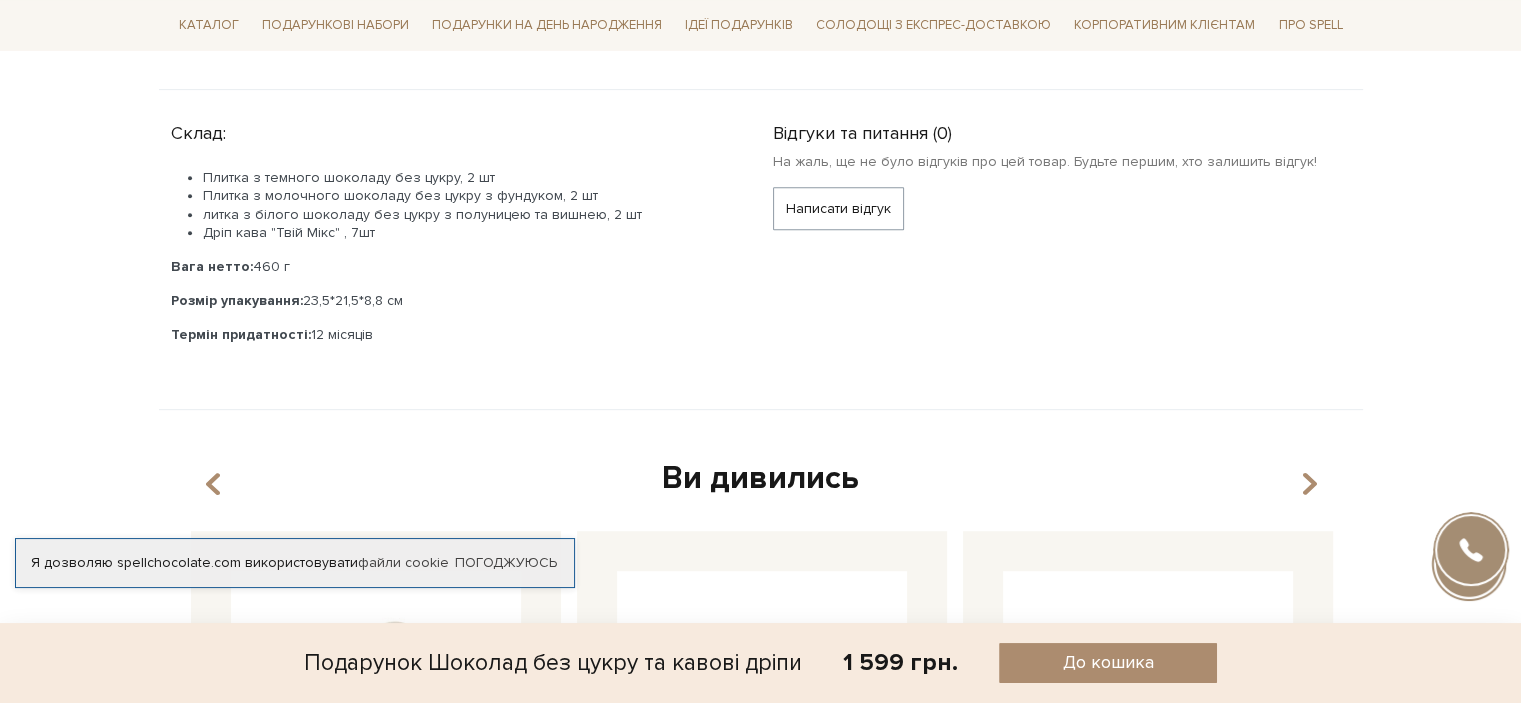 scroll, scrollTop: 880, scrollLeft: 0, axis: vertical 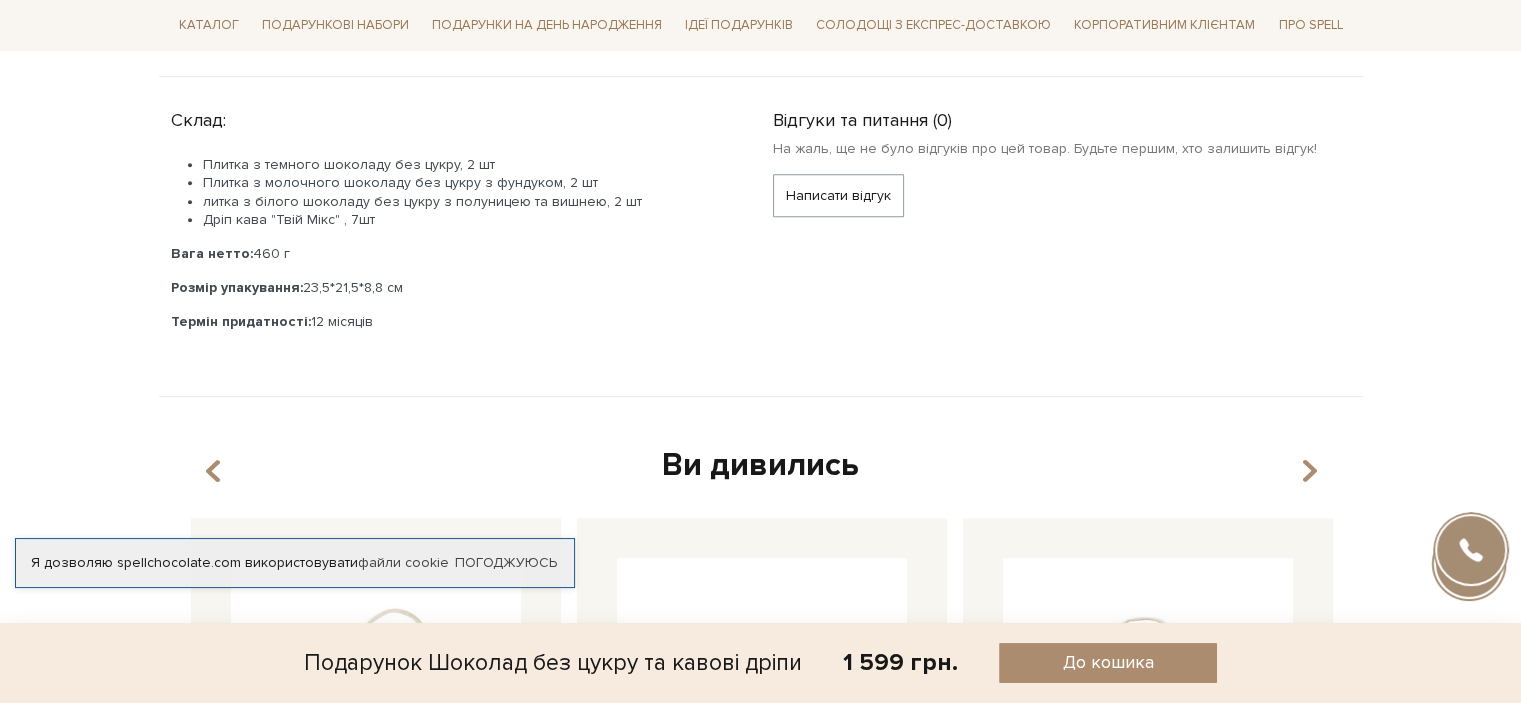 drag, startPoint x: 376, startPoint y: 219, endPoint x: 202, endPoint y: 163, distance: 182.78949 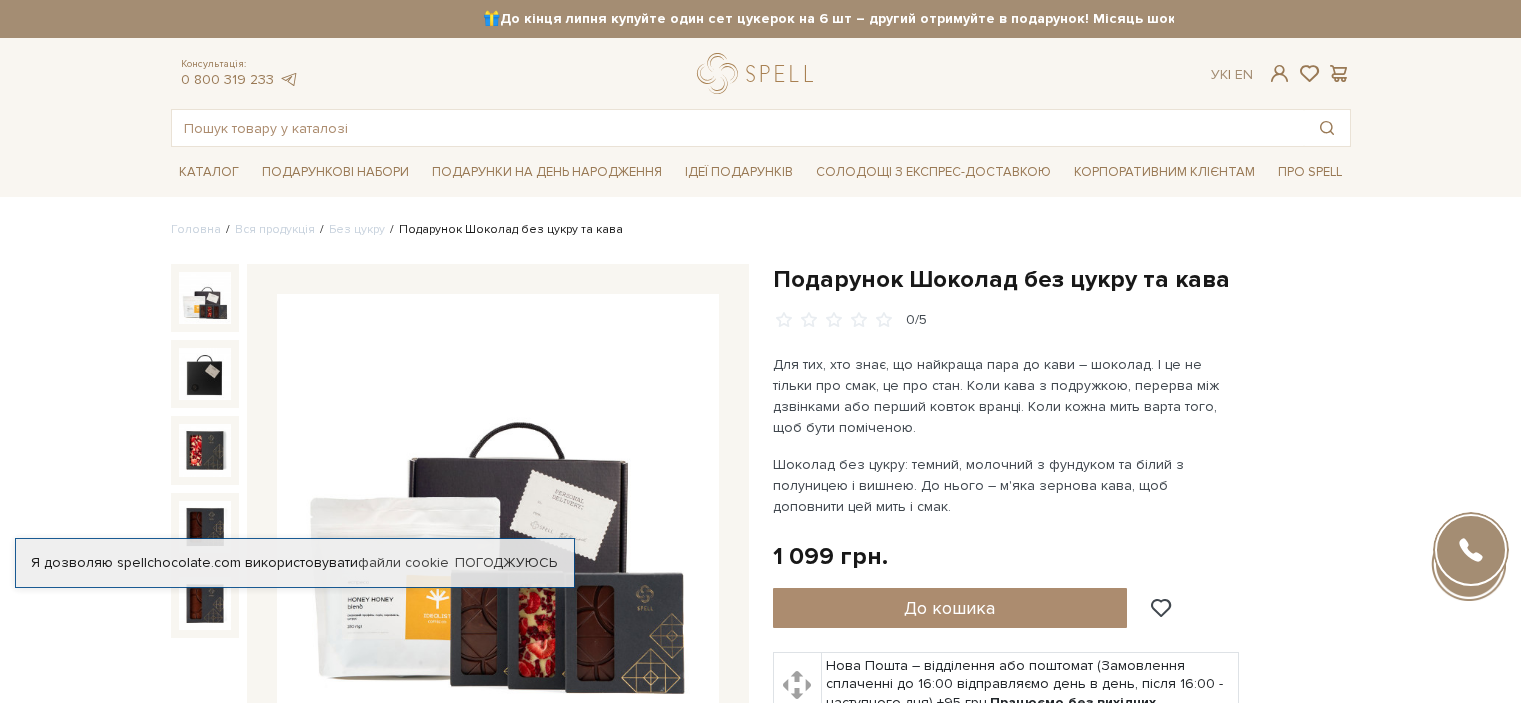 scroll, scrollTop: 0, scrollLeft: 0, axis: both 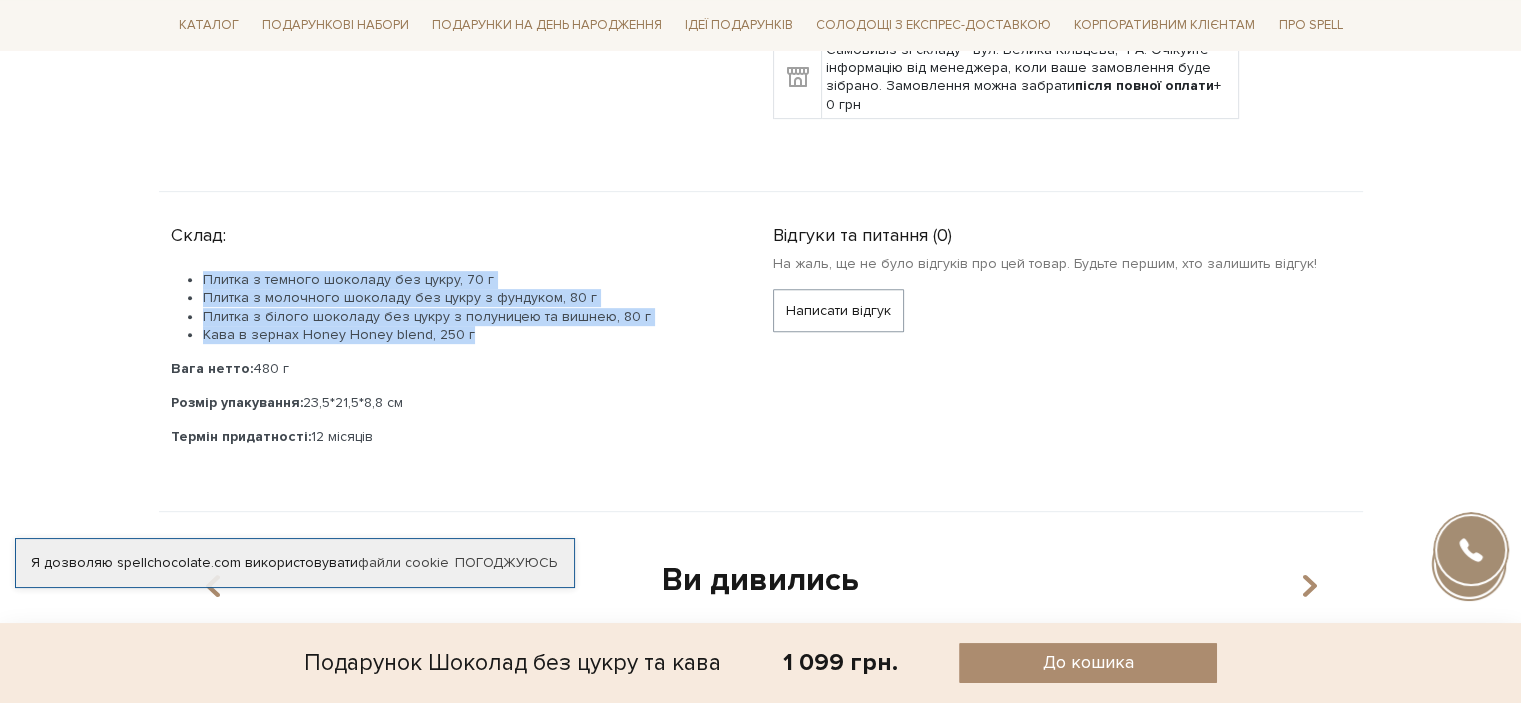 drag, startPoint x: 472, startPoint y: 323, endPoint x: 180, endPoint y: 275, distance: 295.9189 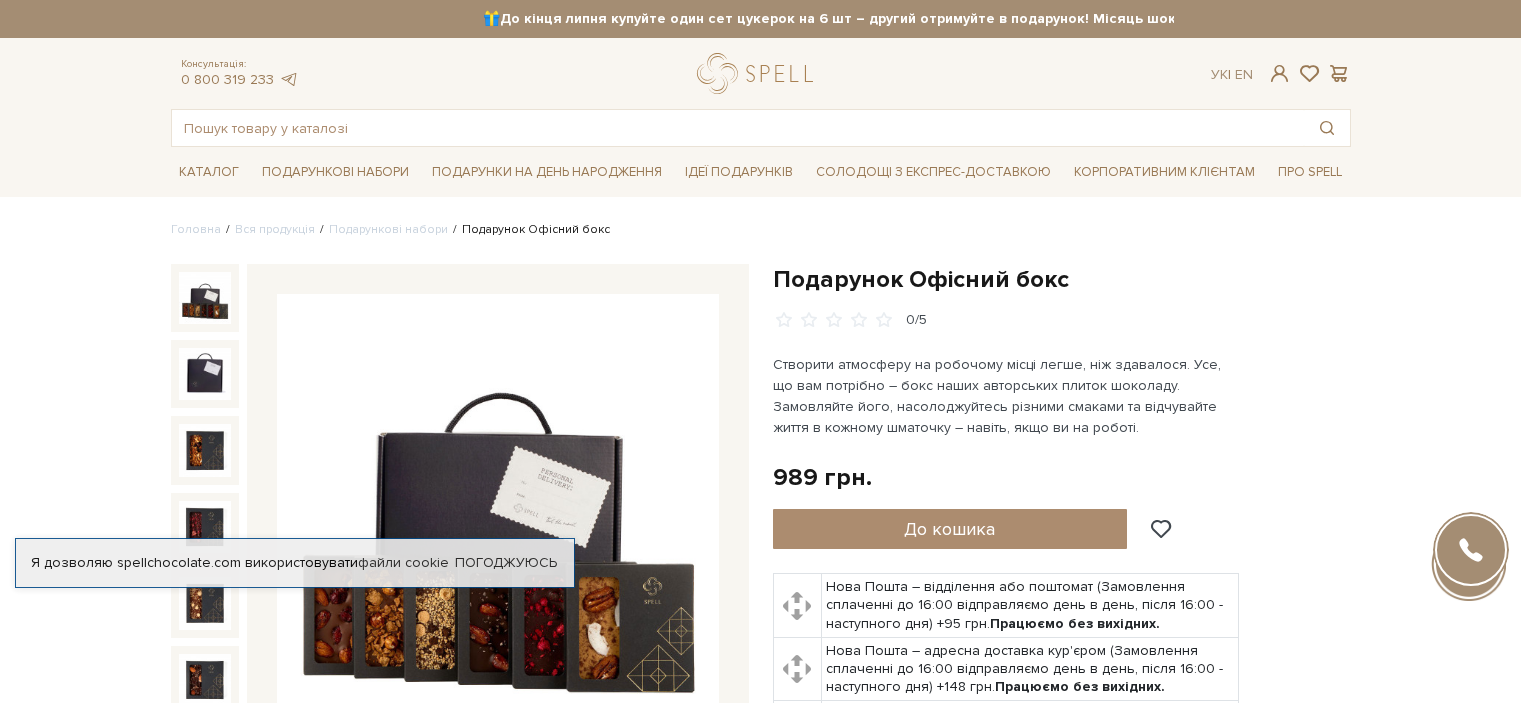 scroll, scrollTop: 0, scrollLeft: 0, axis: both 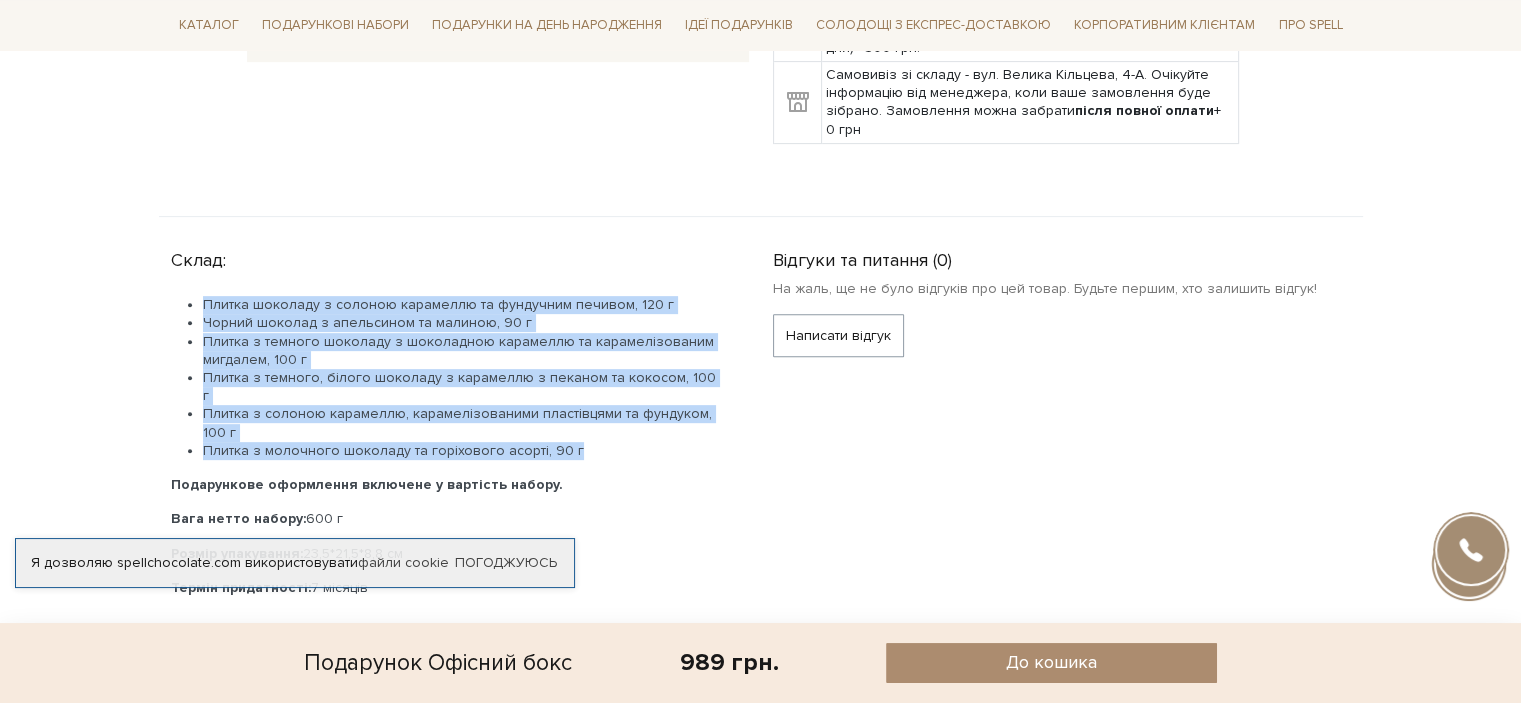 drag, startPoint x: 588, startPoint y: 437, endPoint x: 180, endPoint y: 299, distance: 430.7064 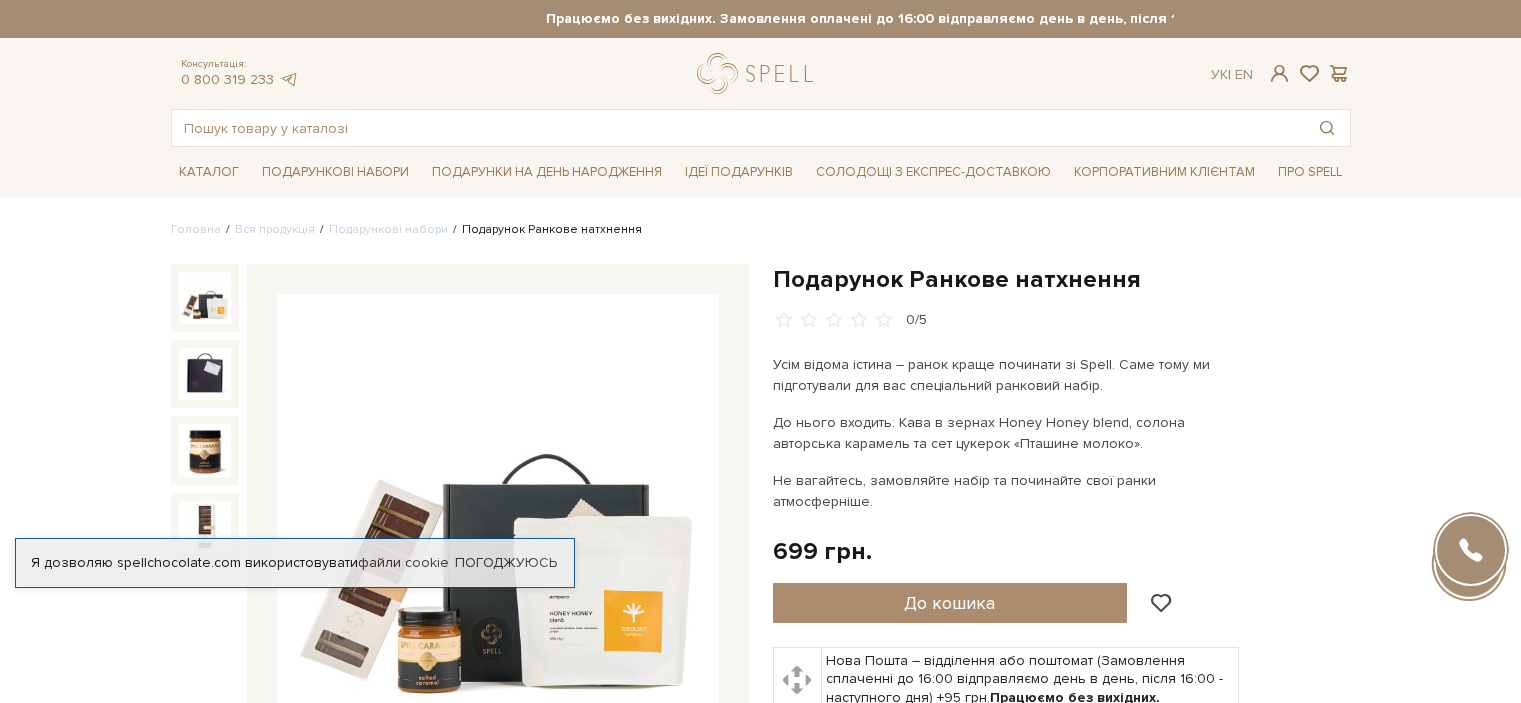 scroll, scrollTop: 0, scrollLeft: 0, axis: both 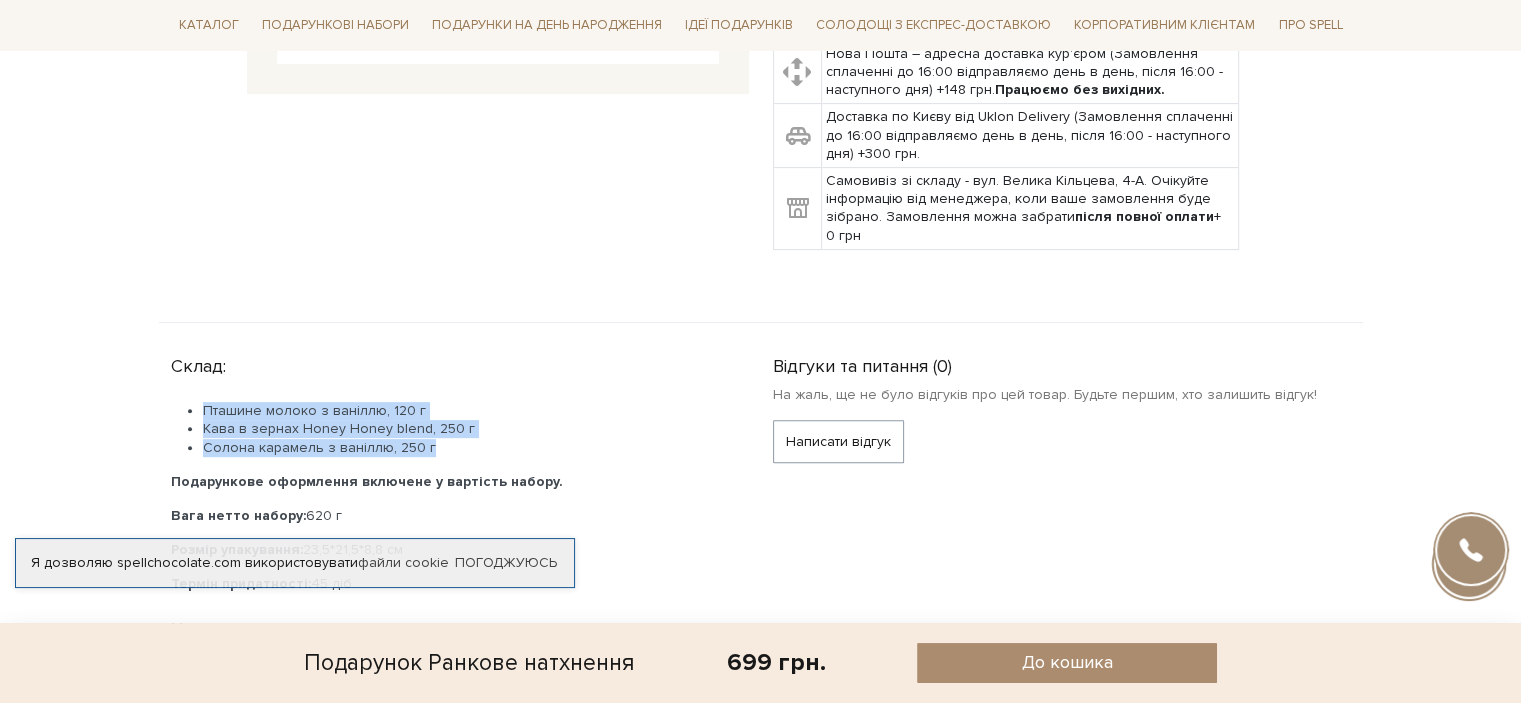 drag, startPoint x: 422, startPoint y: 423, endPoint x: 181, endPoint y: 387, distance: 243.67397 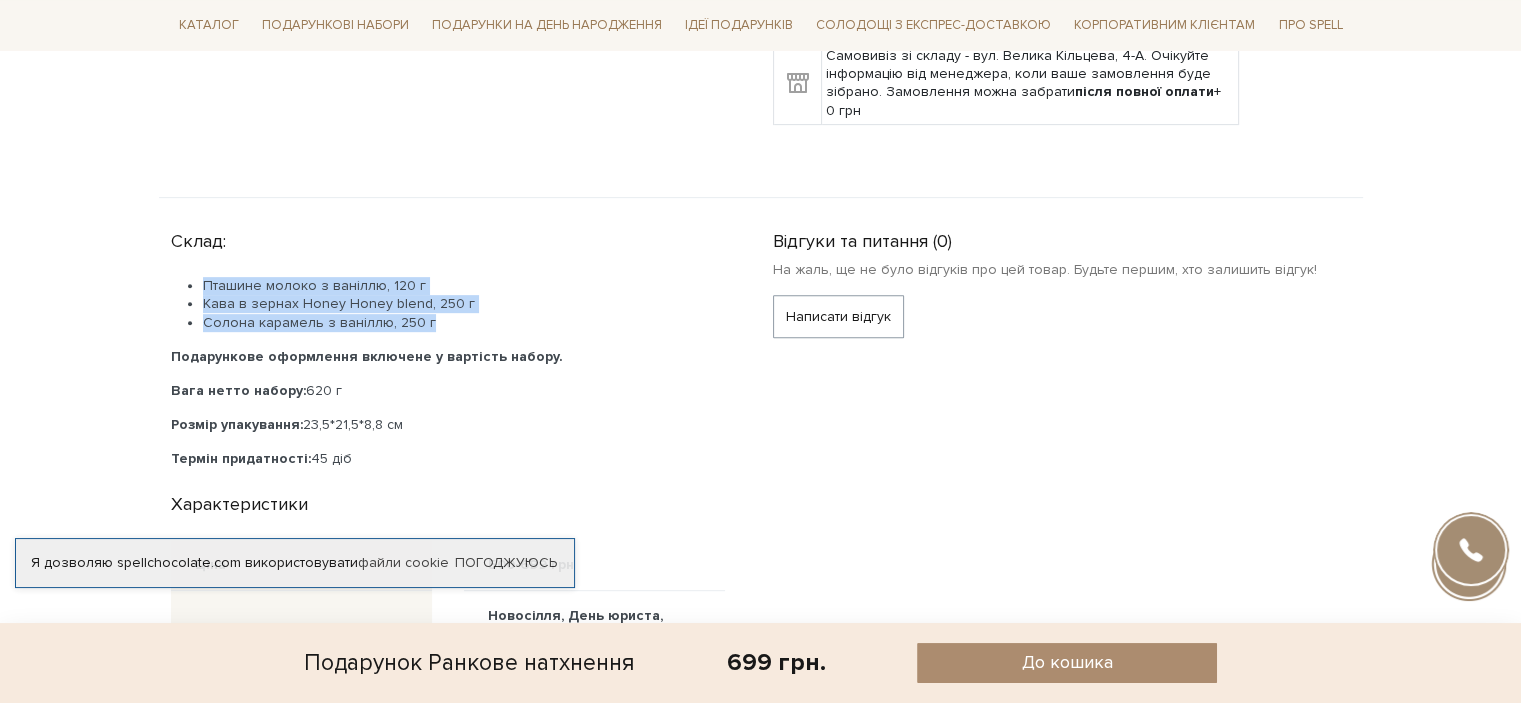 scroll, scrollTop: 804, scrollLeft: 0, axis: vertical 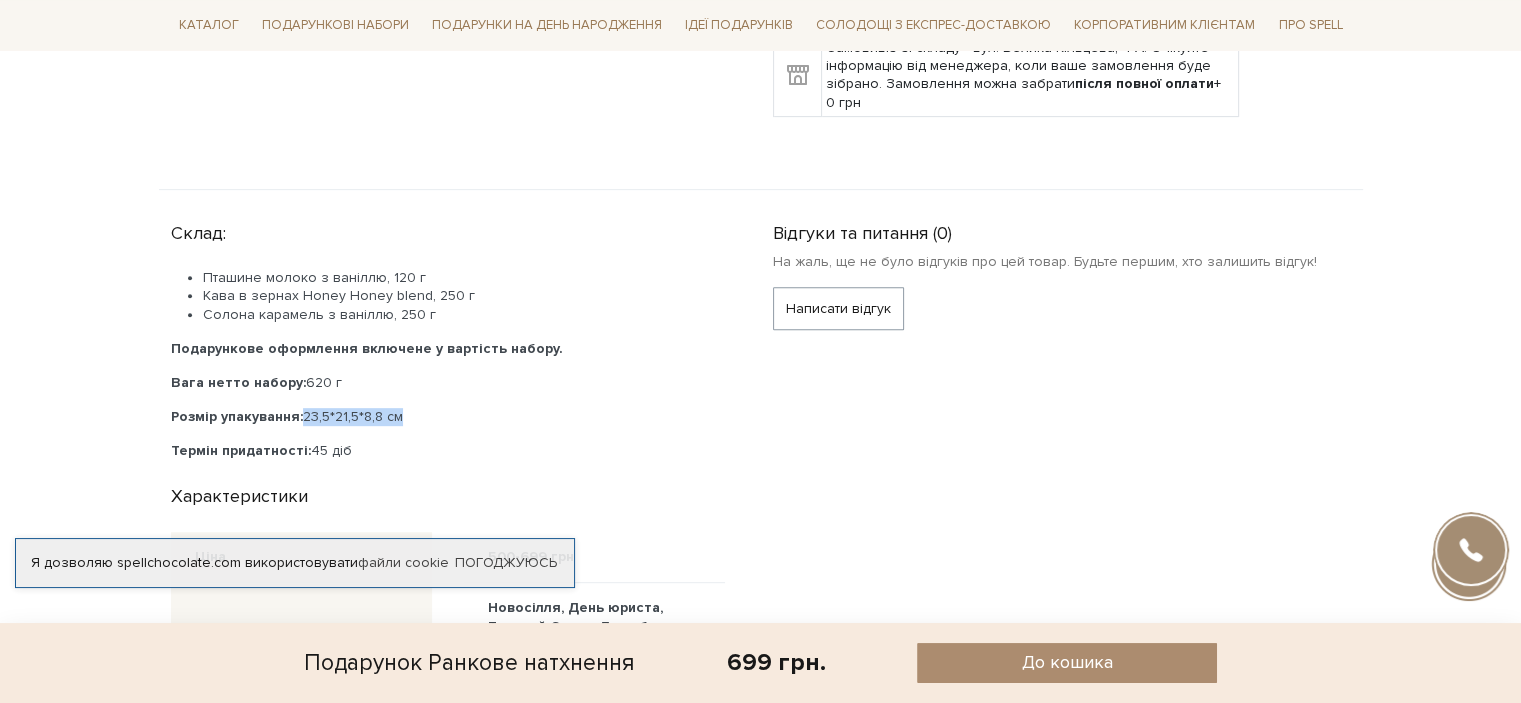 drag, startPoint x: 406, startPoint y: 385, endPoint x: 303, endPoint y: 385, distance: 103 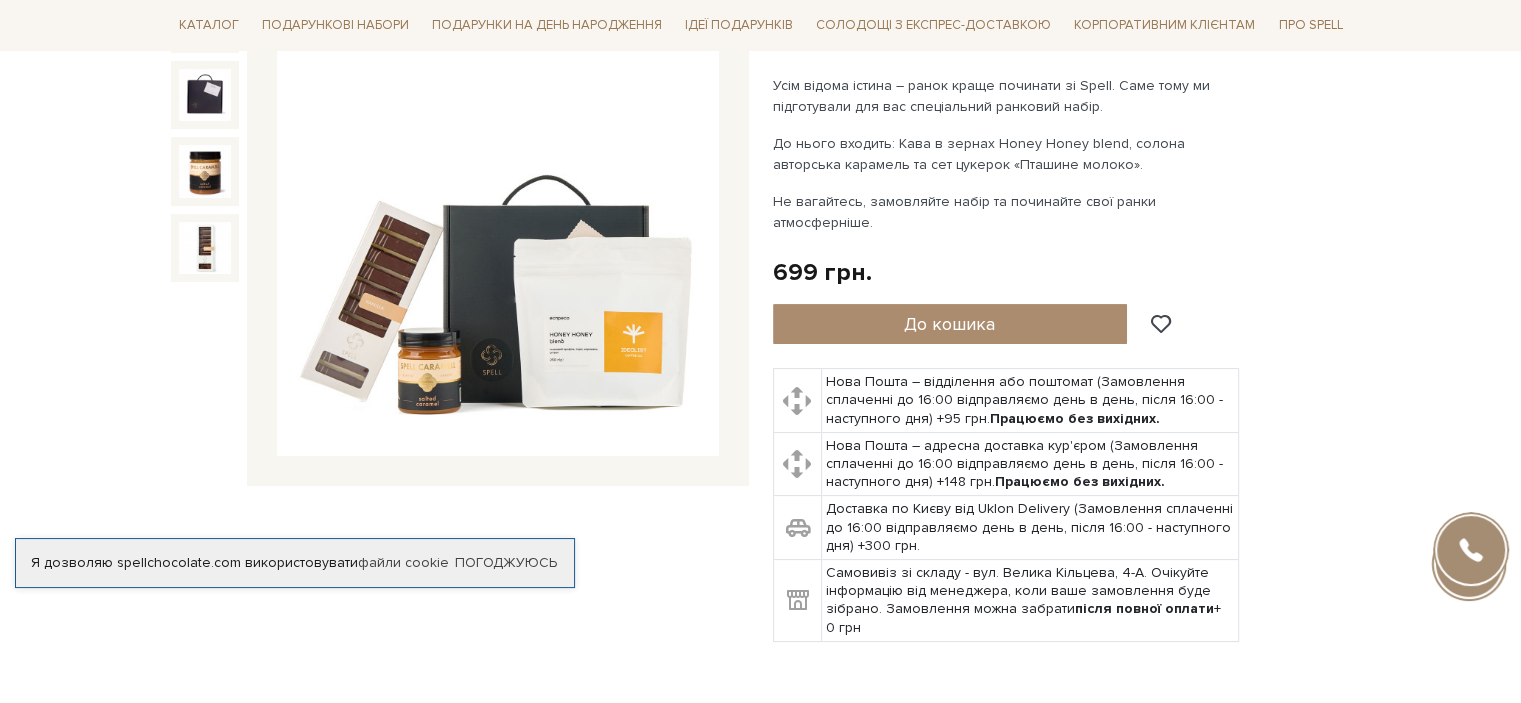 scroll, scrollTop: 278, scrollLeft: 0, axis: vertical 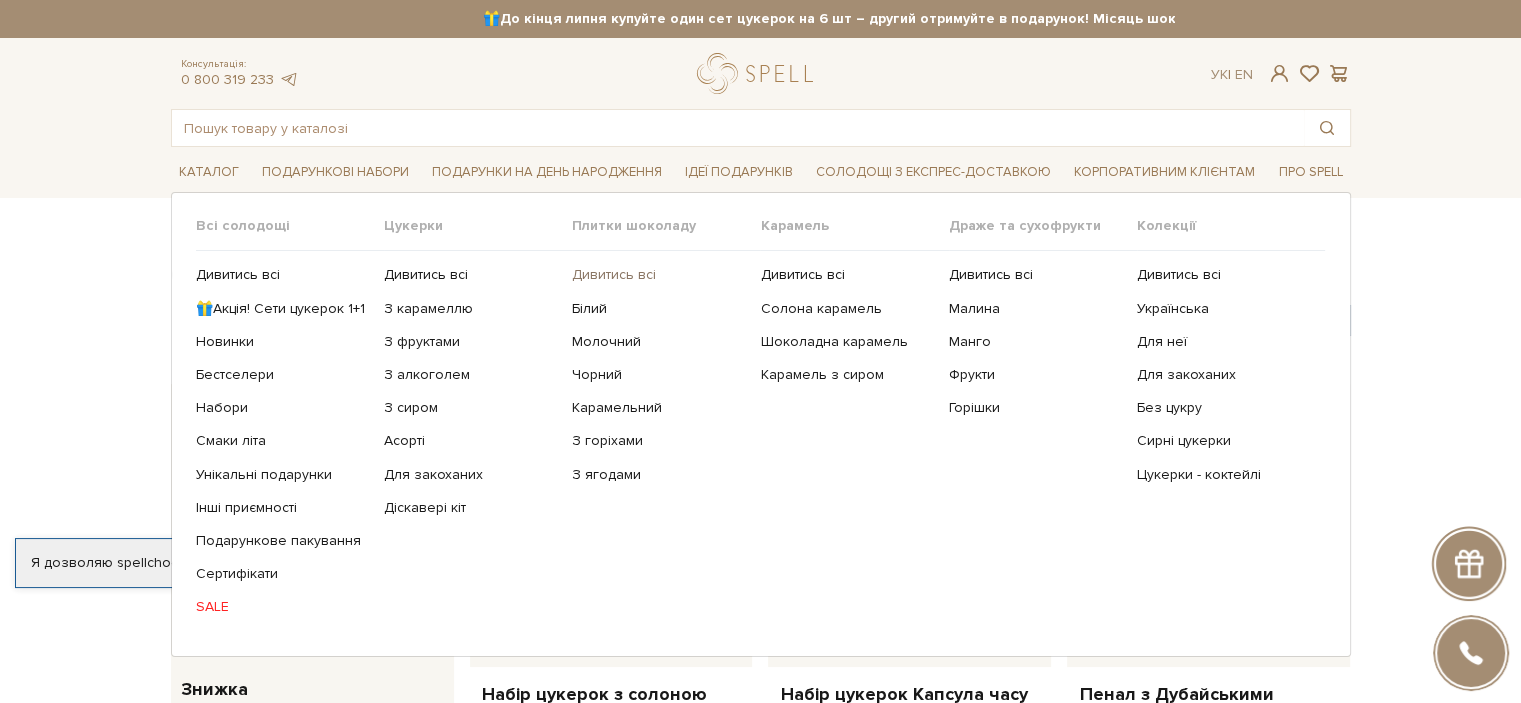 click on "Дивитись всі" at bounding box center (658, 275) 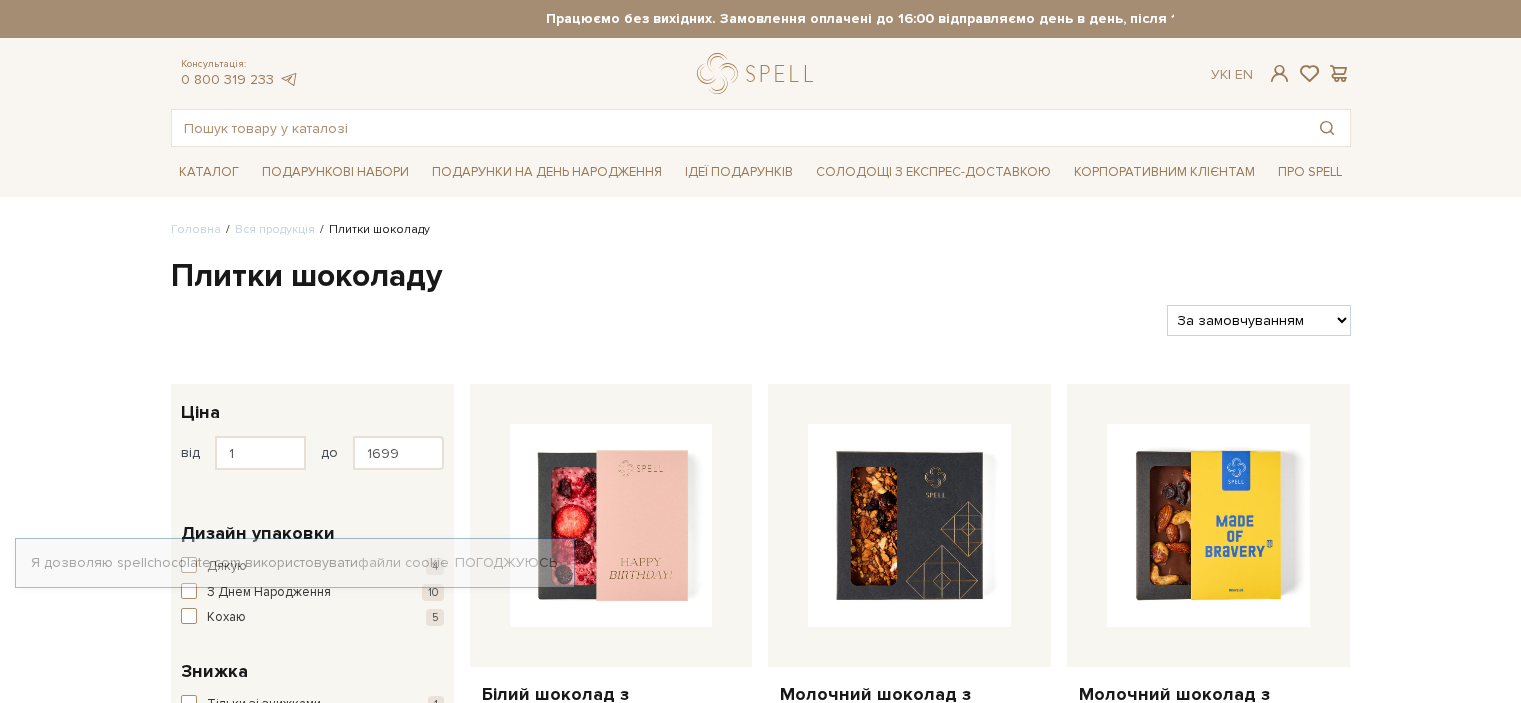 scroll, scrollTop: 0, scrollLeft: 0, axis: both 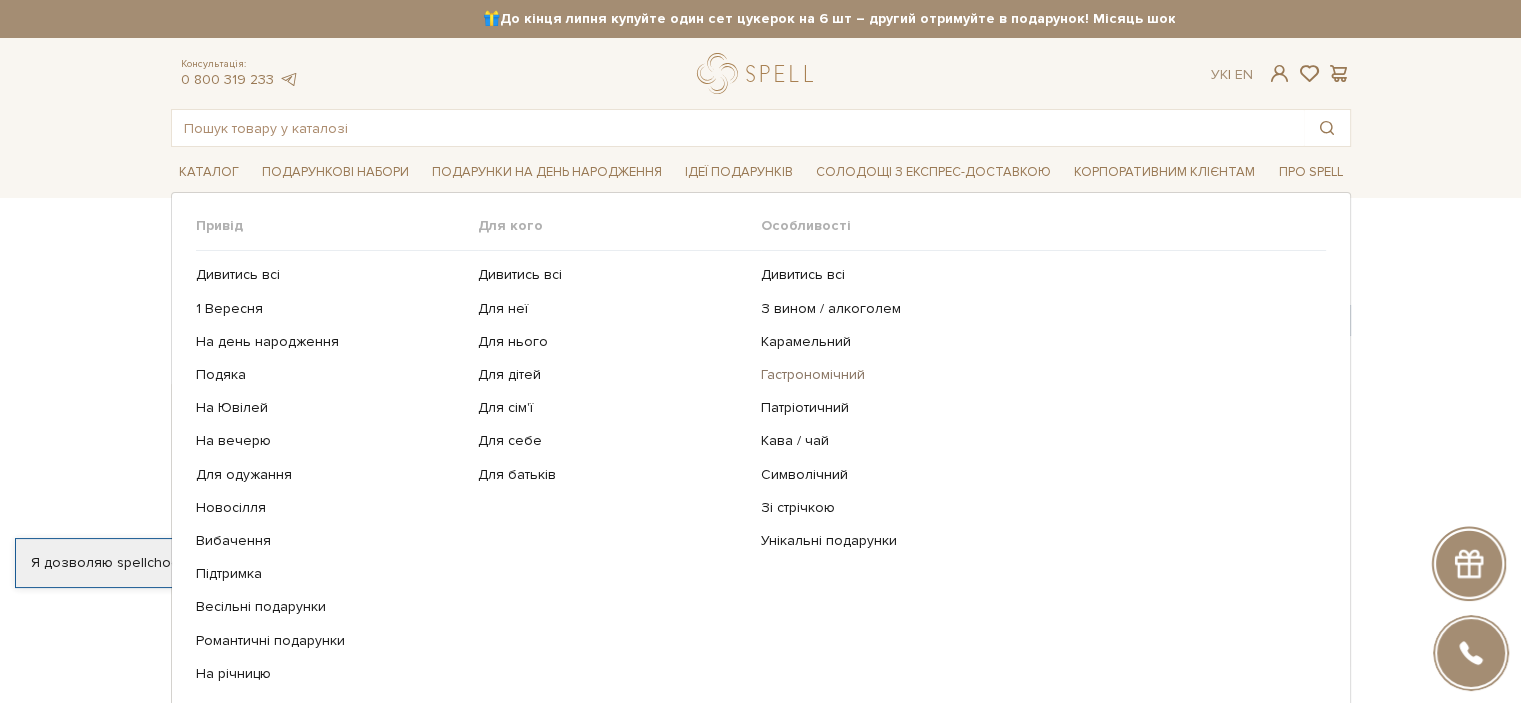 click on "Гастрономічний" at bounding box center (1036, 375) 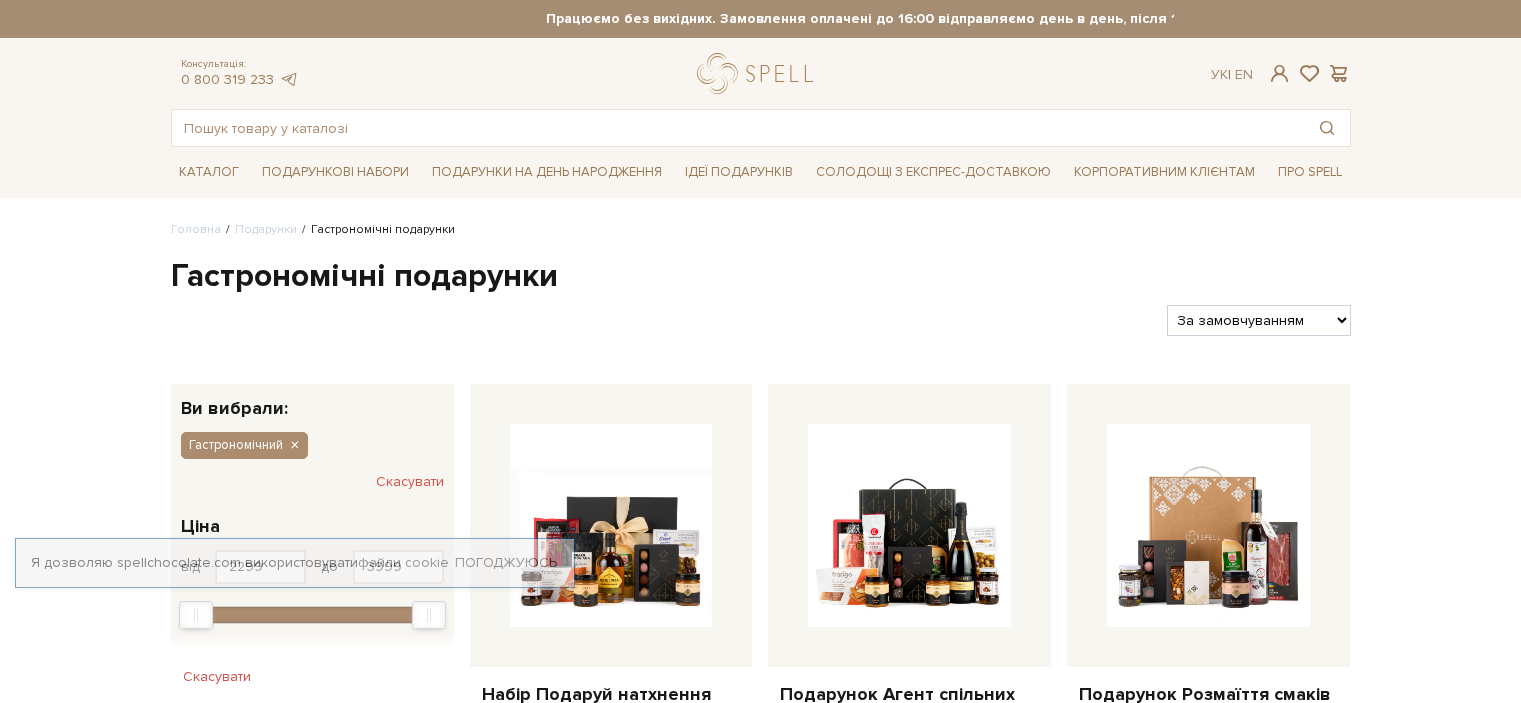 scroll, scrollTop: 0, scrollLeft: 0, axis: both 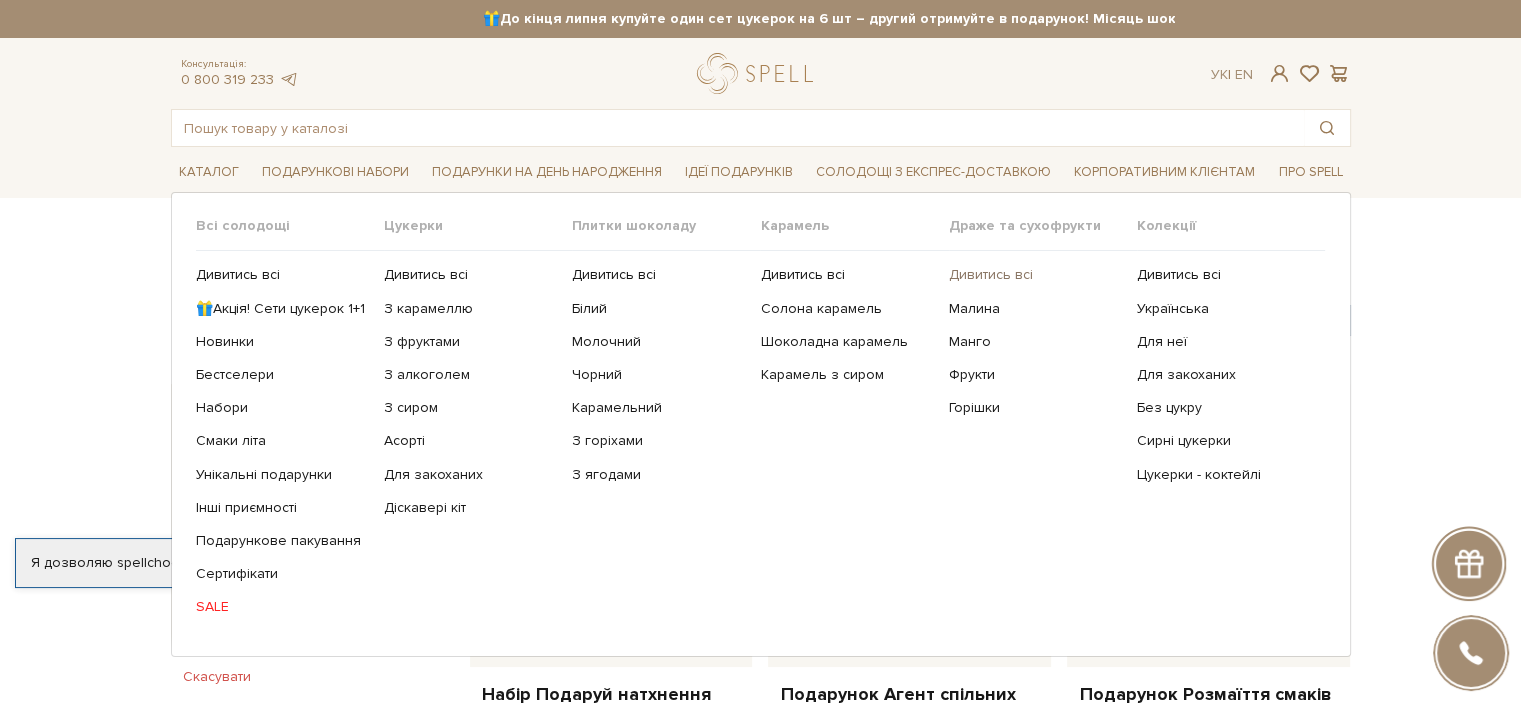 click on "Дивитись всі" at bounding box center [1035, 275] 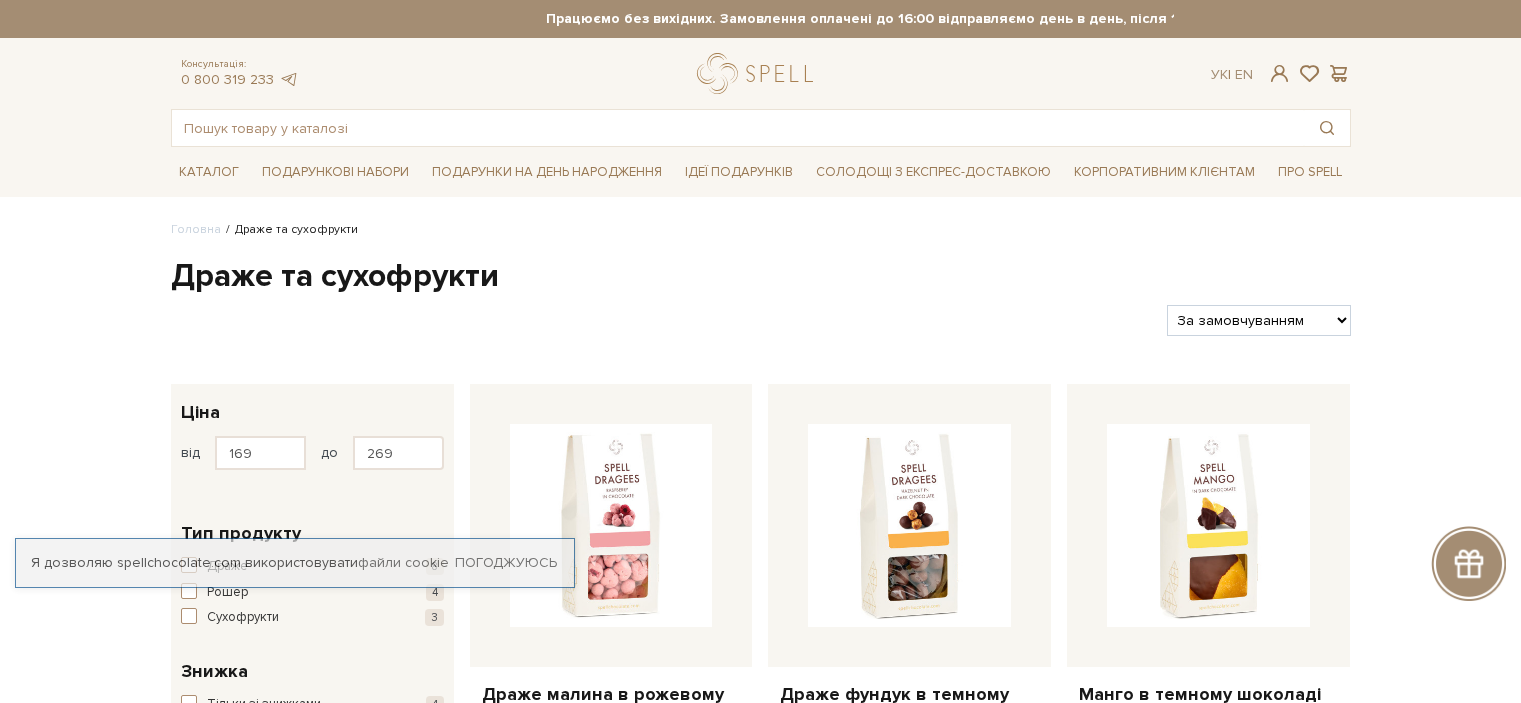 scroll, scrollTop: 0, scrollLeft: 0, axis: both 